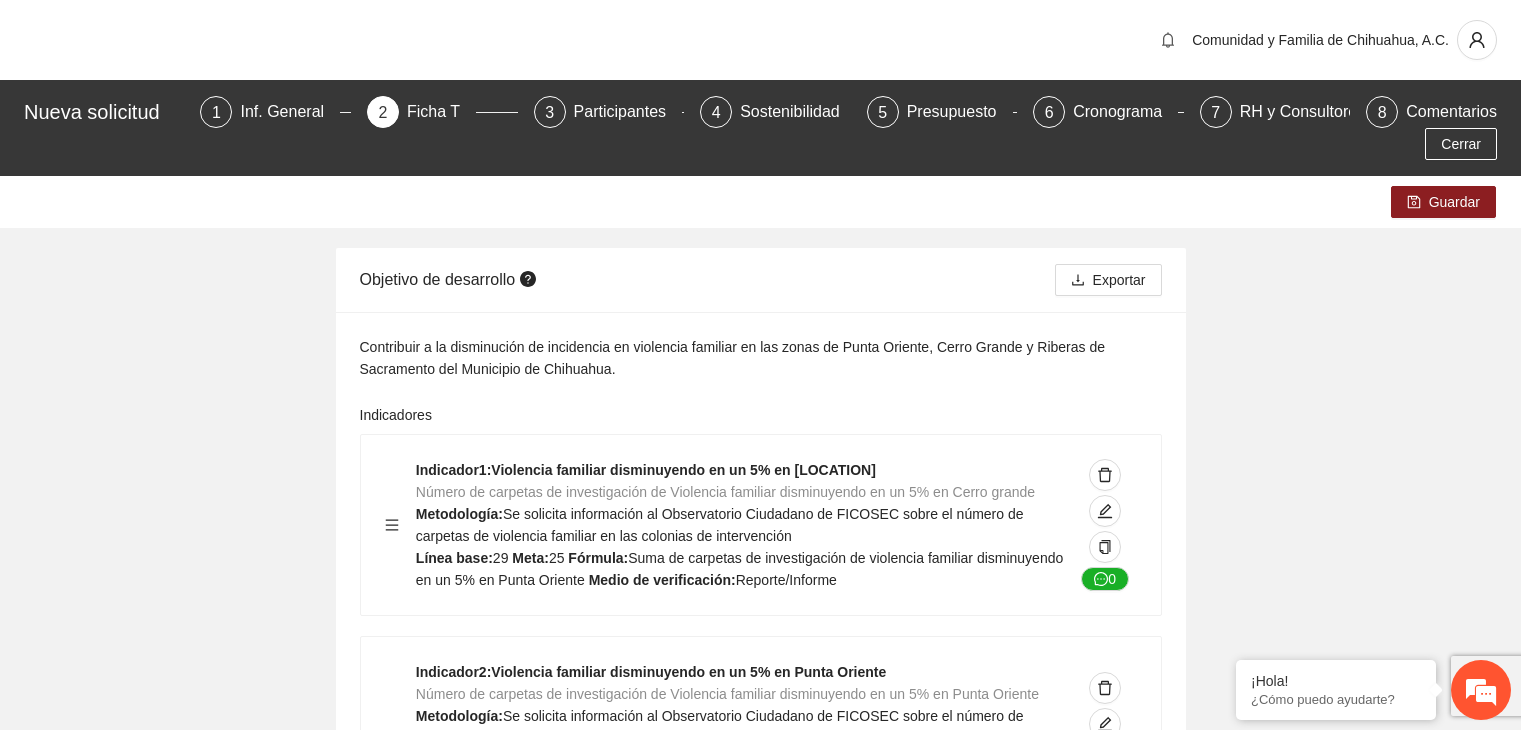 scroll, scrollTop: 8768, scrollLeft: 0, axis: vertical 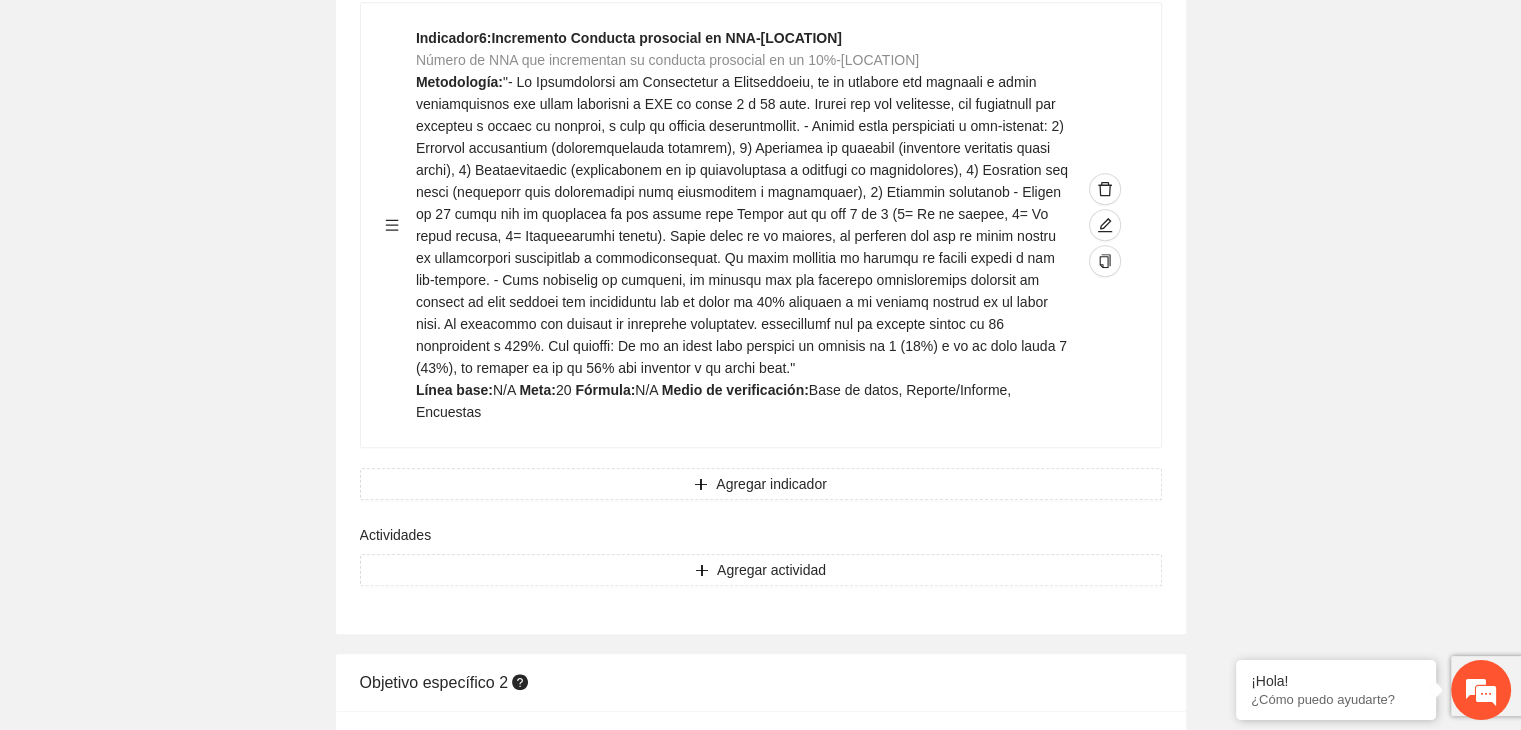 click on "Guardar Objetivo de desarrollo Exportar Contribuir a la disminución de incidencia en violencia familiar en las zonas de [LOCATION], [LOCATION] y [LOCATION] del Municipio de Chihuahua. Indicadores Indicador 1 : Violencia familiar disminuyendo en un 5% en [LOCATION] Número de carpetas de investigación de Violencia familiar disminuyendo en un 5% en [LOCATION] Metodología: Se solicita información al Observatorio Ciudadano de FICOSEC sobre el número de carpetas de violencia familiar en las colonias de intervención Línea base: 29 Meta: 25 Fórmula: Suma de carpetas de investigación de violencia familiar disminuyendo en un 5% en [LOCATION] Medio de verificación: Reporte/Informe 0 Indicador 2 : Violencia familiar disminuyendo en un 5% en [LOCATION] Número de carpetas de investigación de Violencia familiar disminuyendo en un 5% en [LOCATION] Metodología: Línea base: 63 Meta: 56 Fórmula: Medio de verificación: Reporte/Informe 0 3 :" at bounding box center (760, -3620) 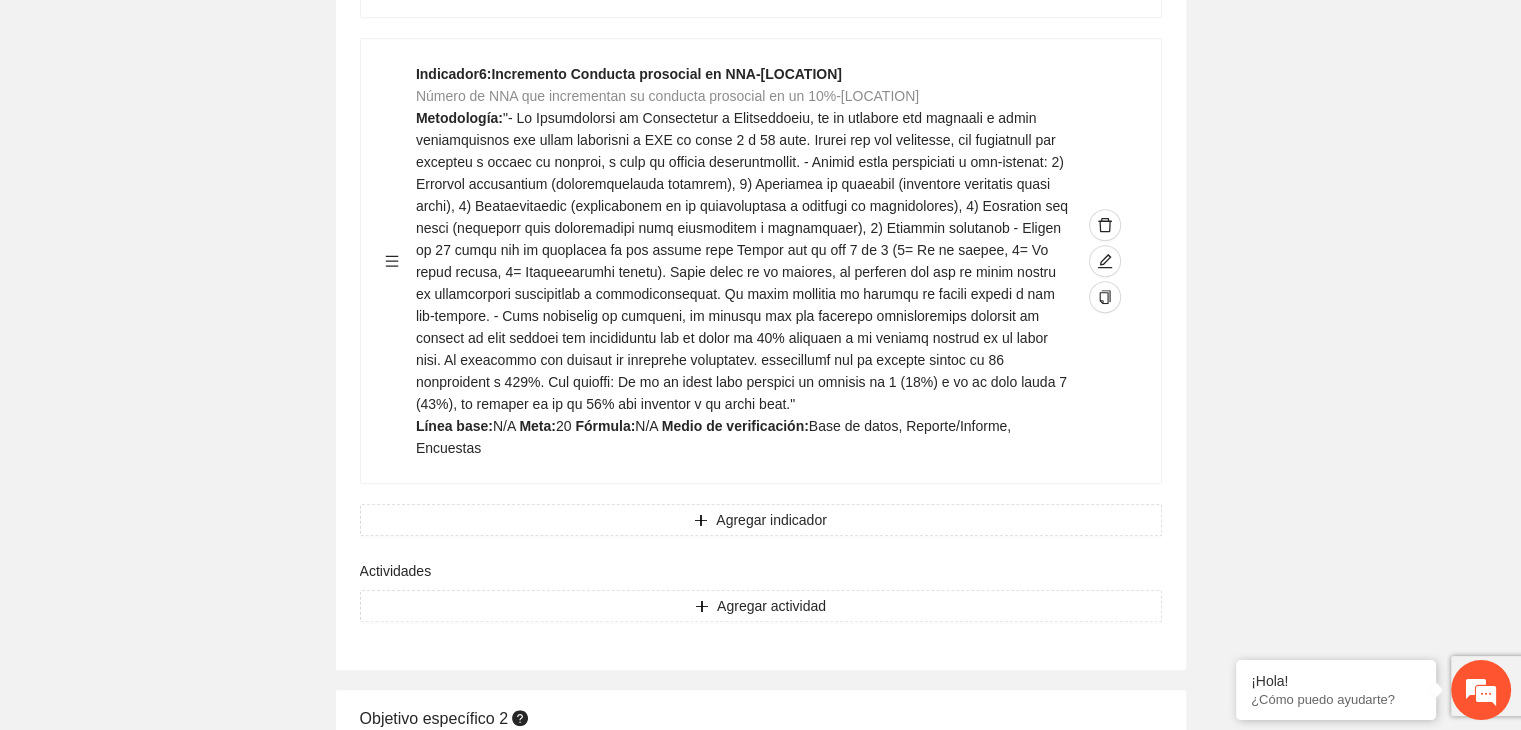 scroll, scrollTop: 8728, scrollLeft: 0, axis: vertical 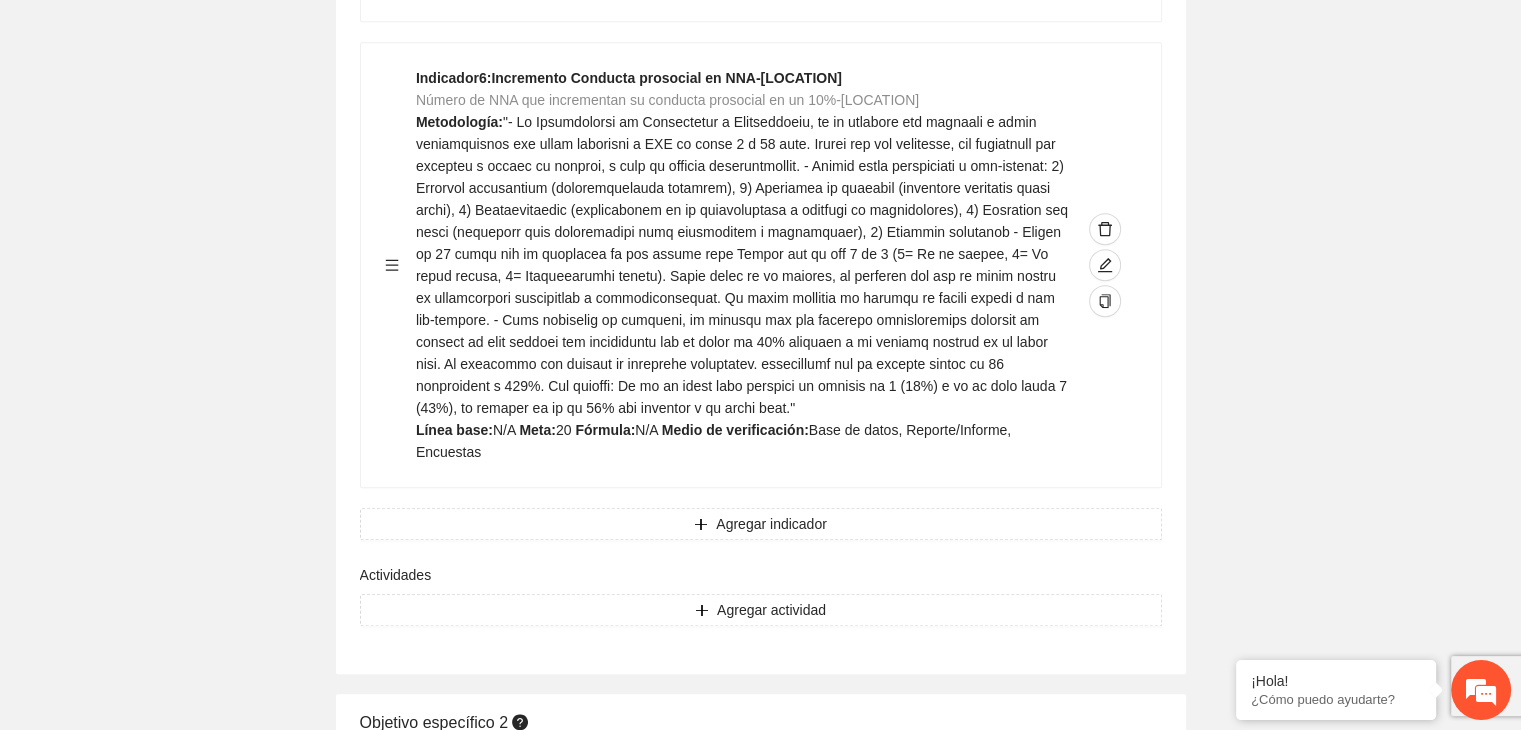 click on "Guardar Objetivo de desarrollo Exportar Contribuir a la disminución de incidencia en violencia familiar en las zonas de [LOCATION], [LOCATION] y [LOCATION] del Municipio de Chihuahua. Indicadores Indicador 1 : Violencia familiar disminuyendo en un 5% en [LOCATION] Número de carpetas de investigación de Violencia familiar disminuyendo en un 5% en [LOCATION] Metodología: Se solicita información al Observatorio Ciudadano de FICOSEC sobre el número de carpetas de violencia familiar en las colonias de intervención Línea base: 29 Meta: 25 Fórmula: Suma de carpetas de investigación de violencia familiar disminuyendo en un 5% en [LOCATION] Medio de verificación: Reporte/Informe 0 Indicador 2 : Violencia familiar disminuyendo en un 5% en [LOCATION] Número de carpetas de investigación de Violencia familiar disminuyendo en un 5% en [LOCATION] Metodología: Línea base: 63 Meta: 56 Fórmula: Medio de verificación: Reporte/Informe 0 3 :" at bounding box center [760, -3580] 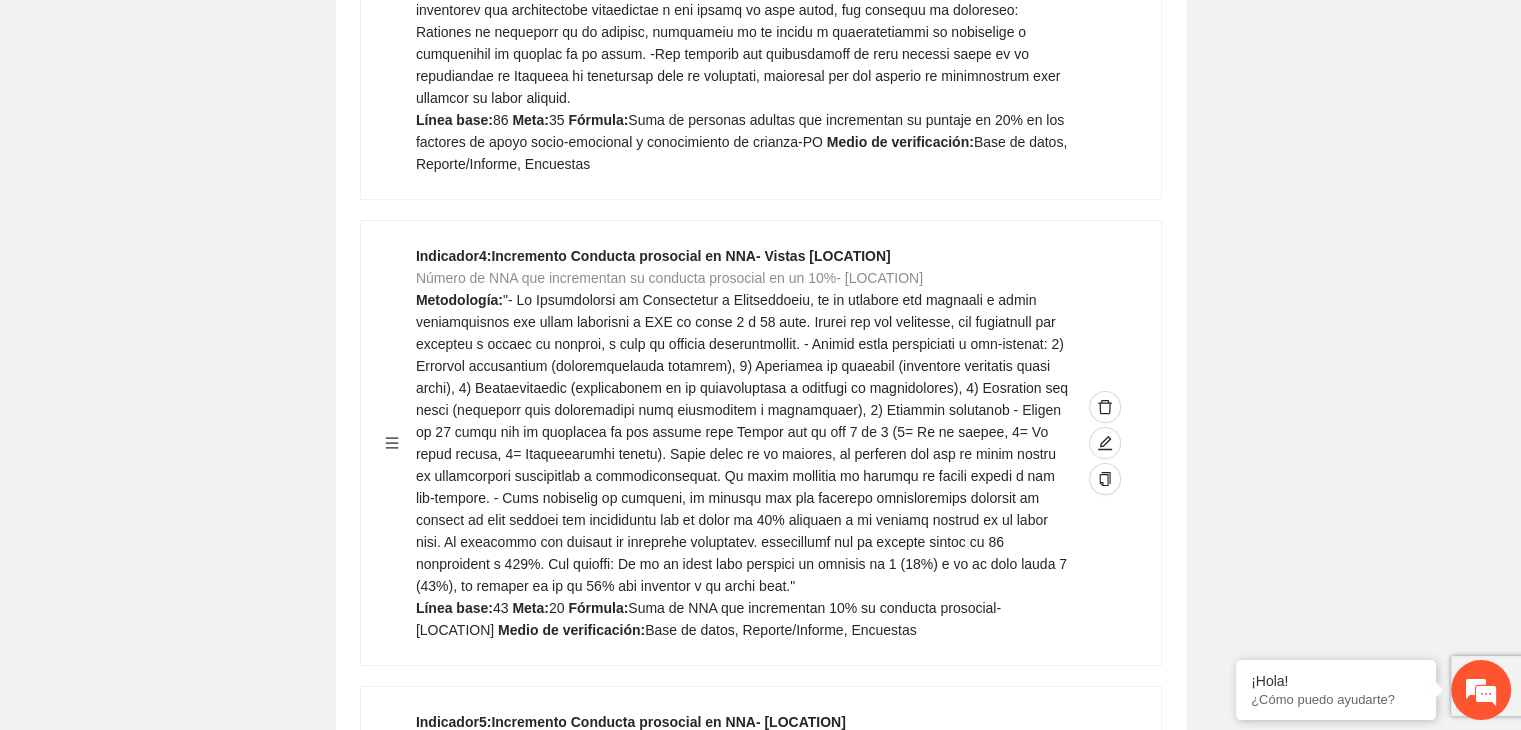 scroll, scrollTop: 7488, scrollLeft: 0, axis: vertical 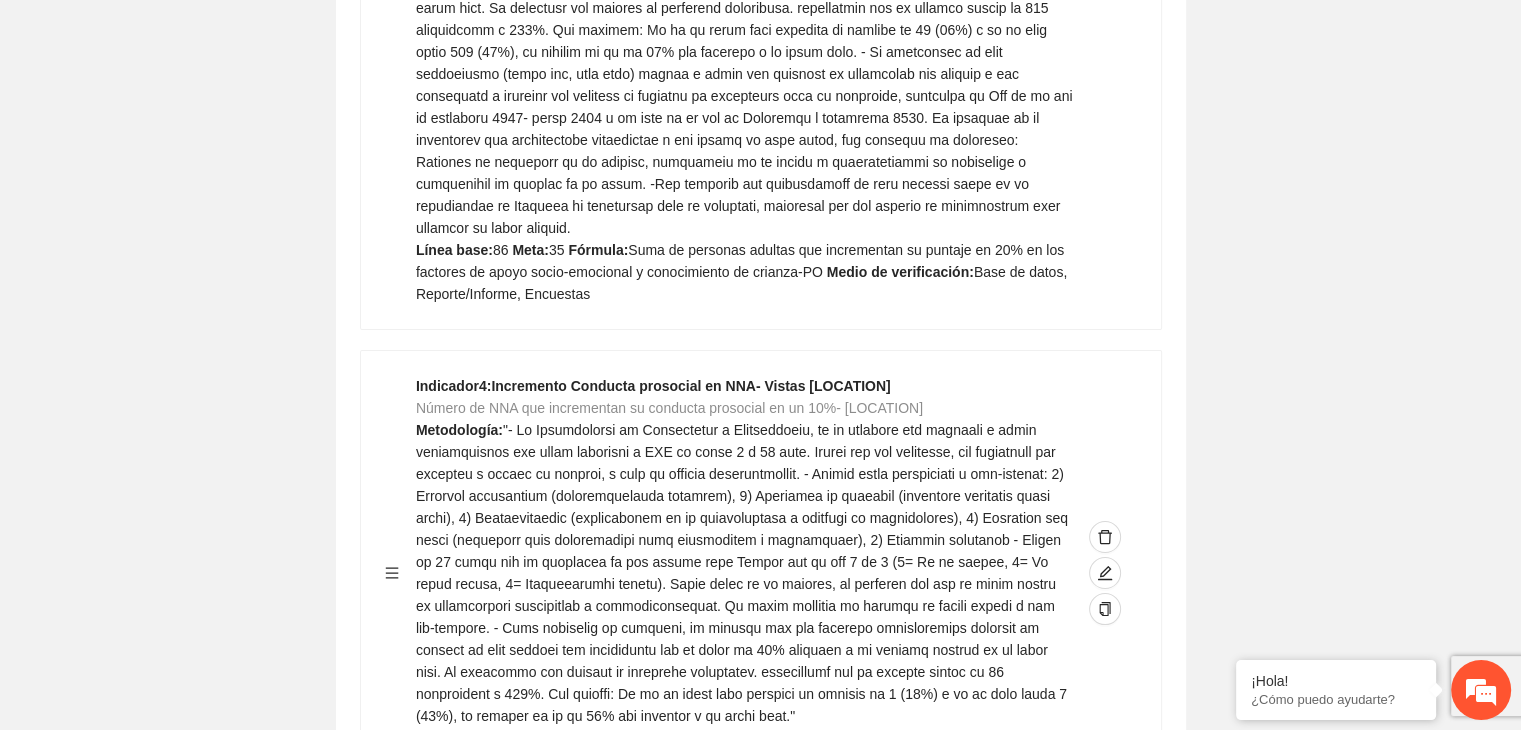 click on "Guardar Objetivo de desarrollo Exportar Contribuir a la disminución de incidencia en violencia familiar en las zonas de [LOCATION], [LOCATION] y [LOCATION] del Municipio de Chihuahua. Indicadores Indicador 1 : Violencia familiar disminuyendo en un 5% en [LOCATION] Número de carpetas de investigación de Violencia familiar disminuyendo en un 5% en [LOCATION] Metodología: Se solicita información al Observatorio Ciudadano de FICOSEC sobre el número de carpetas de violencia familiar en las colonias de intervención Línea base: 29 Meta: 25 Fórmula: Suma de carpetas de investigación de violencia familiar disminuyendo en un 5% en [LOCATION] Medio de verificación: Reporte/Informe 0 Indicador 2 : Violencia familiar disminuyendo en un 5% en [LOCATION] Número de carpetas de investigación de Violencia familiar disminuyendo en un 5% en [LOCATION] Metodología: Línea base: 63 Meta: 56 Fórmula: Medio de verificación: Reporte/Informe 0 3 :" at bounding box center [760, -2340] 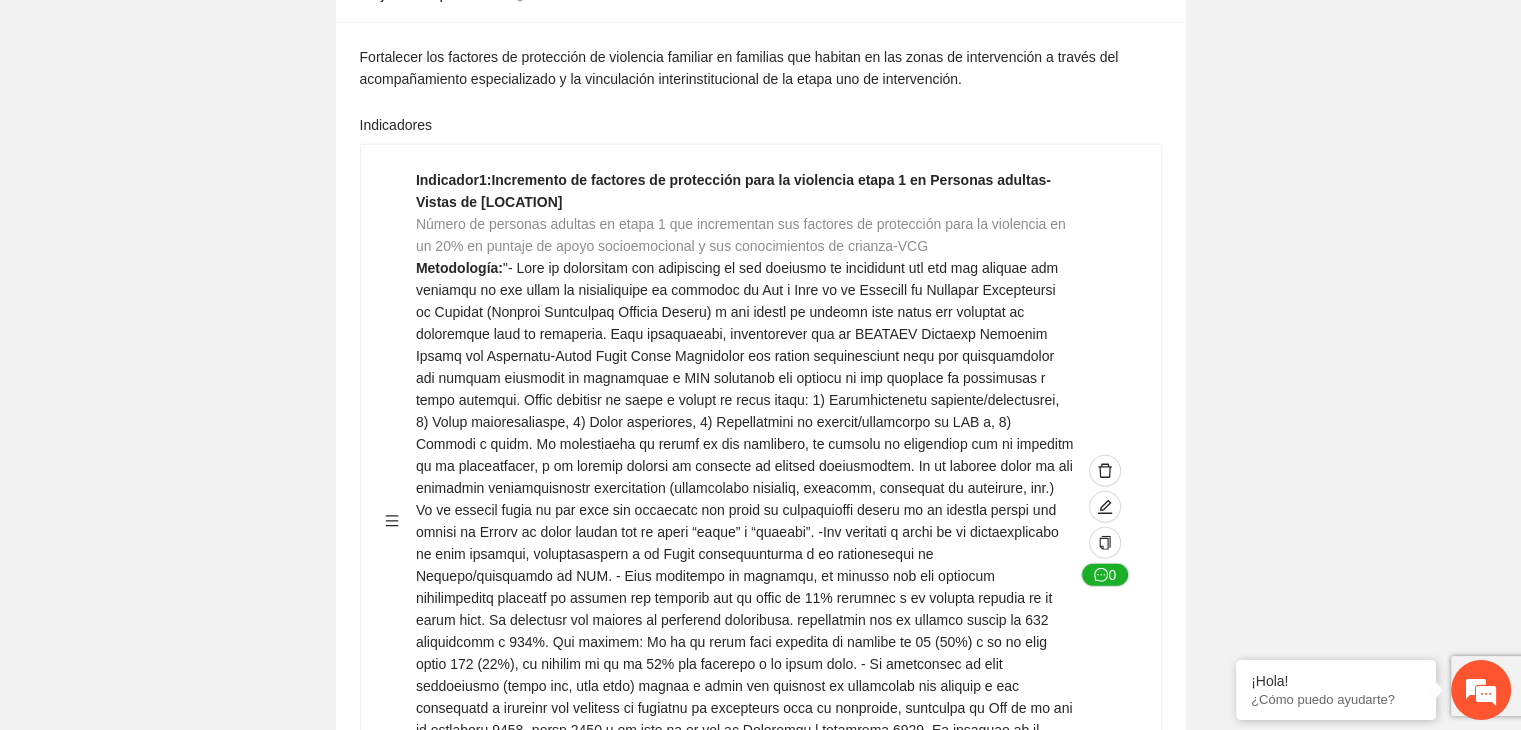 scroll, scrollTop: 5288, scrollLeft: 0, axis: vertical 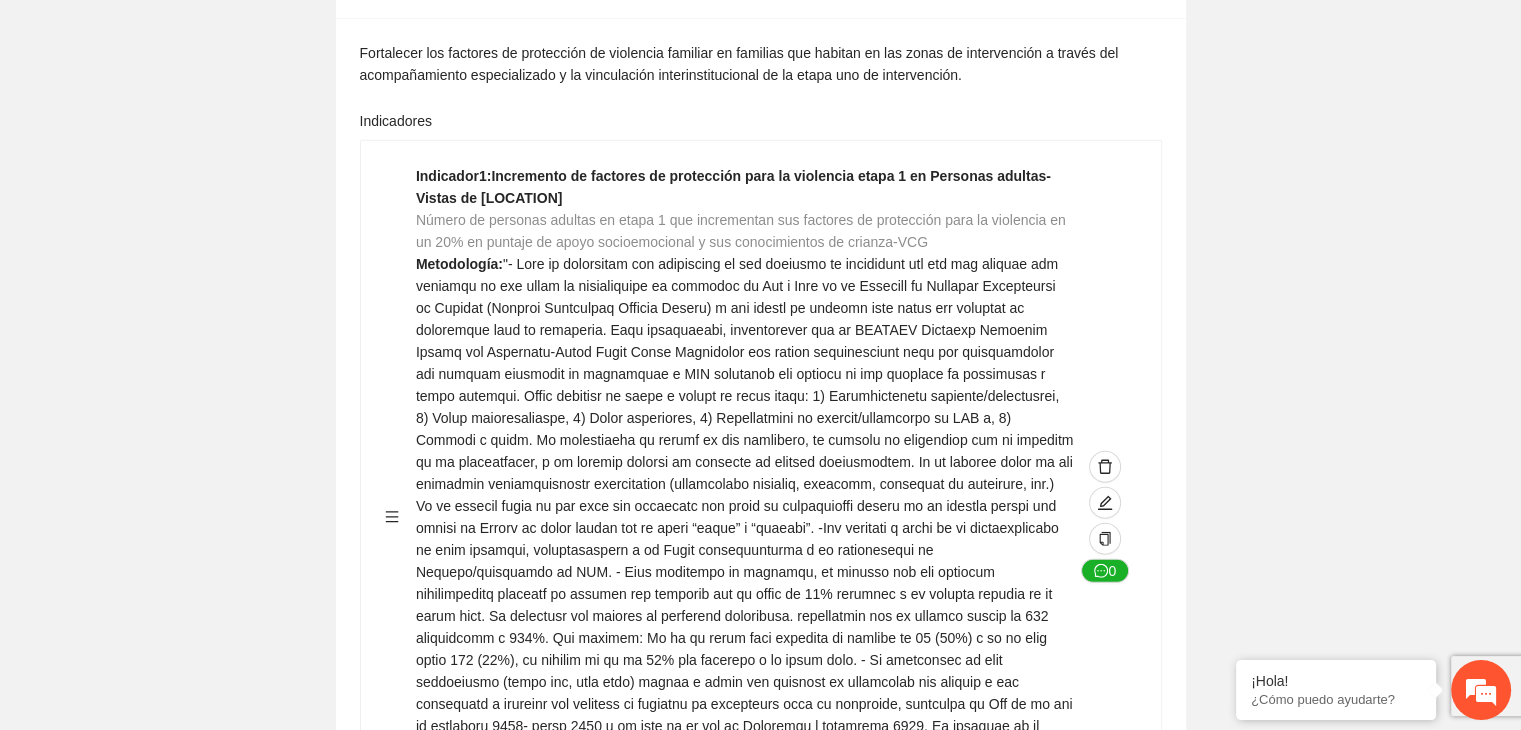 click on "Guardar Objetivo de desarrollo Exportar Contribuir a la disminución de incidencia en violencia familiar en las zonas de [LOCATION], [LOCATION] y [LOCATION] del Municipio de Chihuahua. Indicadores Indicador 1 : Violencia familiar disminuyendo en un 5% en [LOCATION] Número de carpetas de investigación de Violencia familiar disminuyendo en un 5% en [LOCATION] Metodología: Se solicita información al Observatorio Ciudadano de FICOSEC sobre el número de carpetas de violencia familiar en las colonias de intervención Línea base: 29 Meta: 25 Fórmula: Suma de carpetas de investigación de violencia familiar disminuyendo en un 5% en [LOCATION] Medio de verificación: Reporte/Informe 0 Indicador 2 : Violencia familiar disminuyendo en un 5% en [LOCATION] Número de carpetas de investigación de Violencia familiar disminuyendo en un 5% en [LOCATION] Metodología: Línea base: 63 Meta: 56 Fórmula: Medio de verificación: Reporte/Informe 0 3 :" at bounding box center [760, -140] 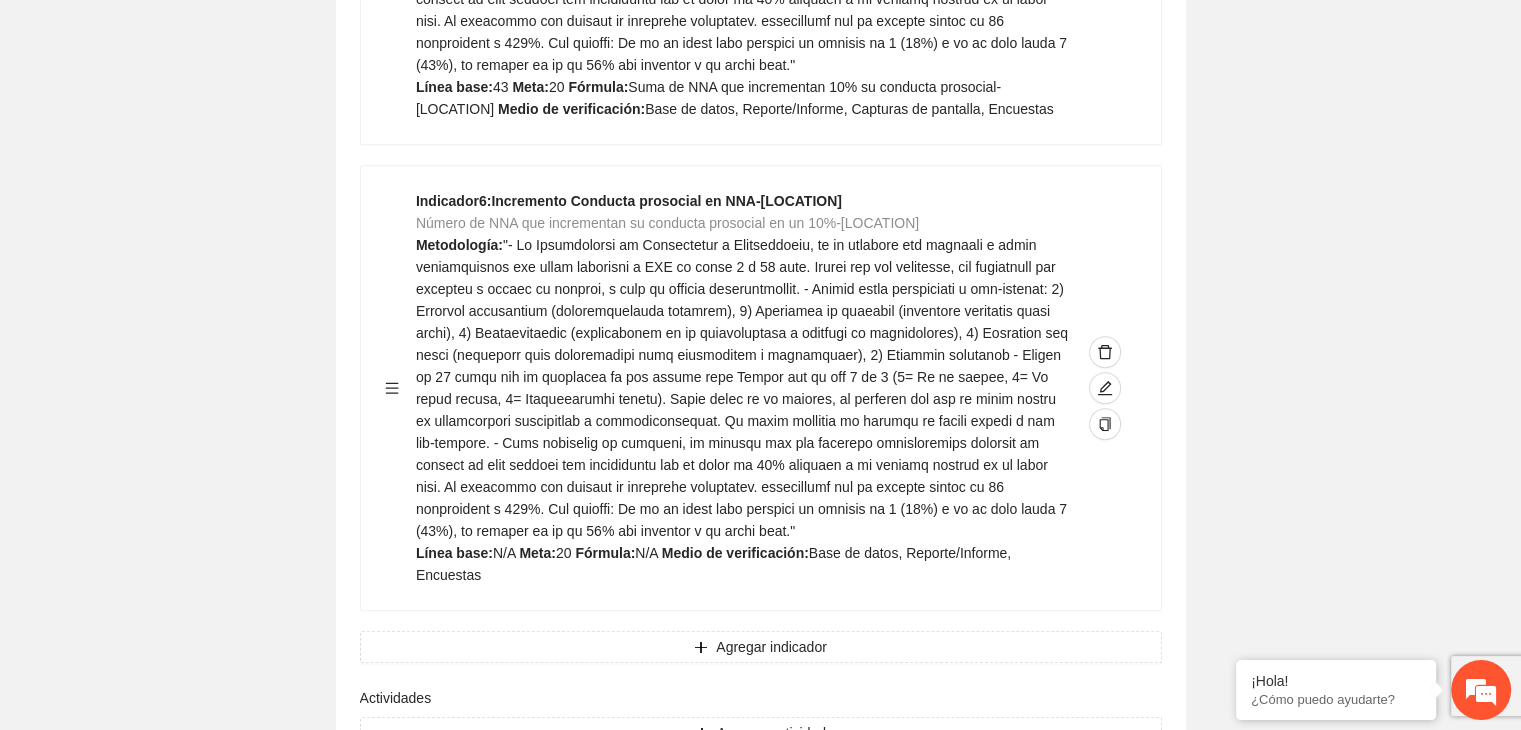 scroll, scrollTop: 8608, scrollLeft: 0, axis: vertical 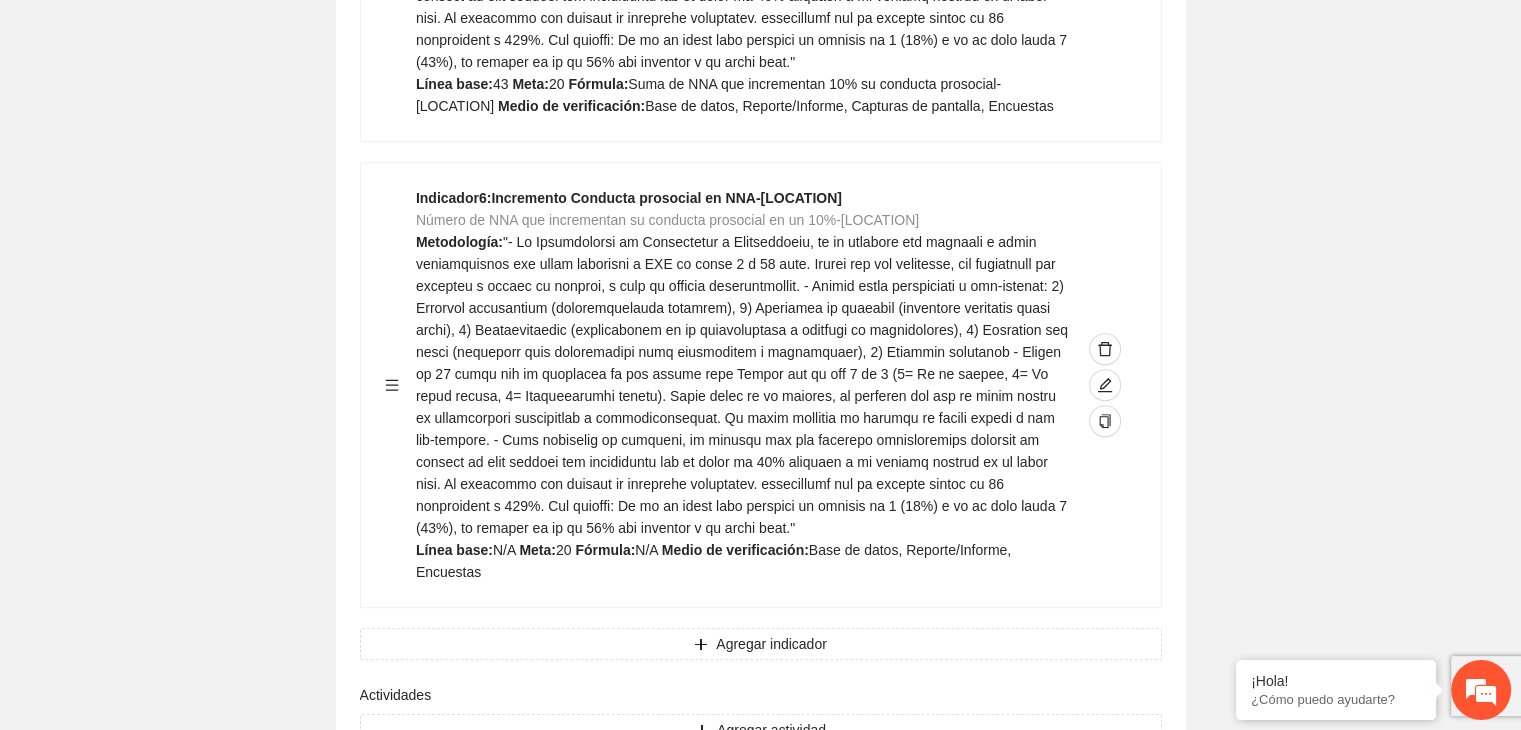 click on "Guardar Objetivo de desarrollo Exportar Contribuir a la disminución de incidencia en violencia familiar en las zonas de [LOCATION], [LOCATION] y [LOCATION] del Municipio de Chihuahua. Indicadores Indicador 1 : Violencia familiar disminuyendo en un 5% en [LOCATION] Número de carpetas de investigación de Violencia familiar disminuyendo en un 5% en [LOCATION] Metodología: Se solicita información al Observatorio Ciudadano de FICOSEC sobre el número de carpetas de violencia familiar en las colonias de intervención Línea base: 29 Meta: 25 Fórmula: Suma de carpetas de investigación de violencia familiar disminuyendo en un 5% en [LOCATION] Medio de verificación: Reporte/Informe 0 Indicador 2 : Violencia familiar disminuyendo en un 5% en [LOCATION] Número de carpetas de investigación de Violencia familiar disminuyendo en un 5% en [LOCATION] Metodología: Línea base: 63 Meta: 56 Fórmula: Medio de verificación: Reporte/Informe 0 3 :" at bounding box center (760, -3460) 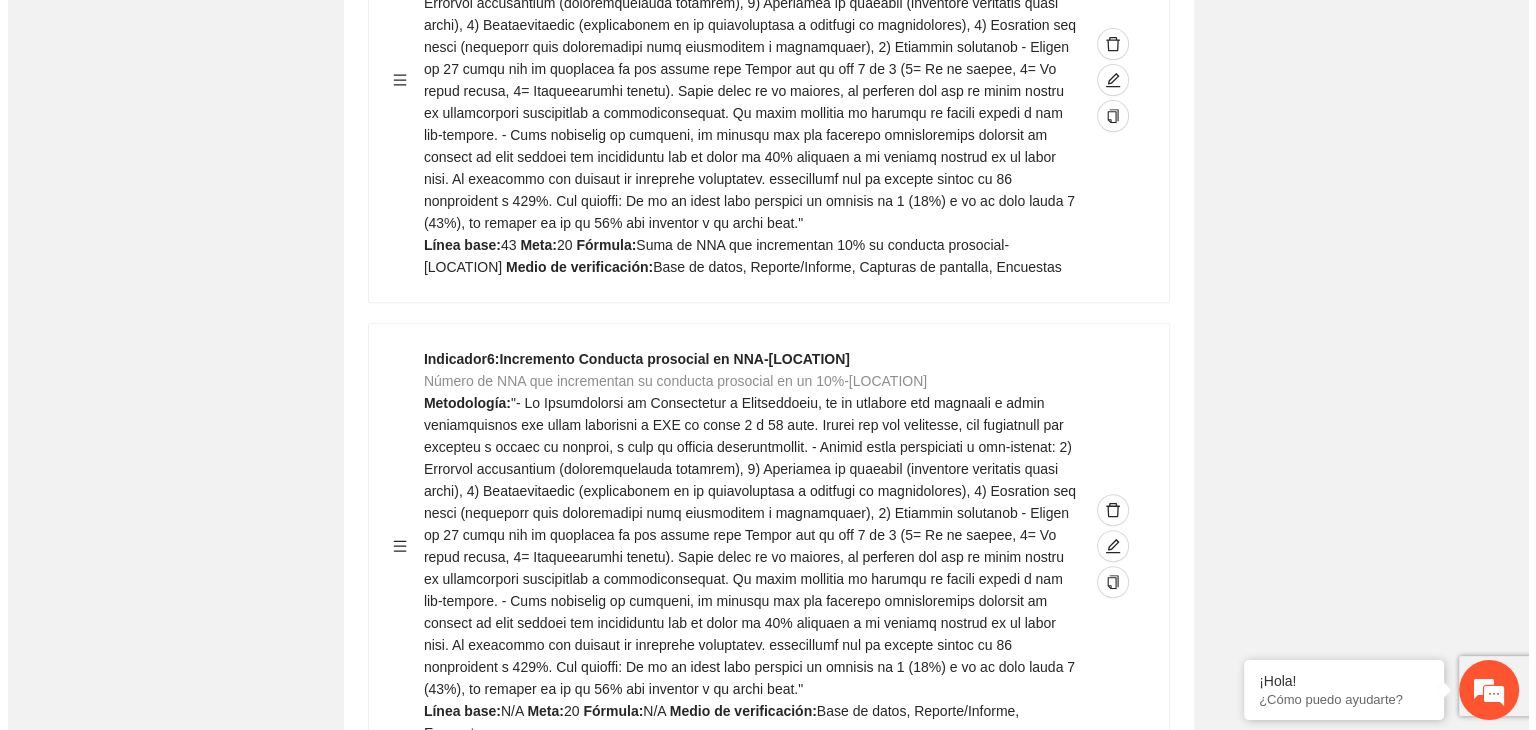 scroll, scrollTop: 8448, scrollLeft: 0, axis: vertical 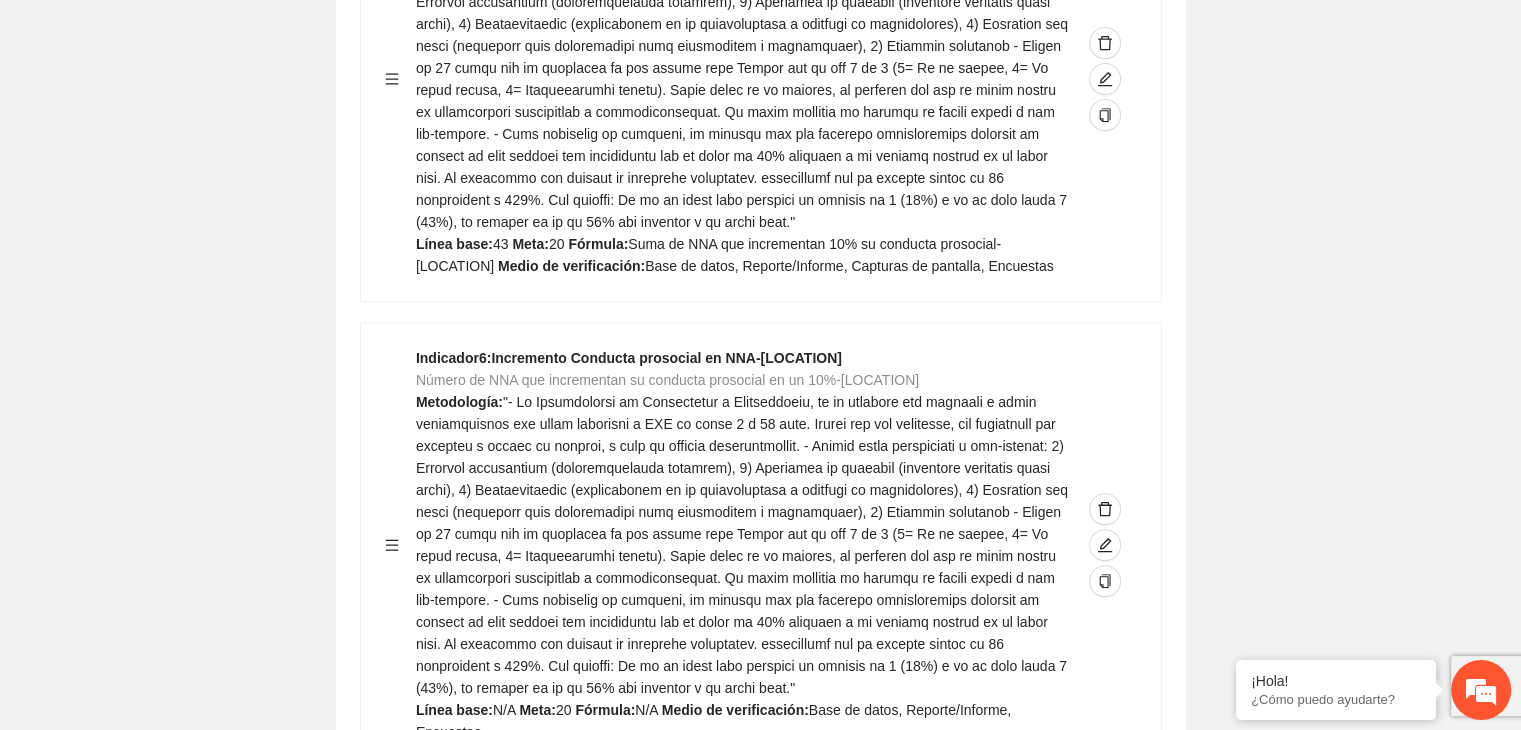 click on "Agregar actividad" at bounding box center [771, 890] 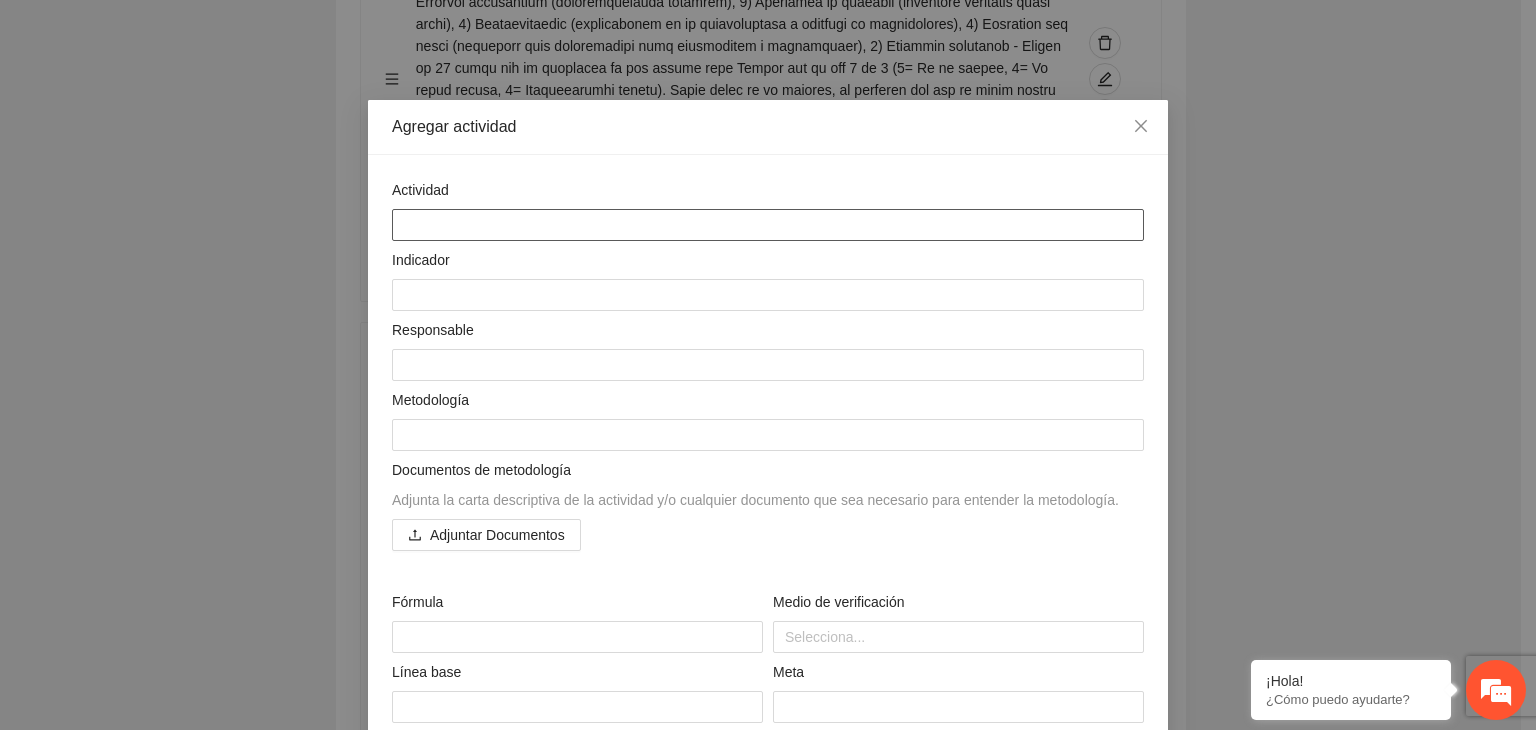 click at bounding box center [768, 225] 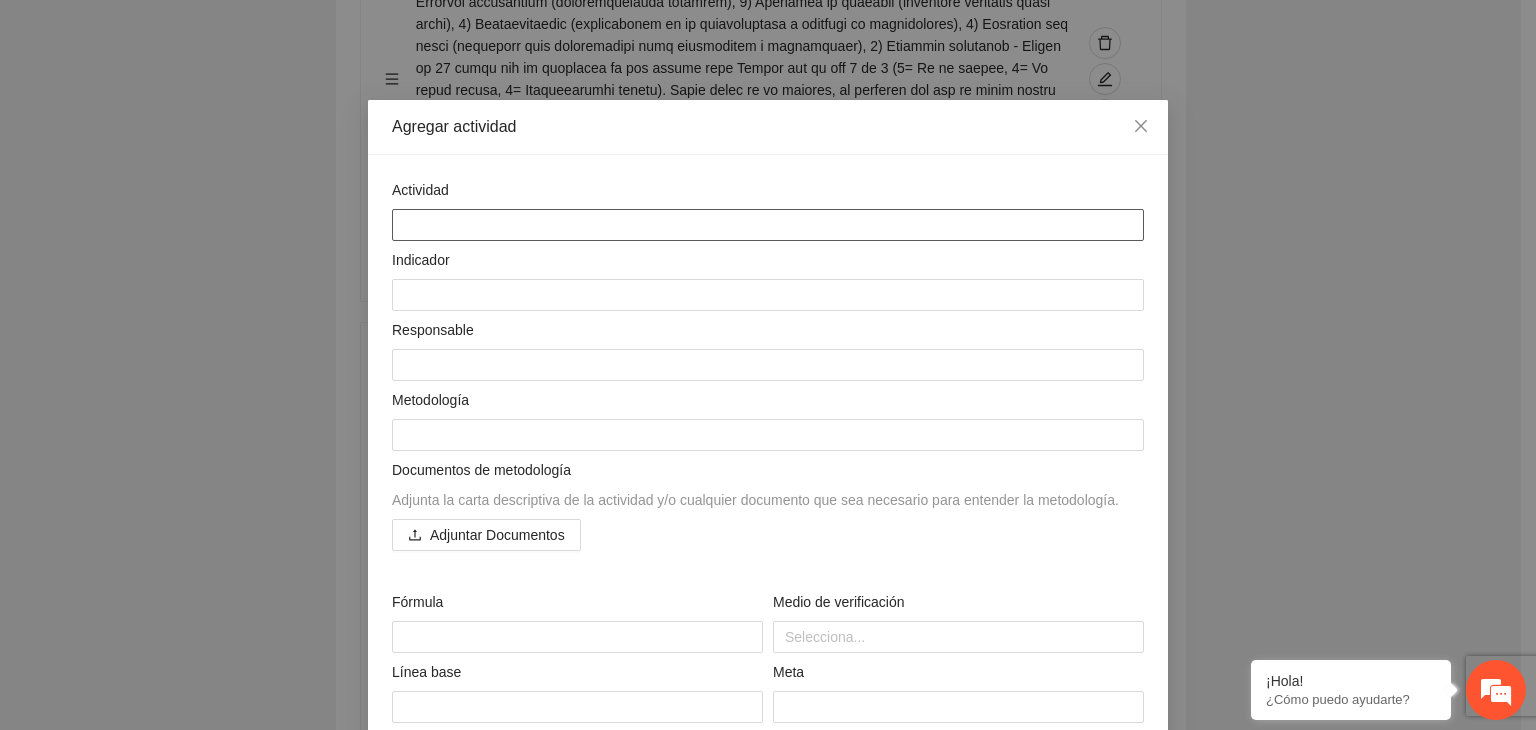 paste on "**********" 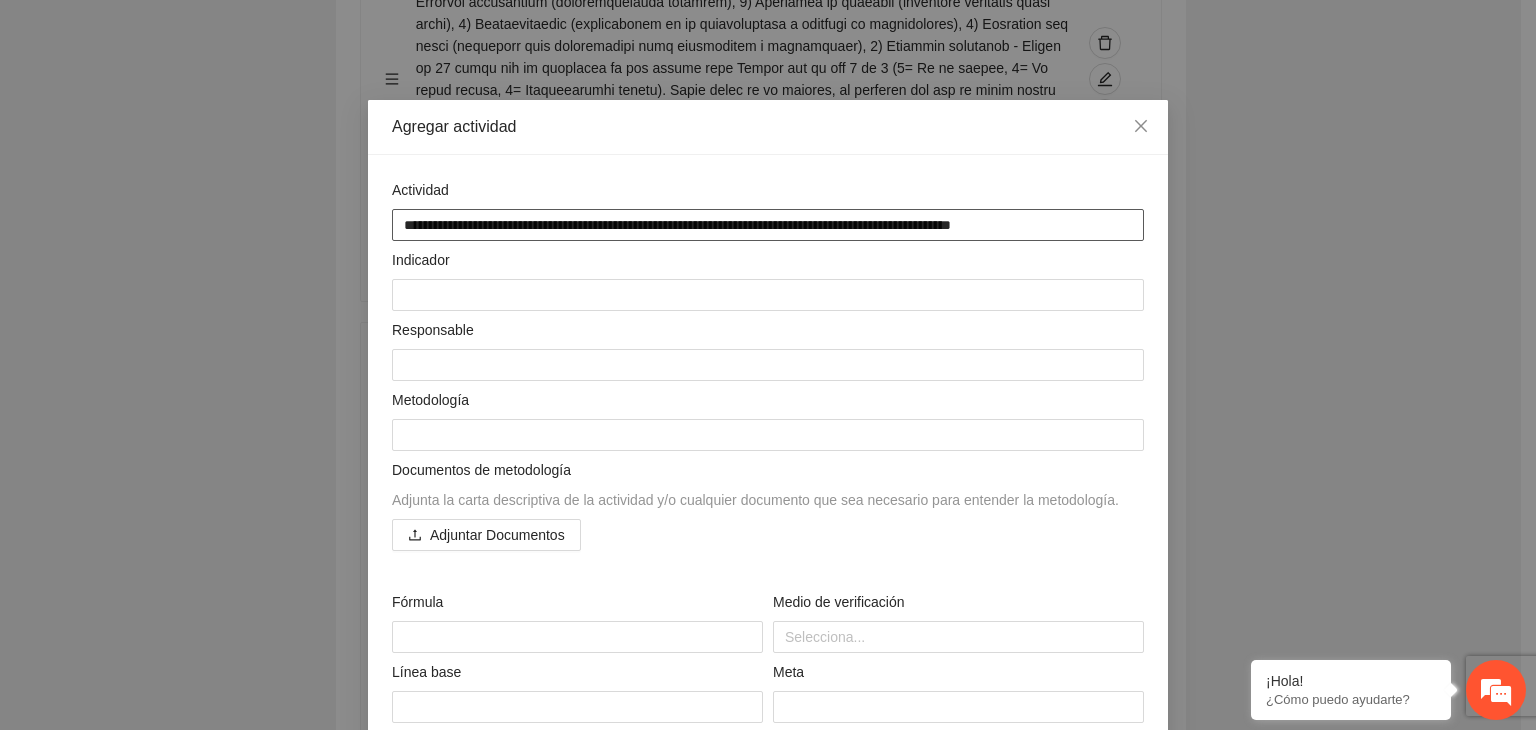 type on "**********" 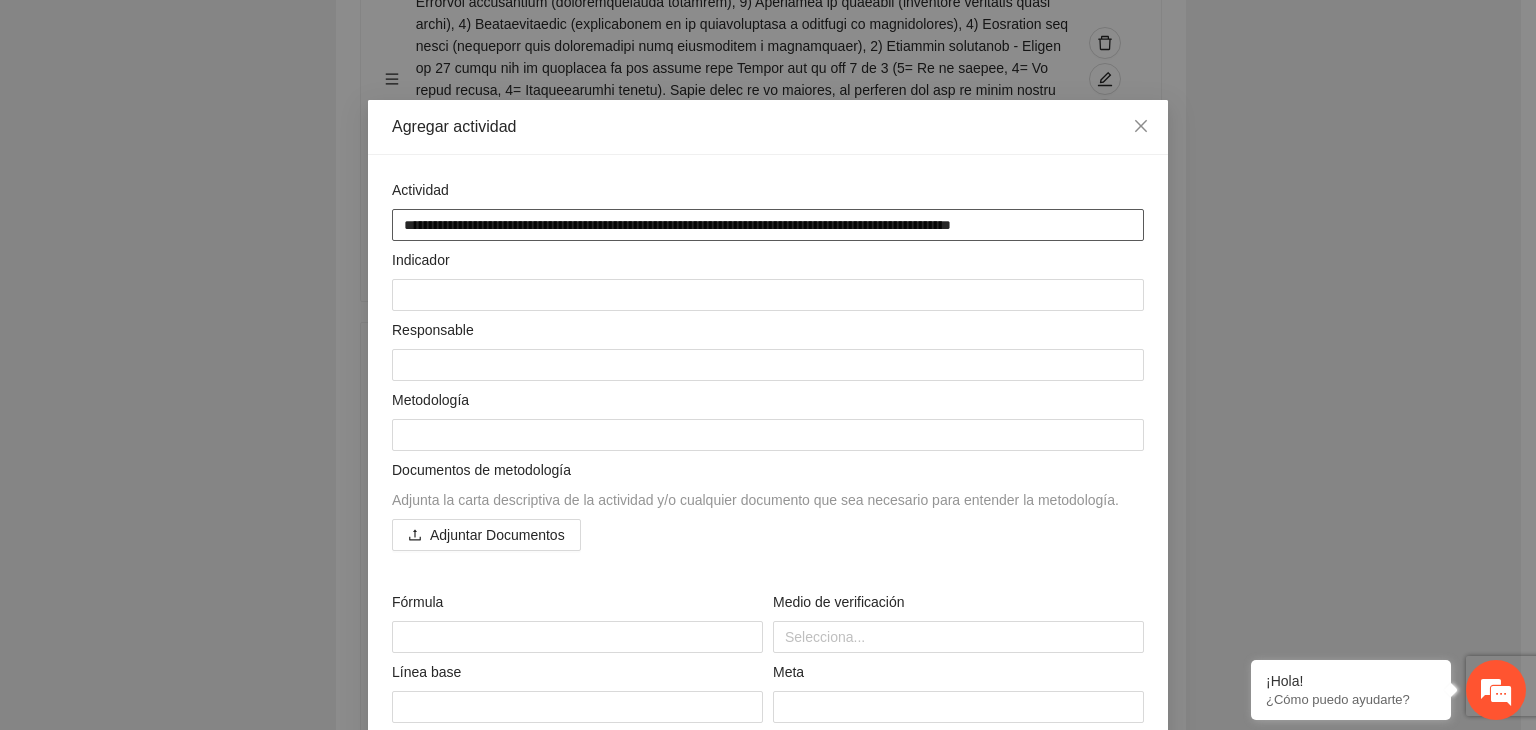 type on "**********" 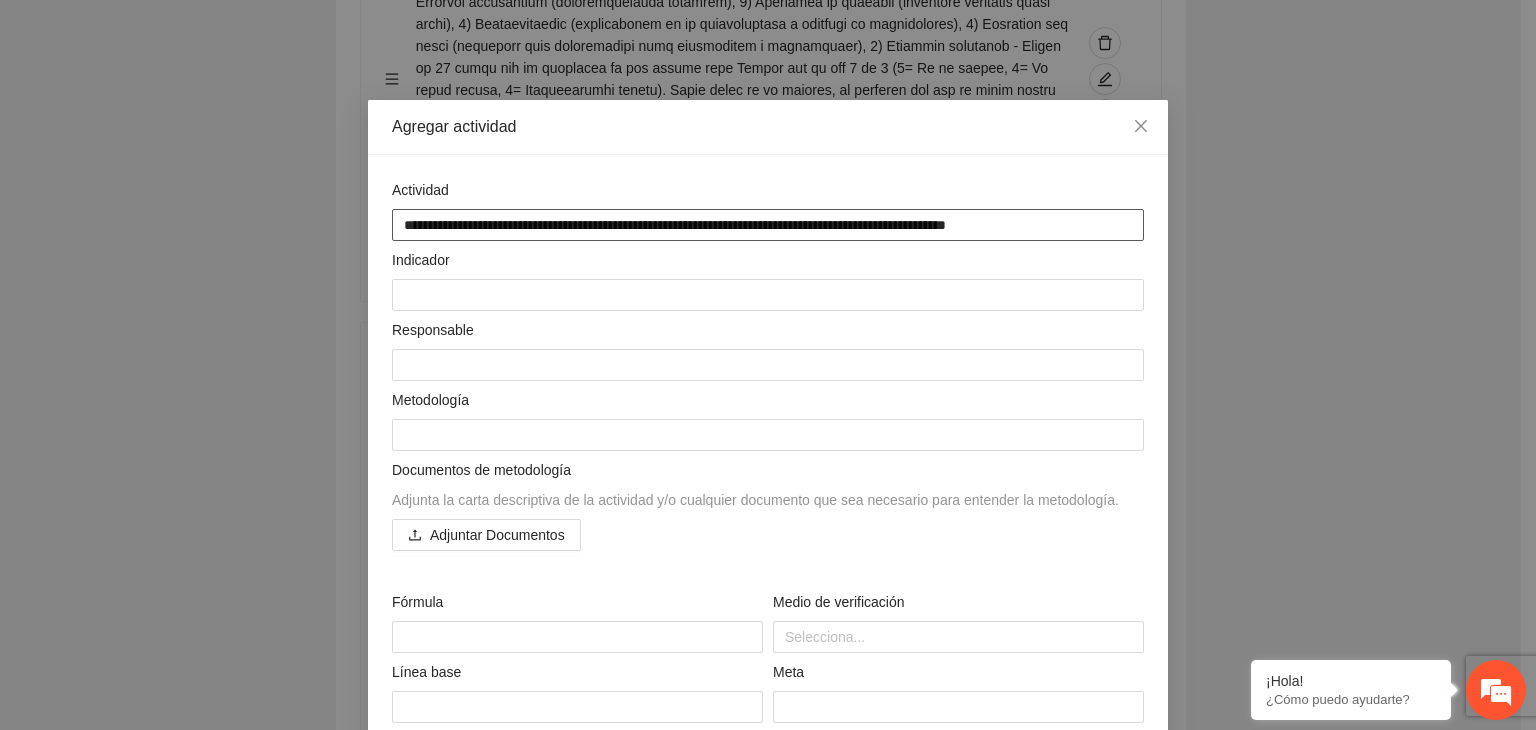 type on "**********" 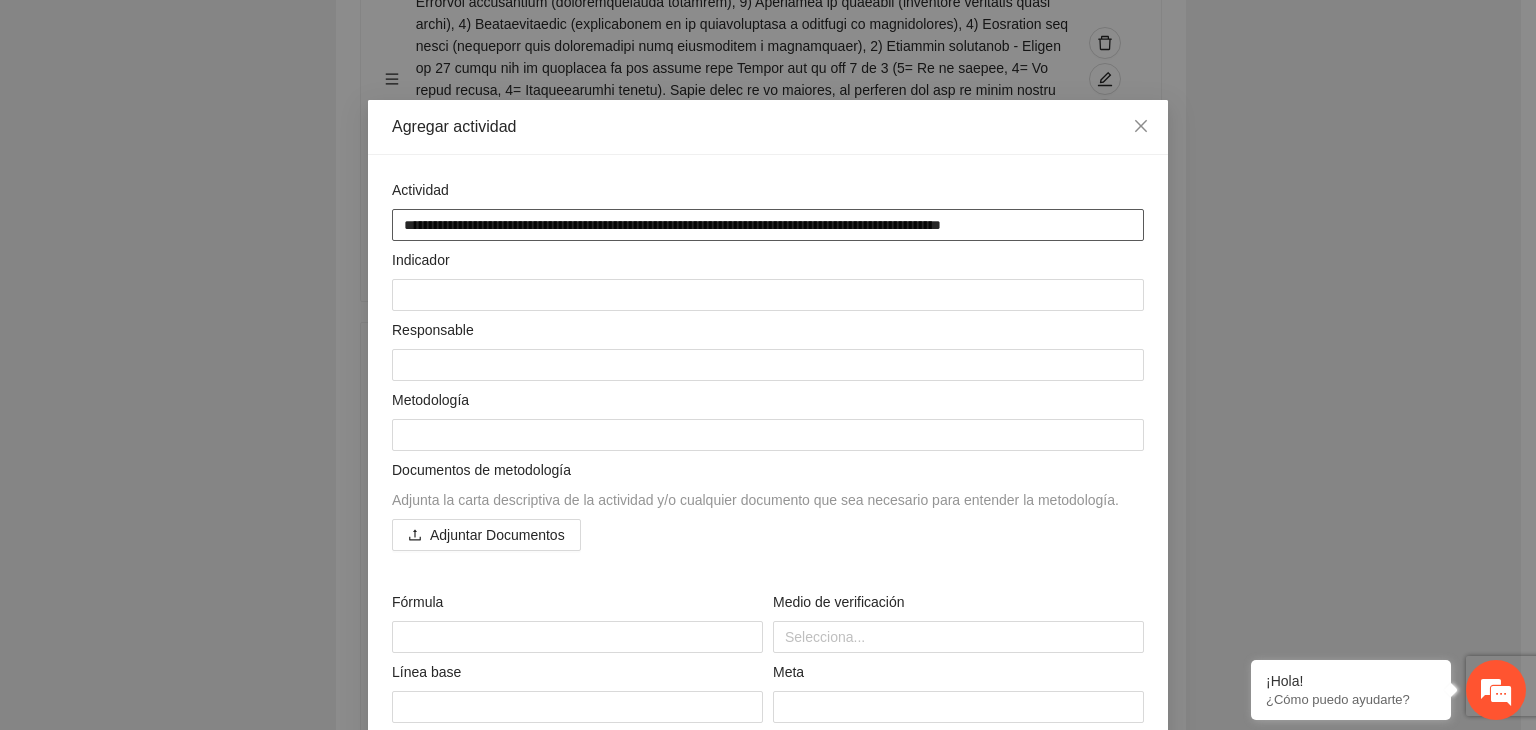 type on "**********" 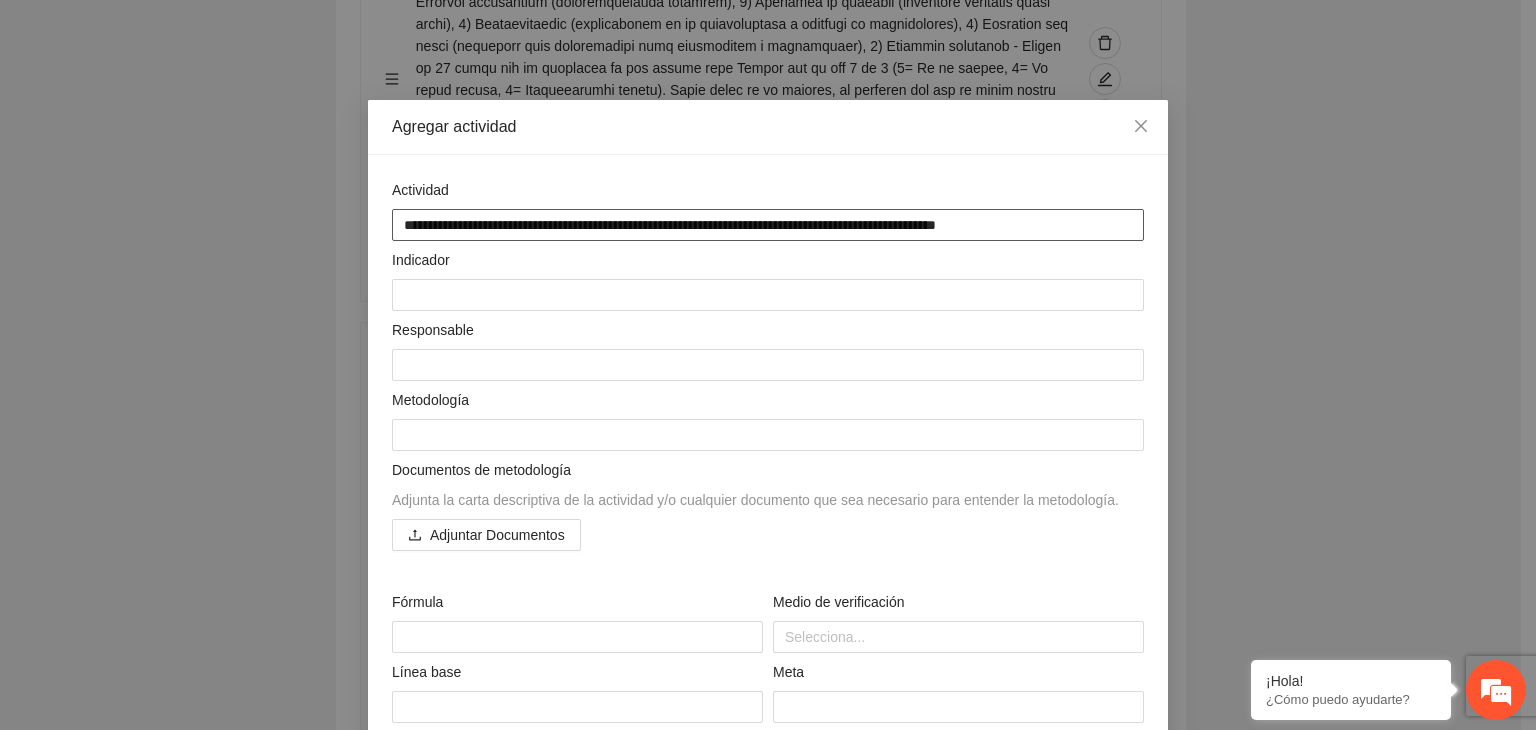 type on "**********" 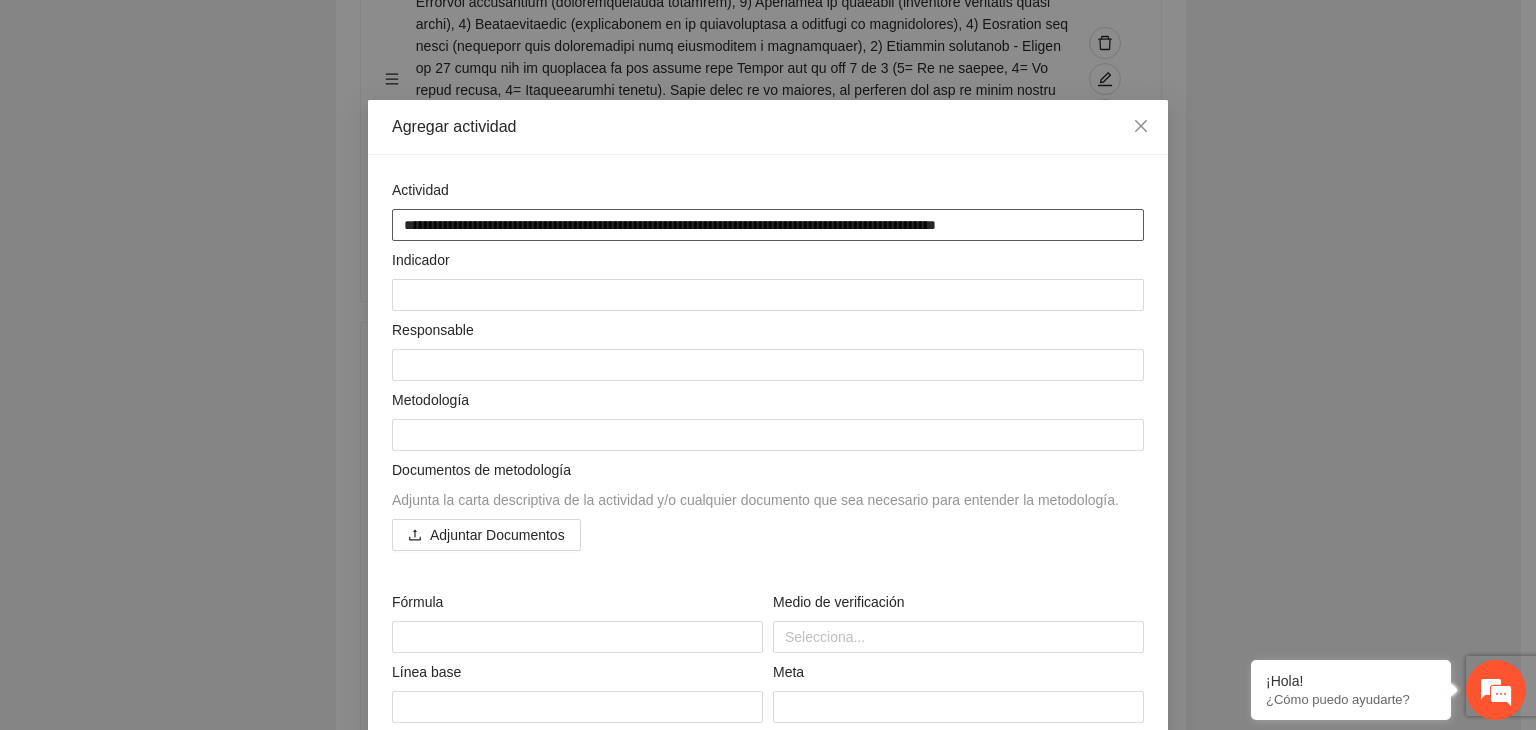 type on "**********" 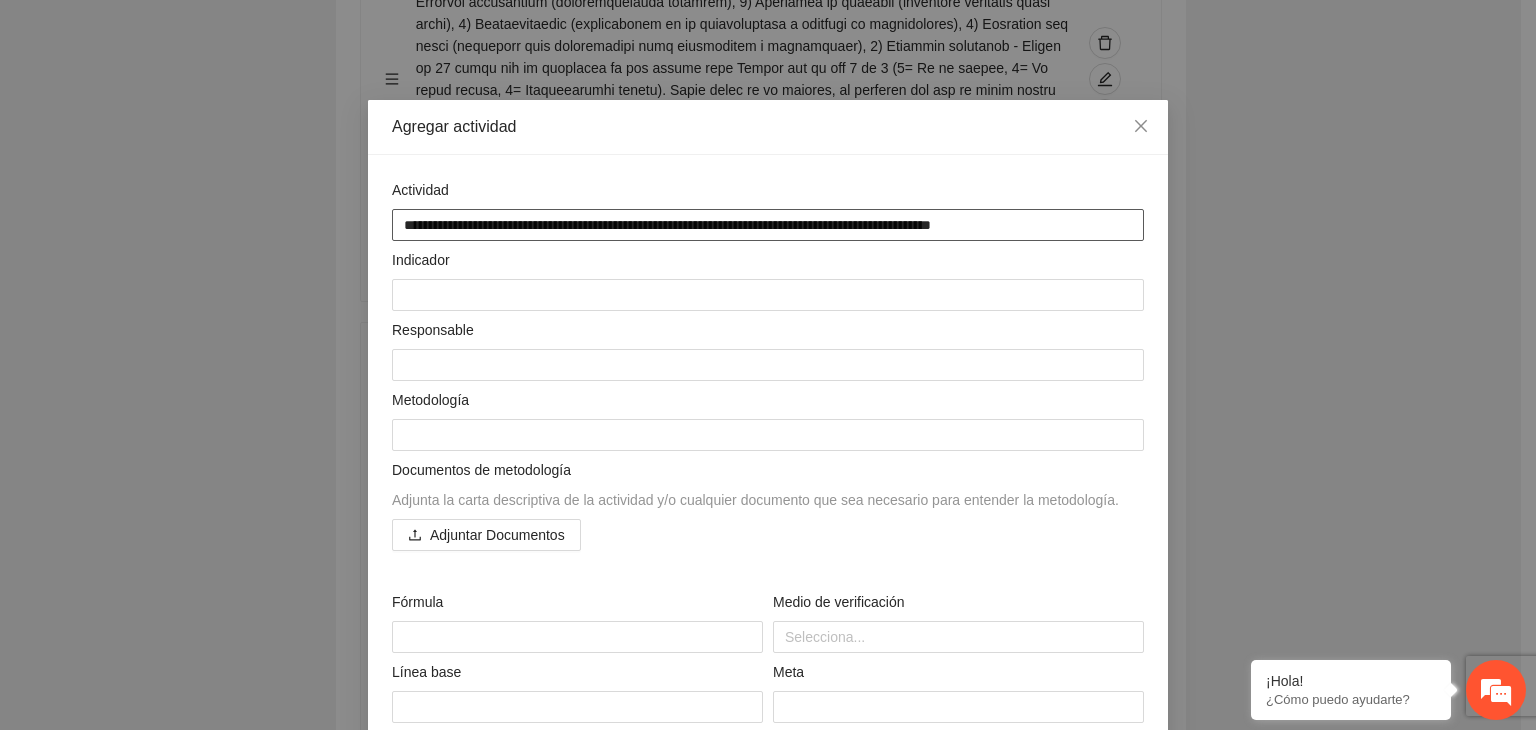 type on "**********" 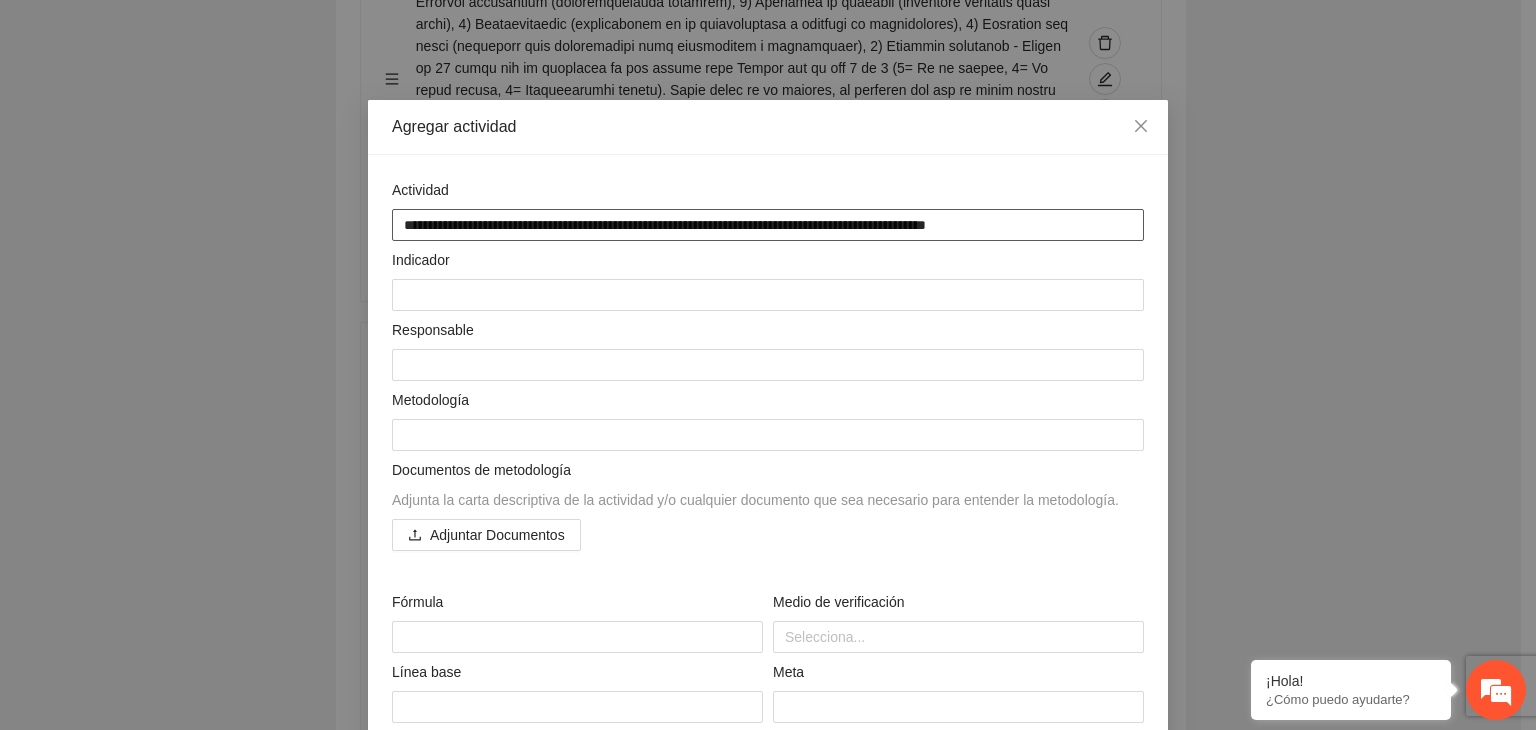 type on "**********" 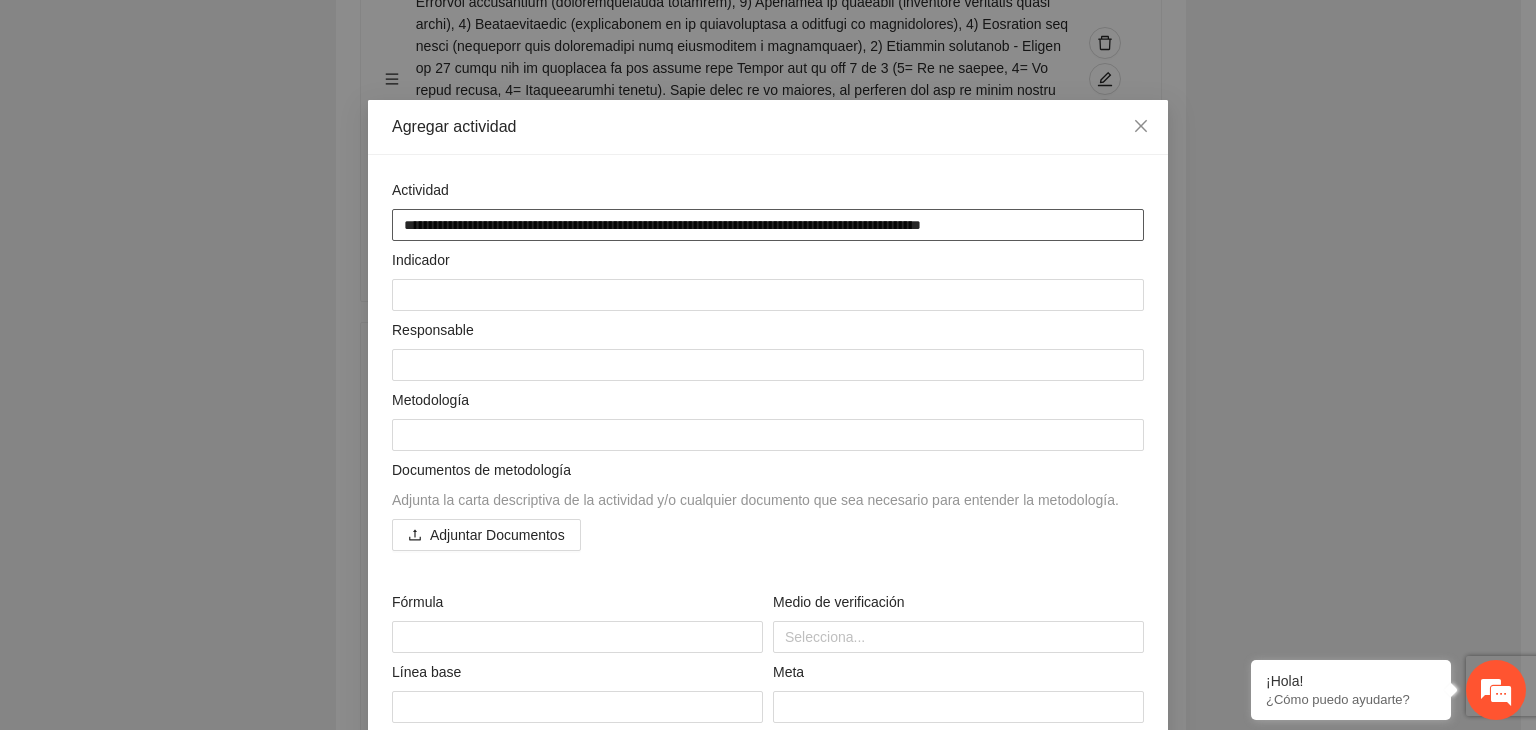type on "**********" 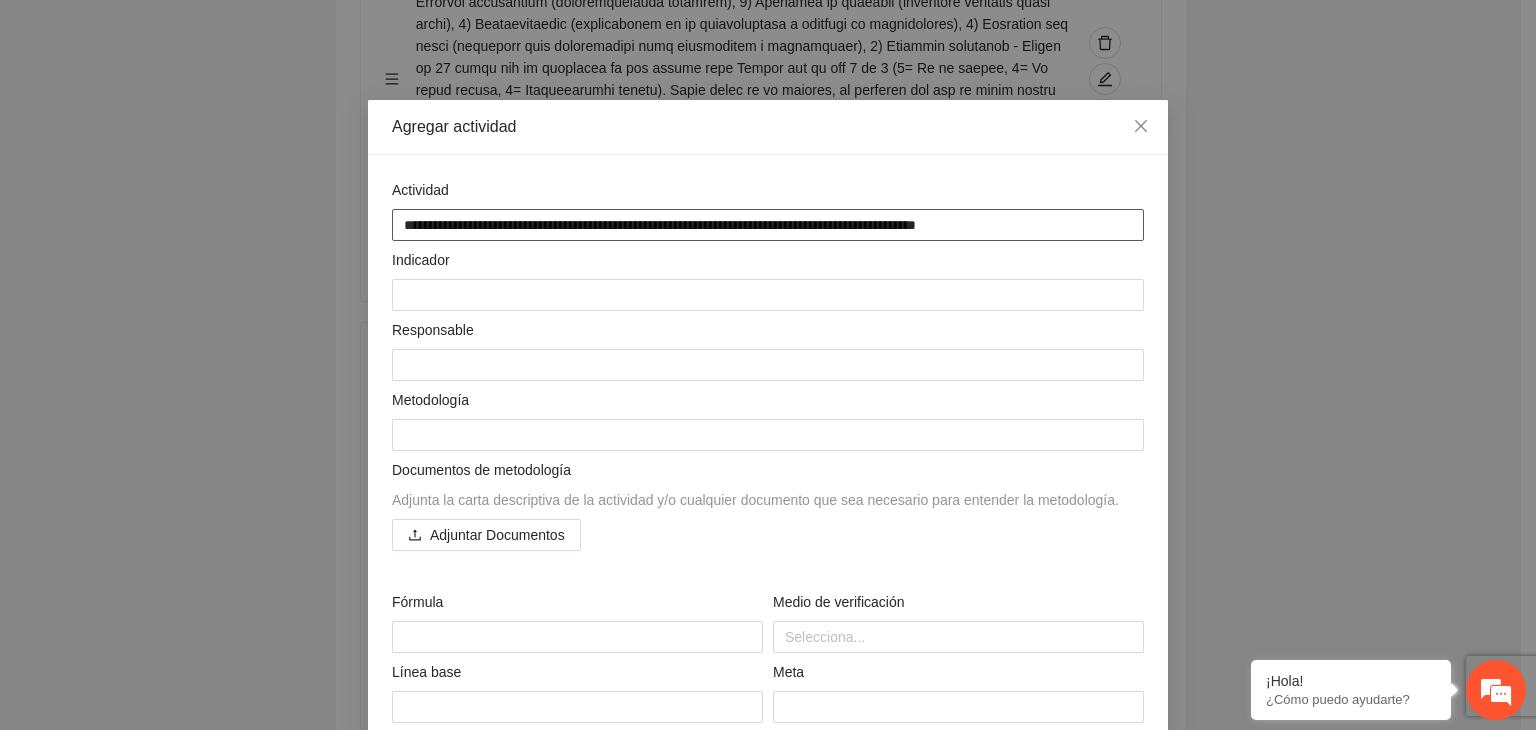 type on "**********" 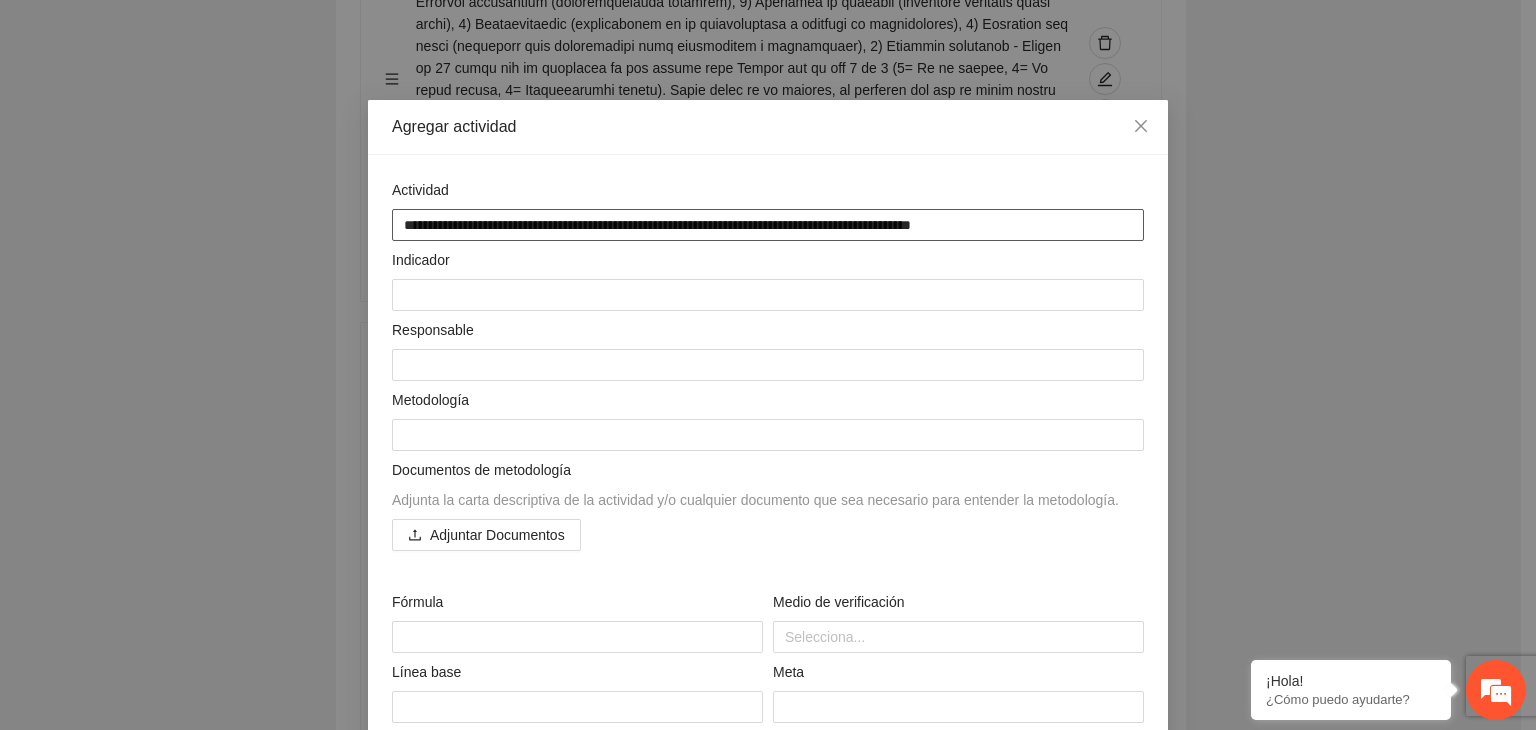 type on "**********" 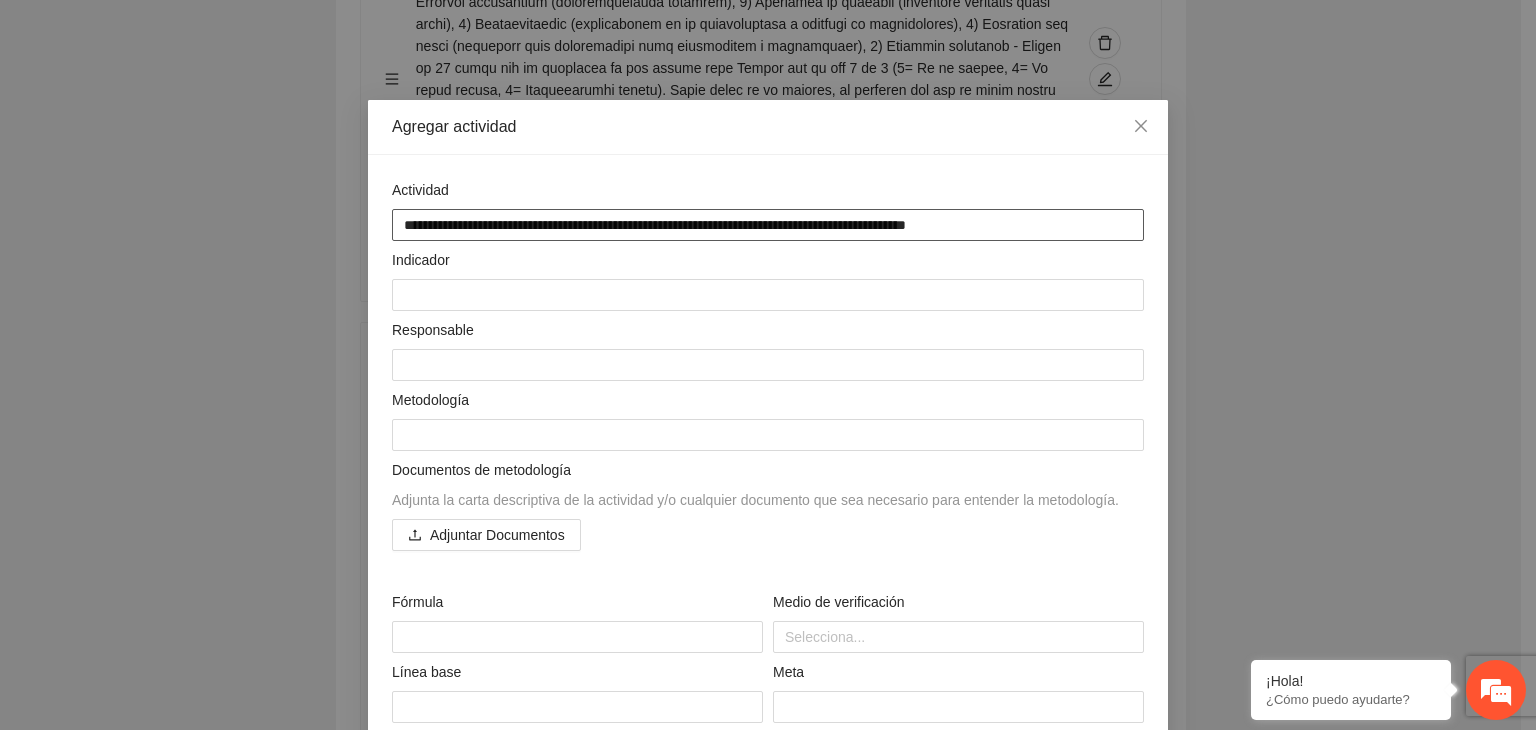 type on "**********" 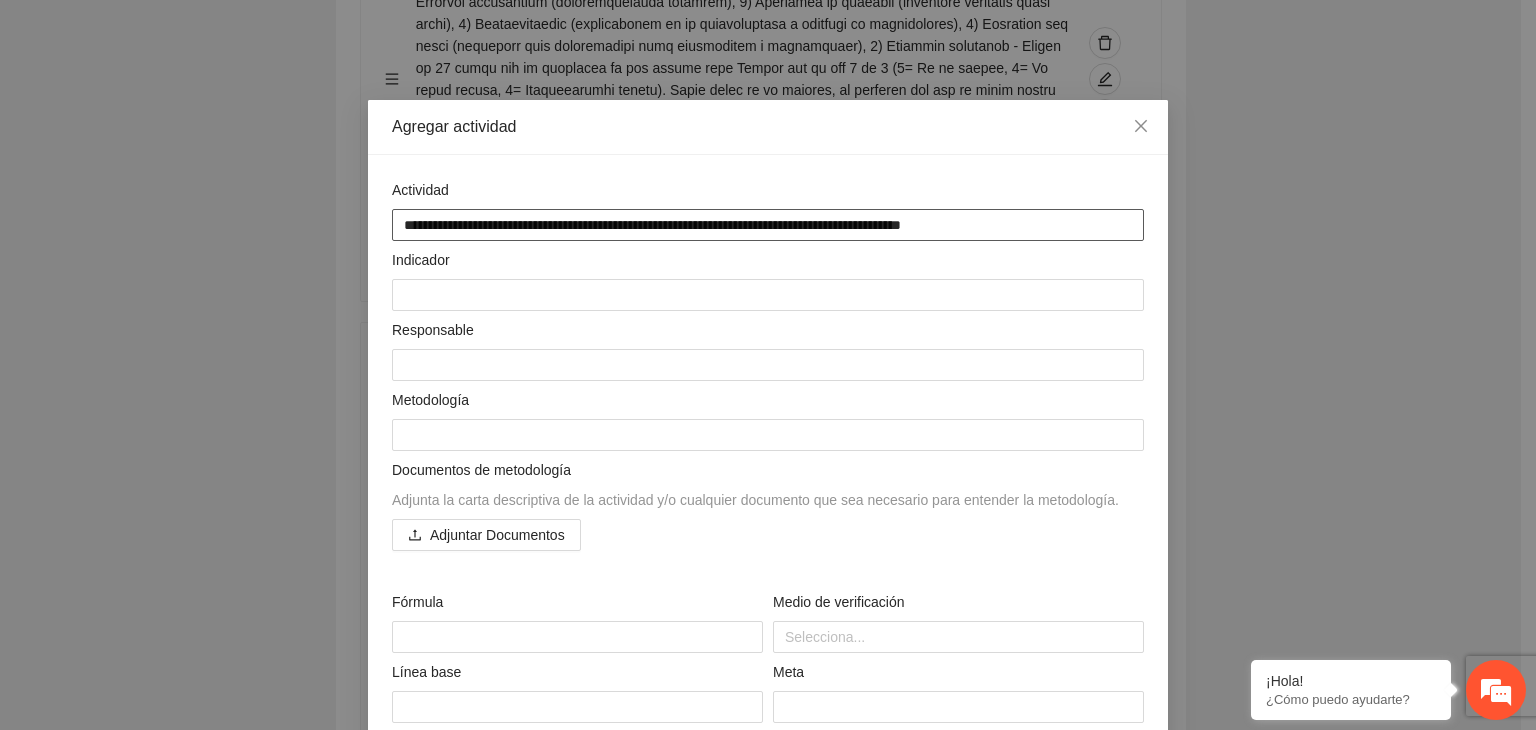 type on "**********" 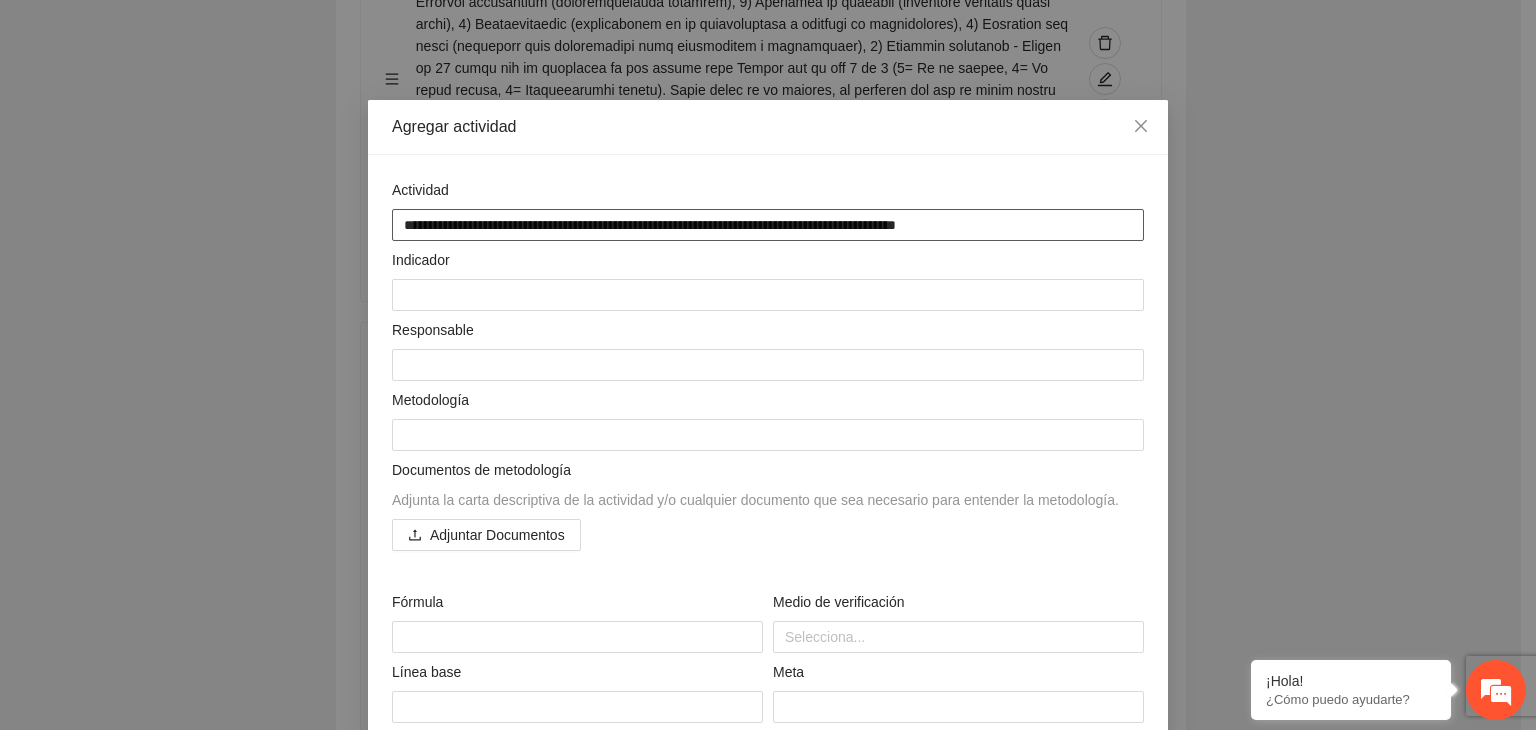 type on "**********" 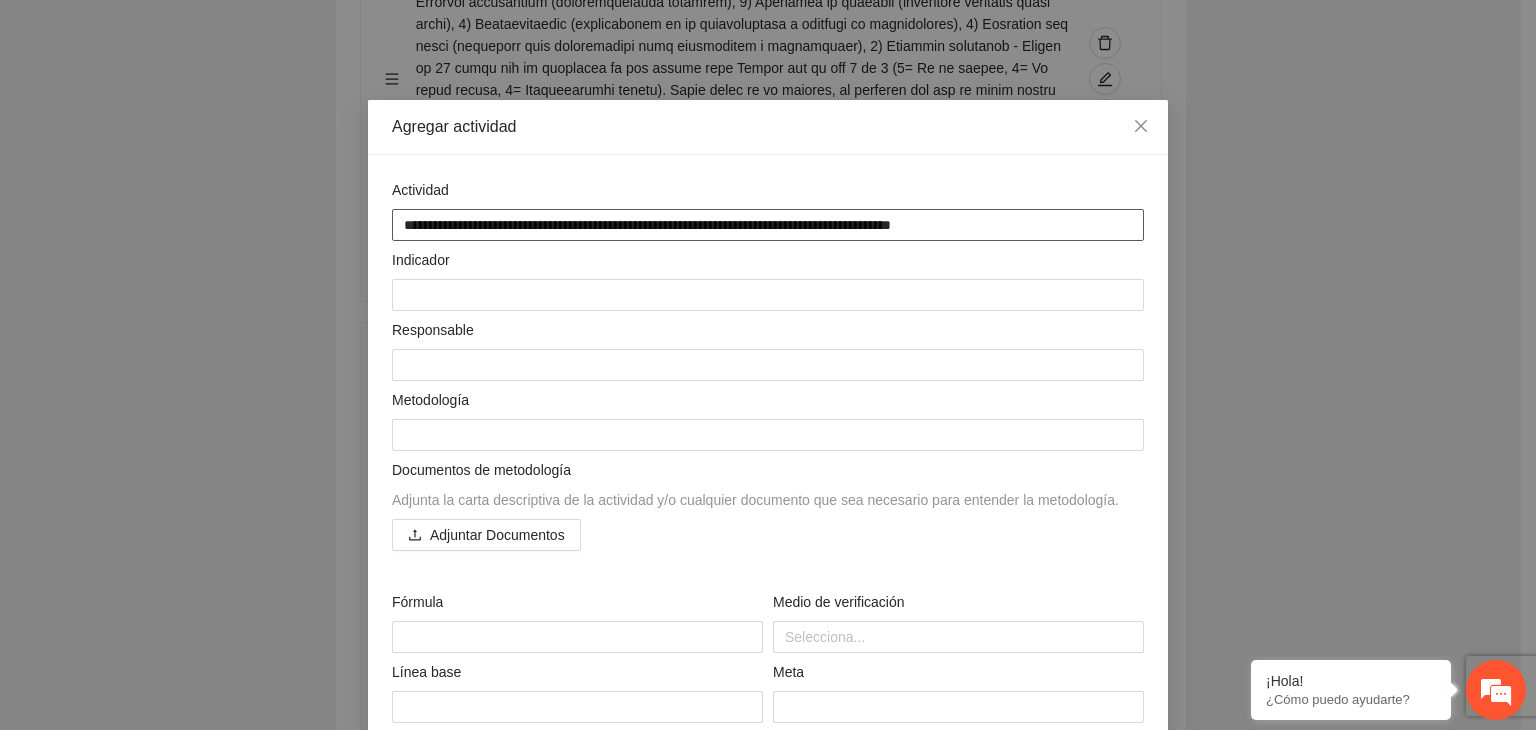 type on "**********" 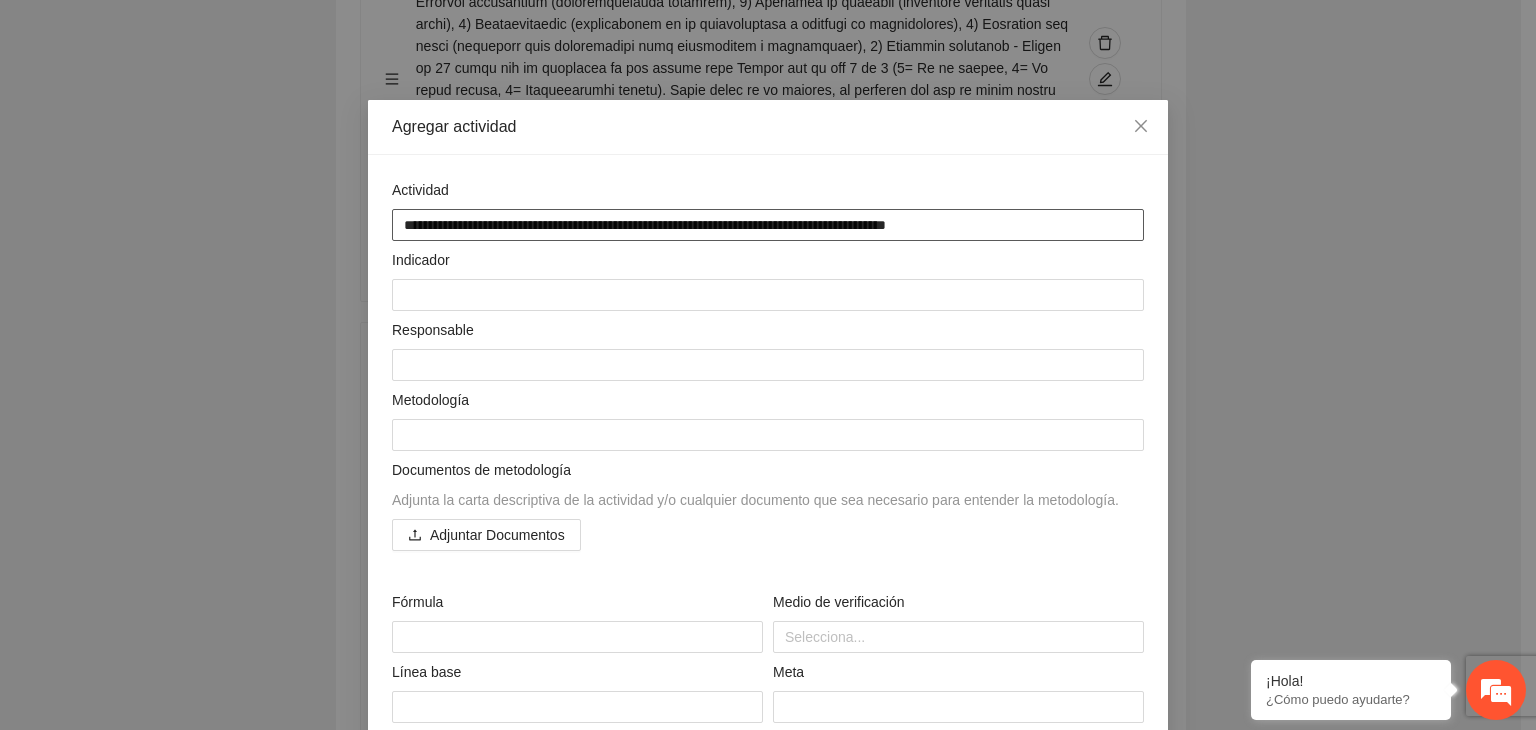 type on "**********" 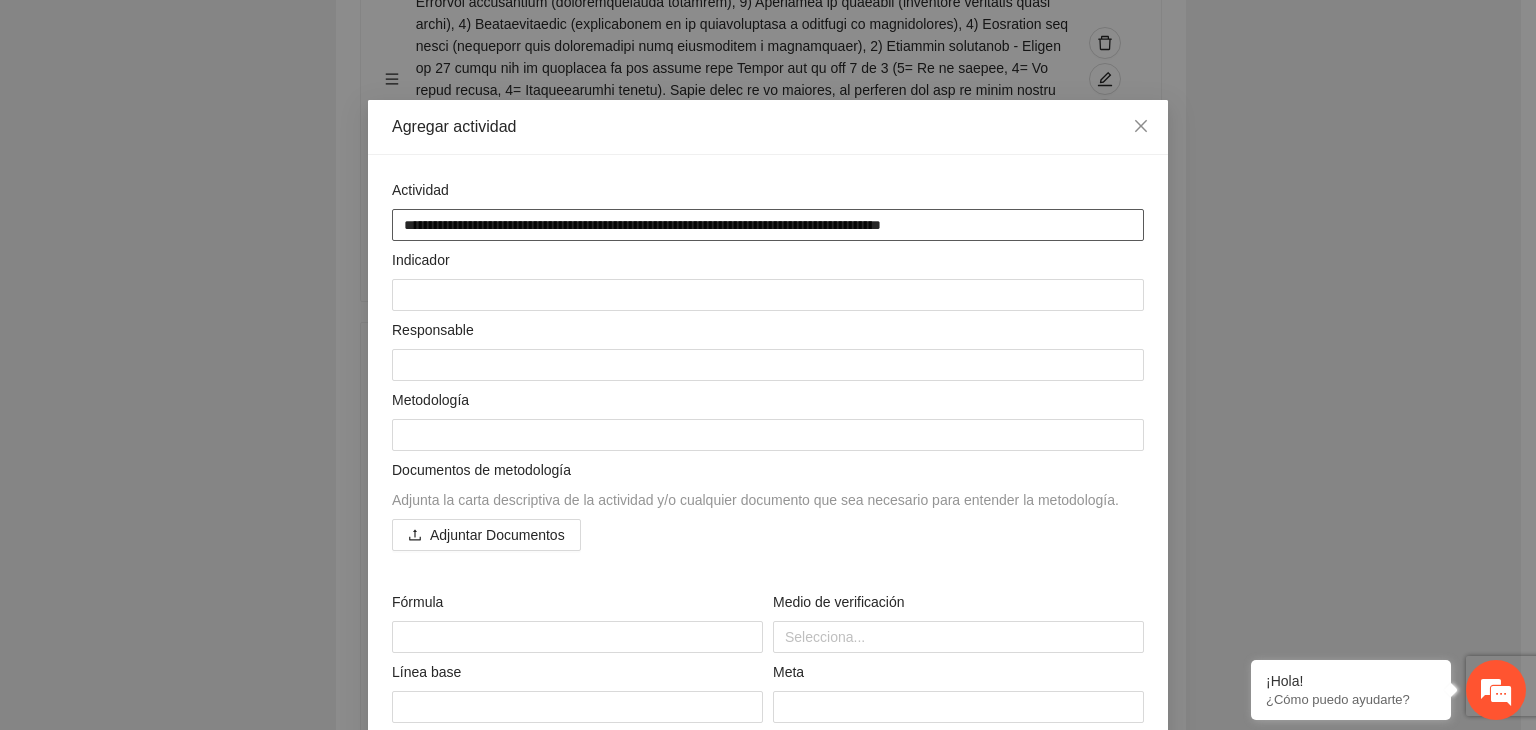 type on "**********" 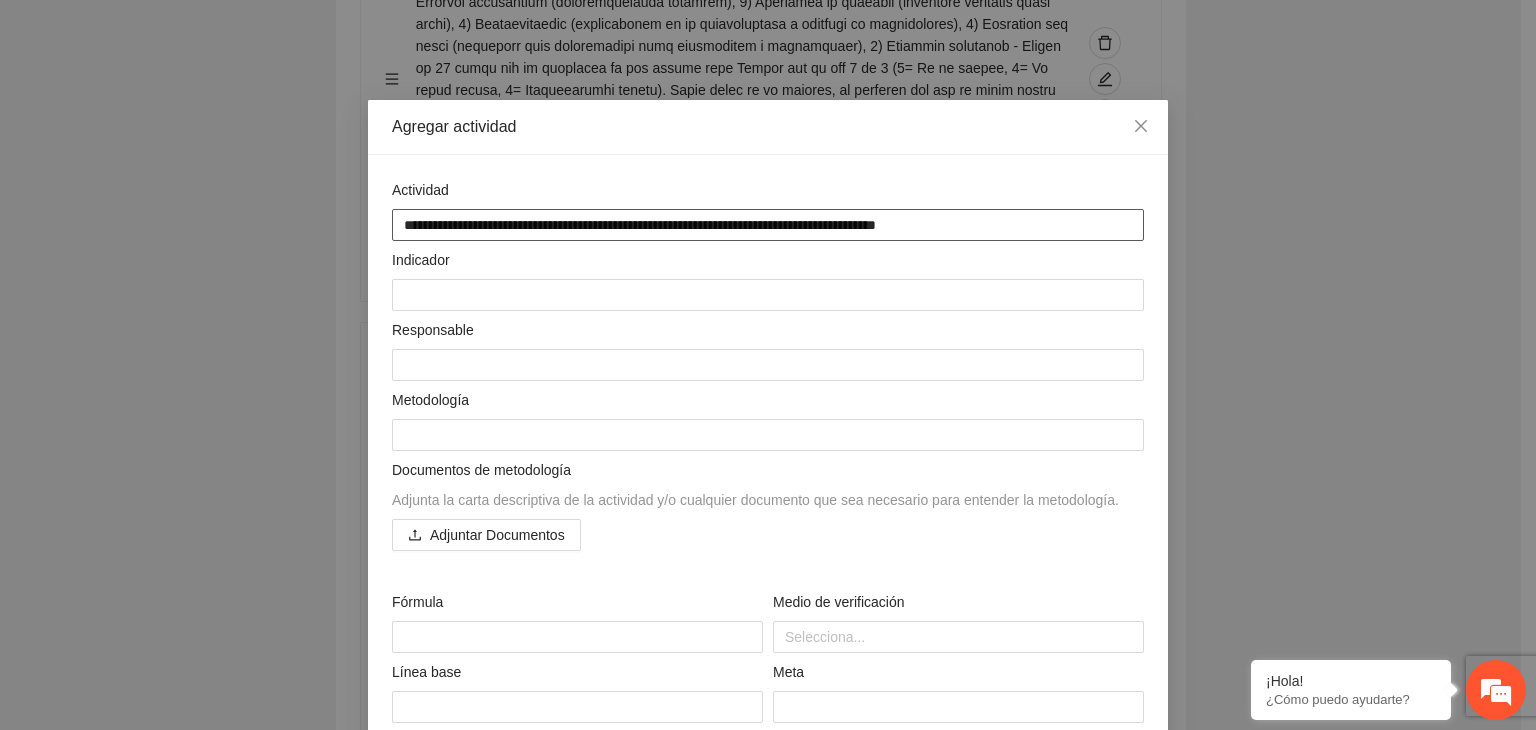 type on "**********" 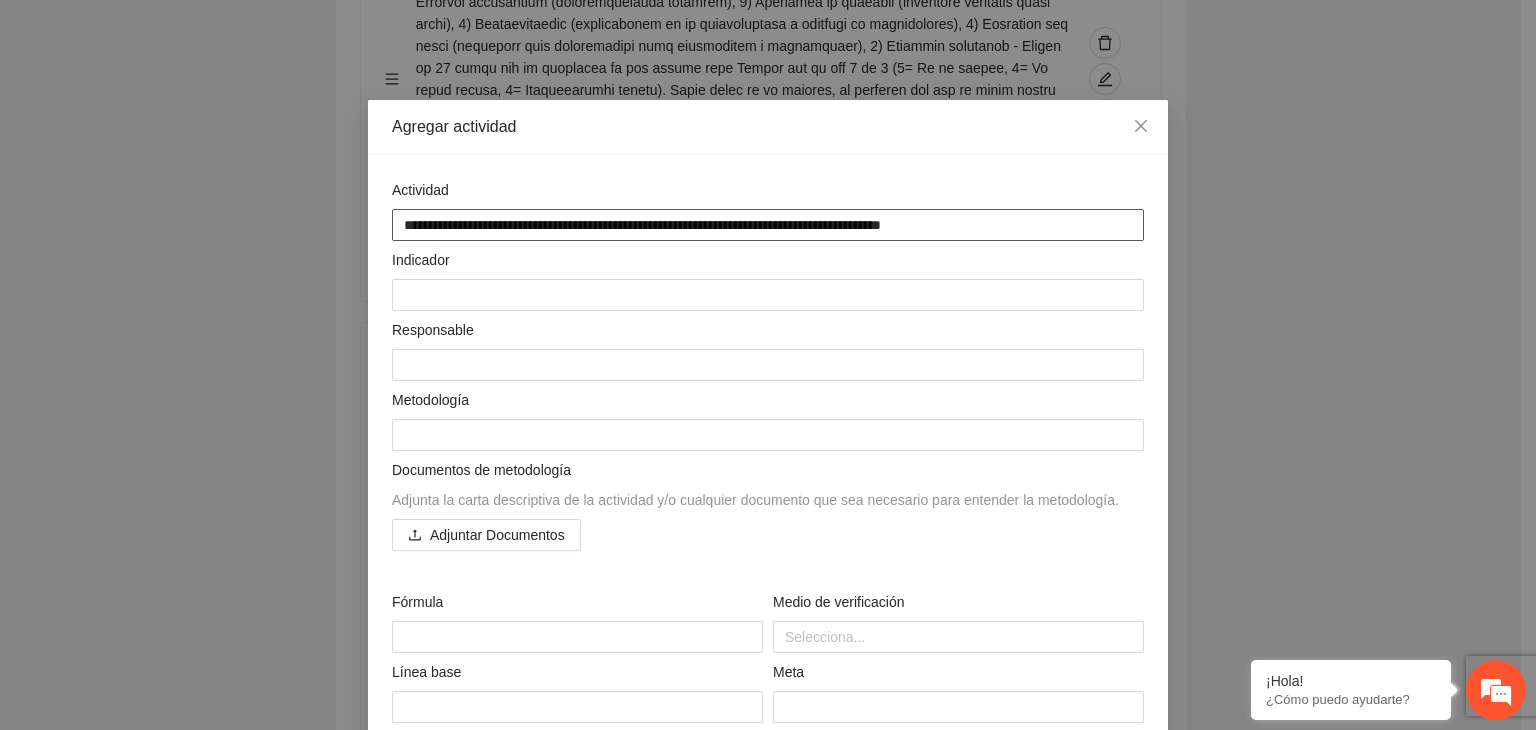 type on "**********" 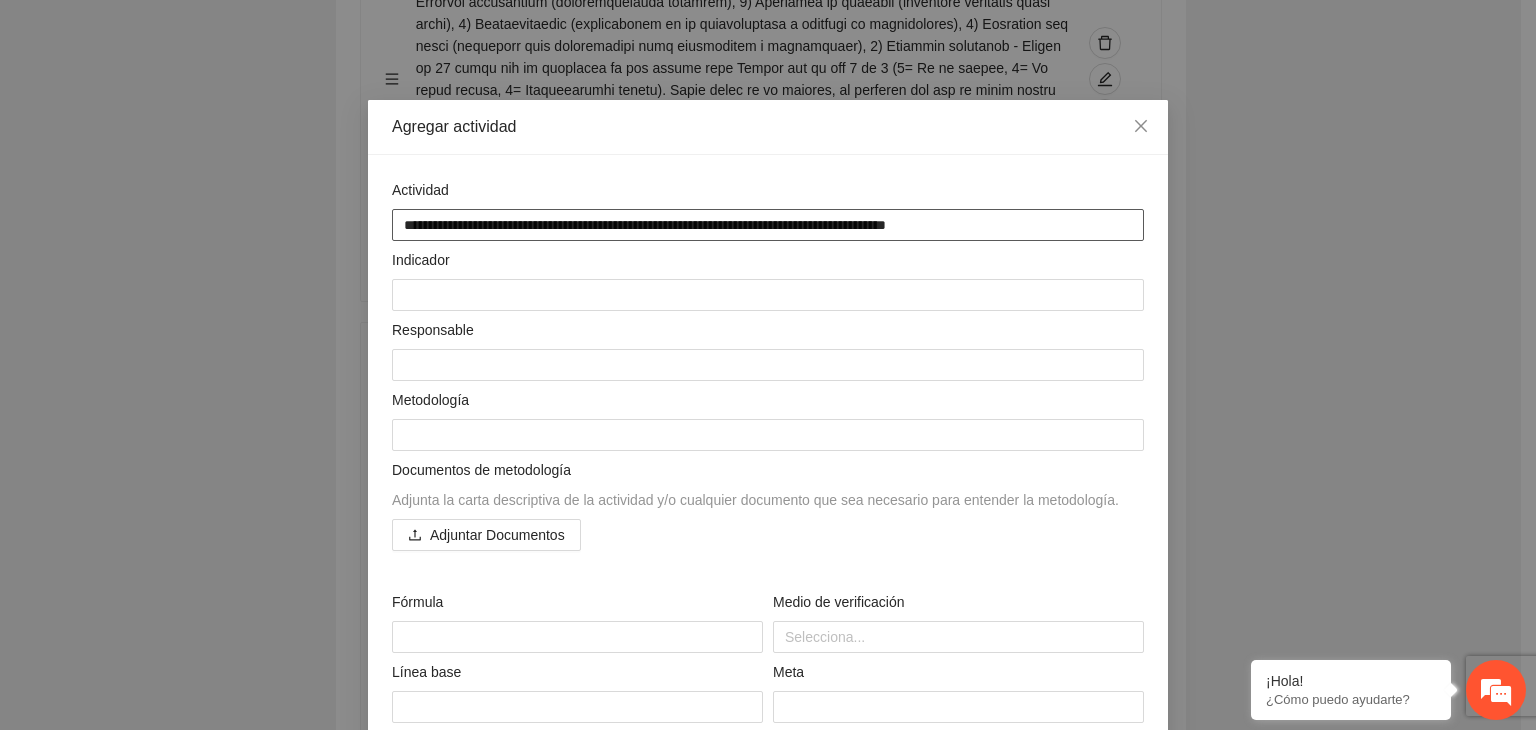 type on "**********" 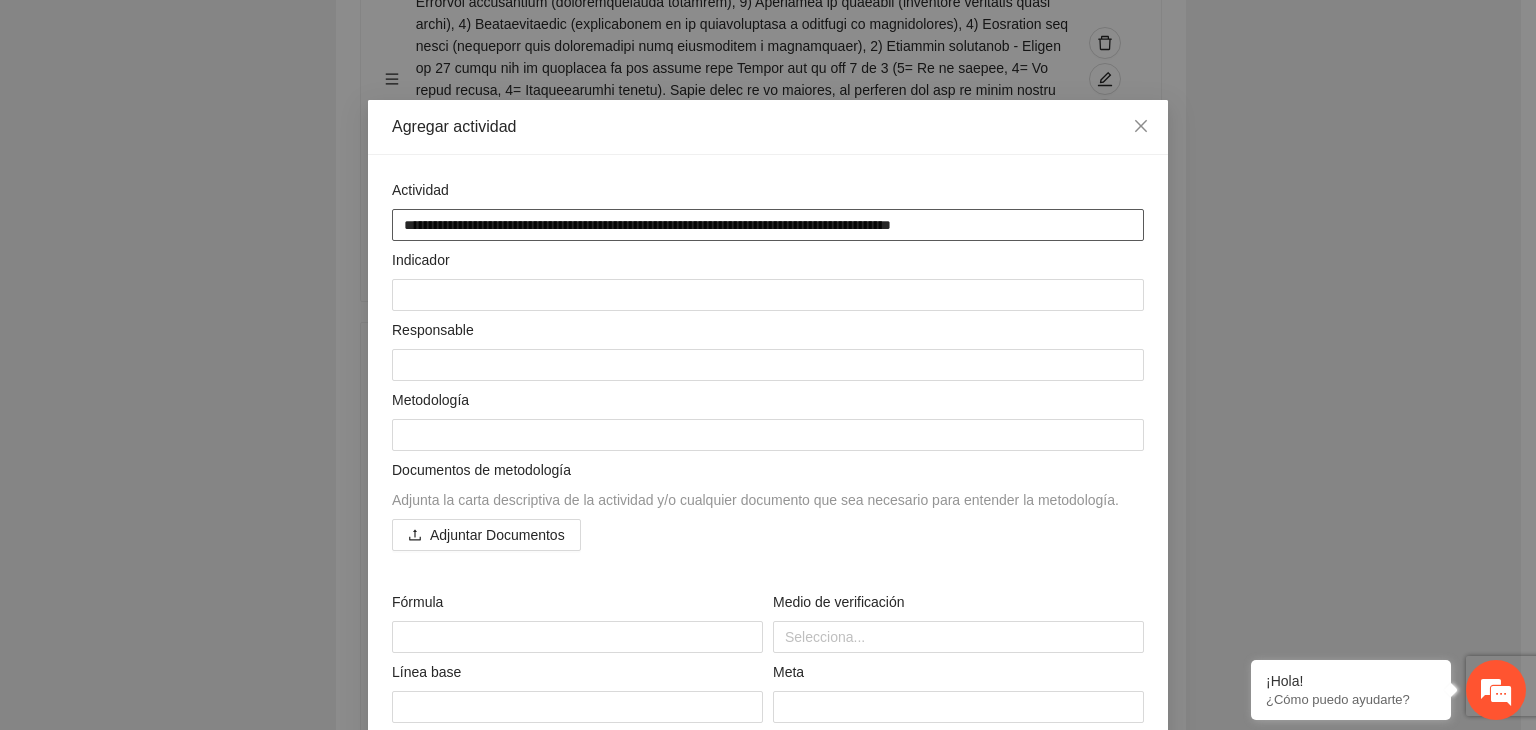 type on "**********" 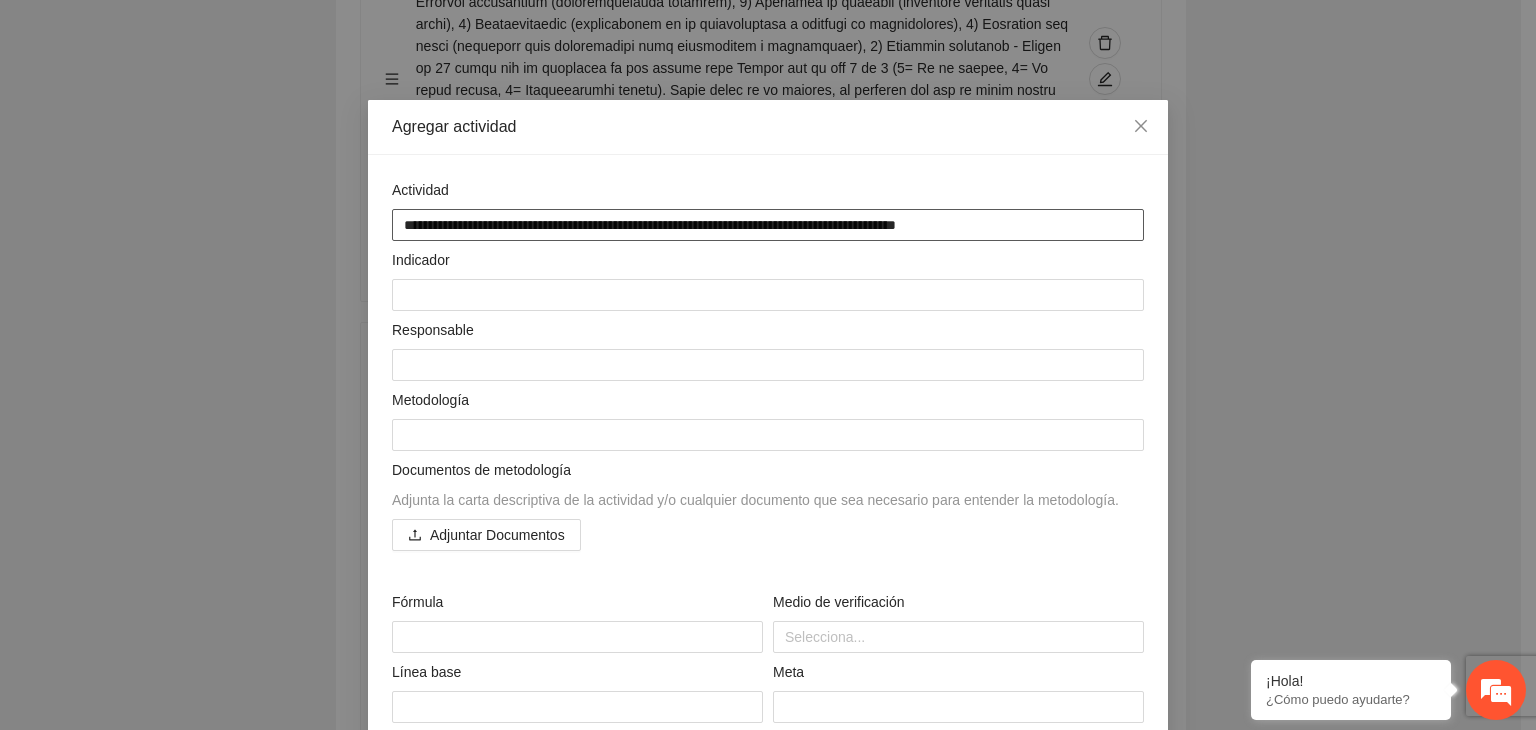 type on "**********" 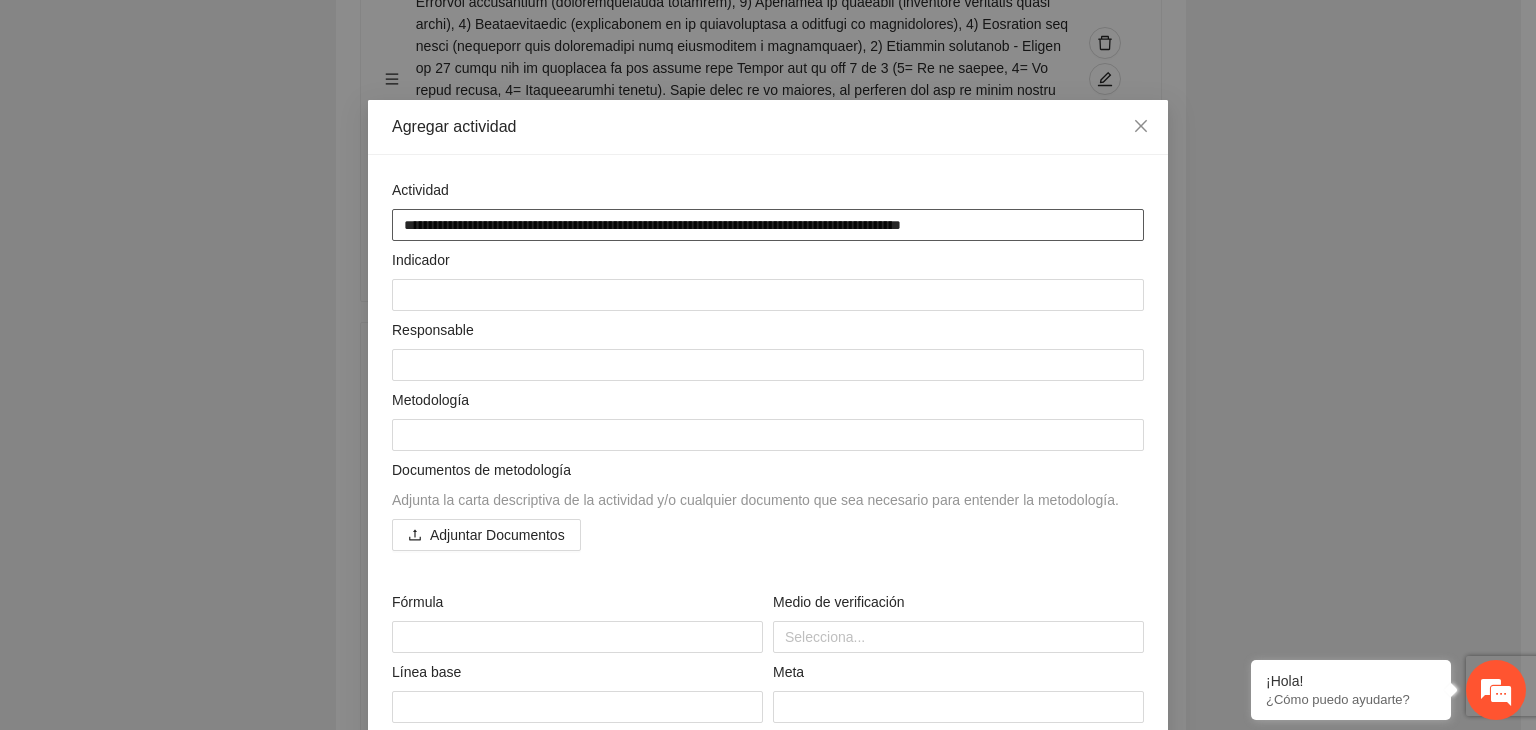 type on "**********" 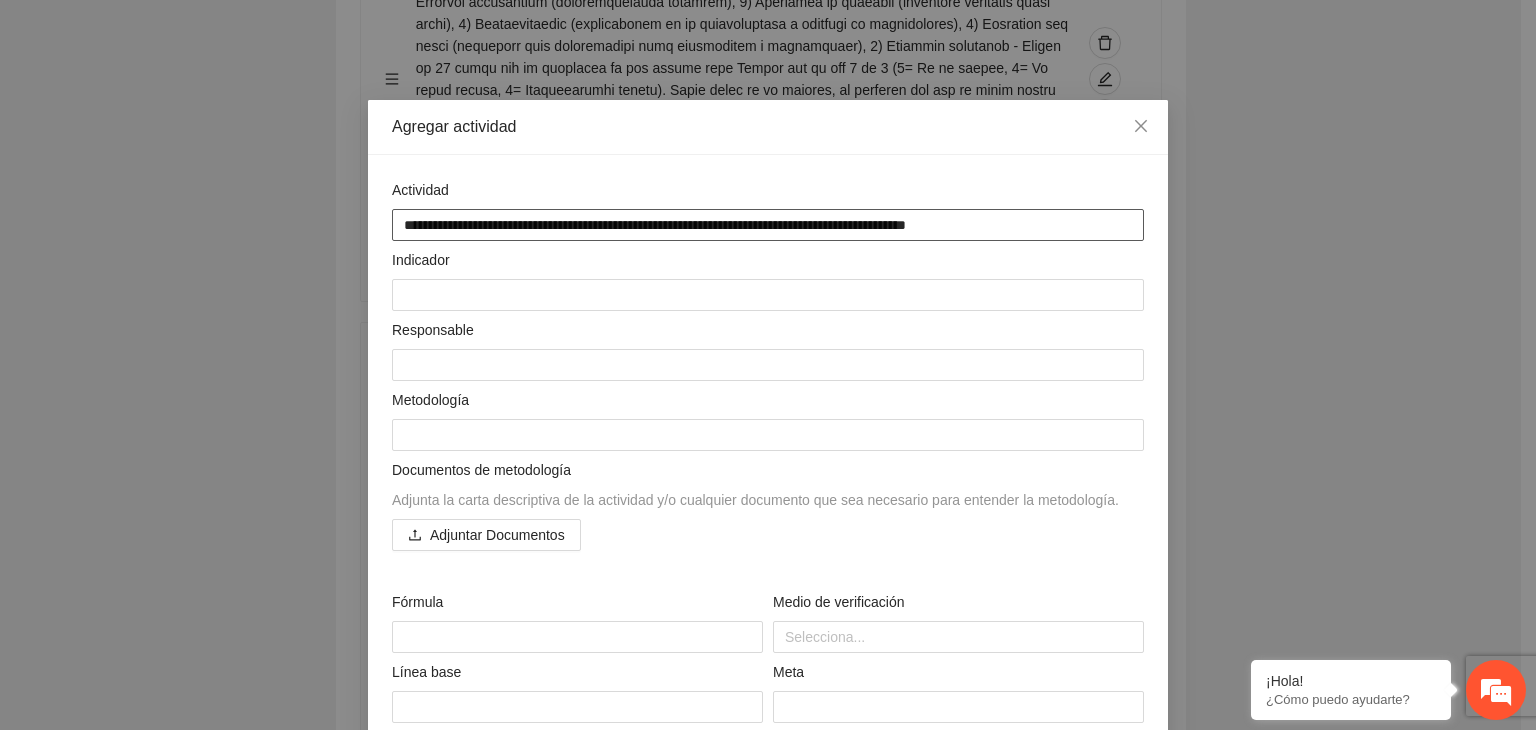 type on "**********" 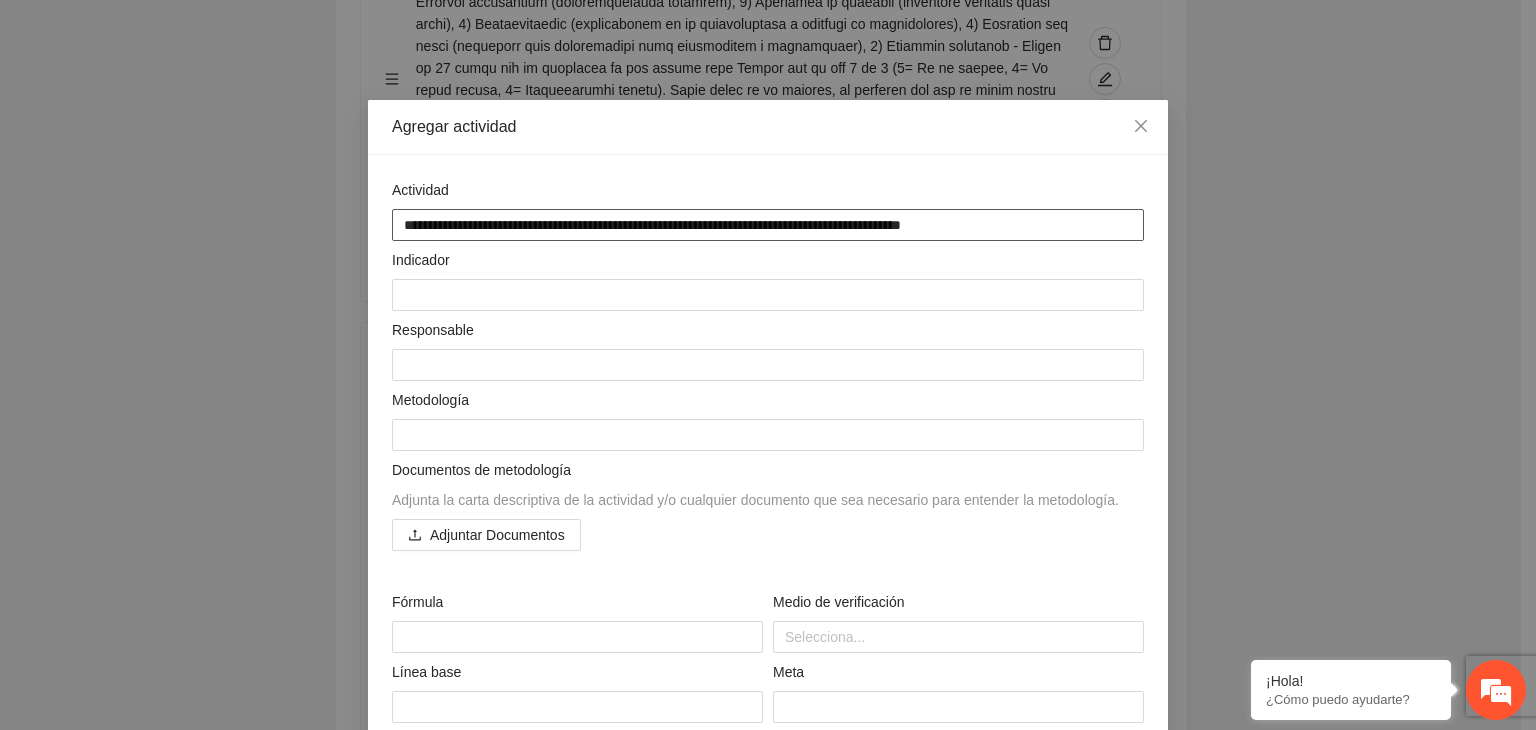 type on "**********" 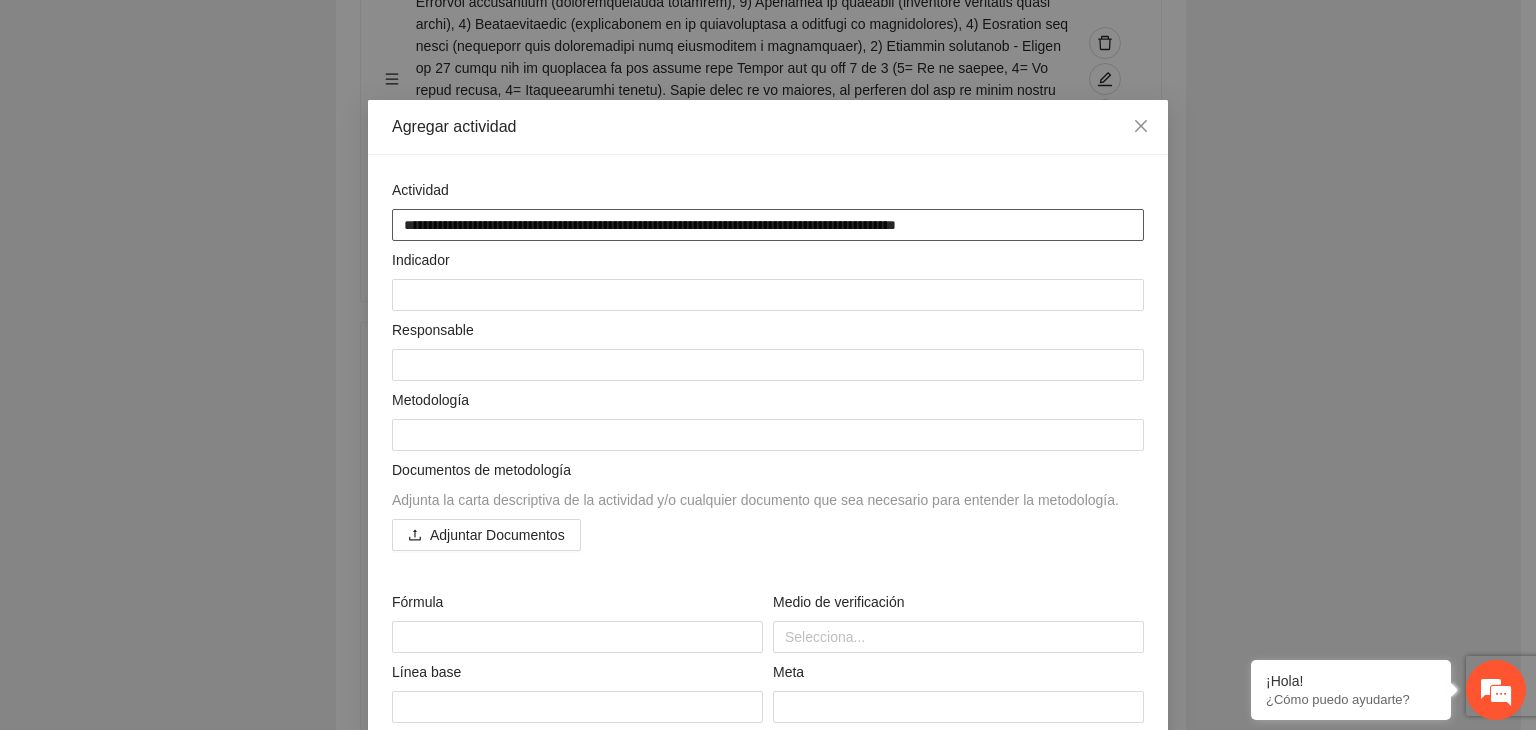 type on "**********" 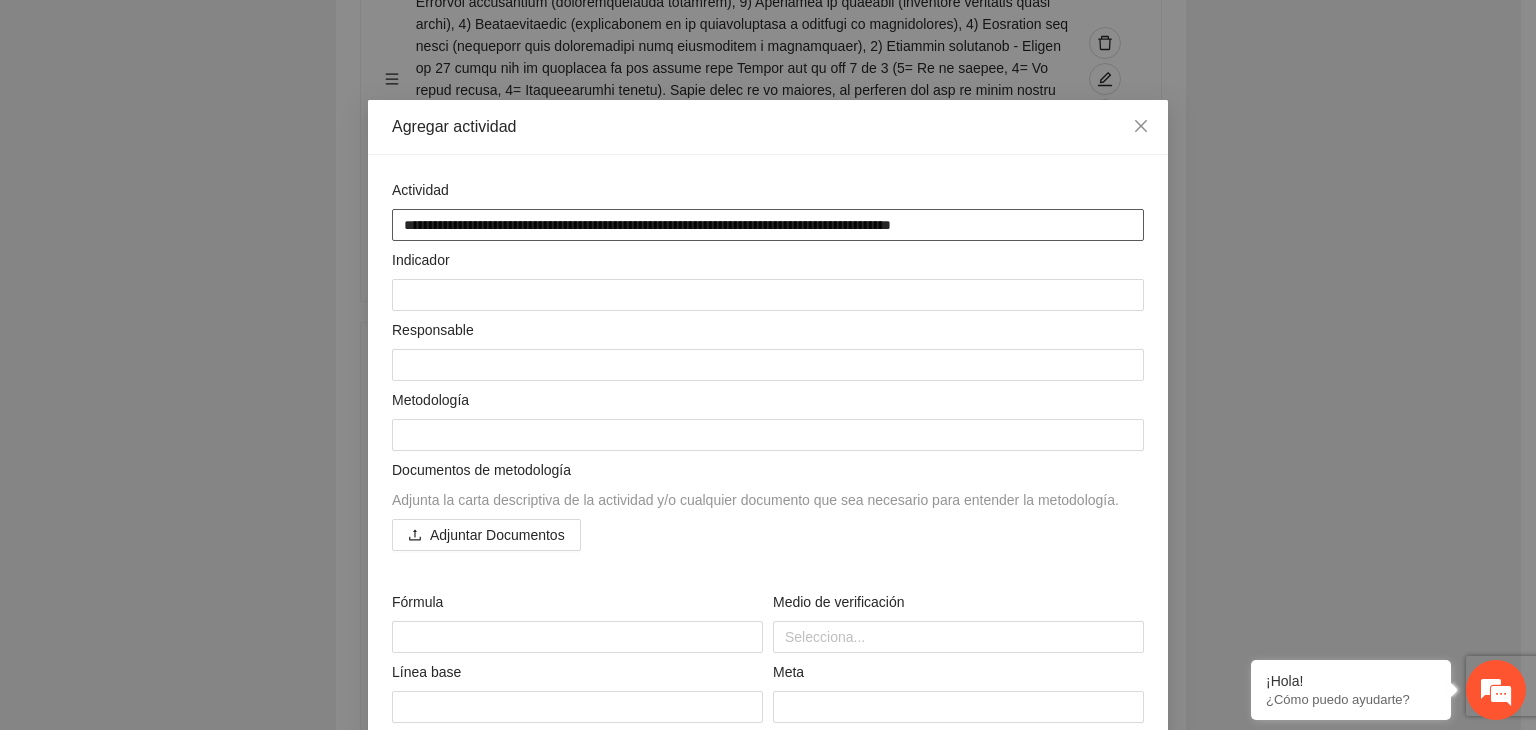 type on "**********" 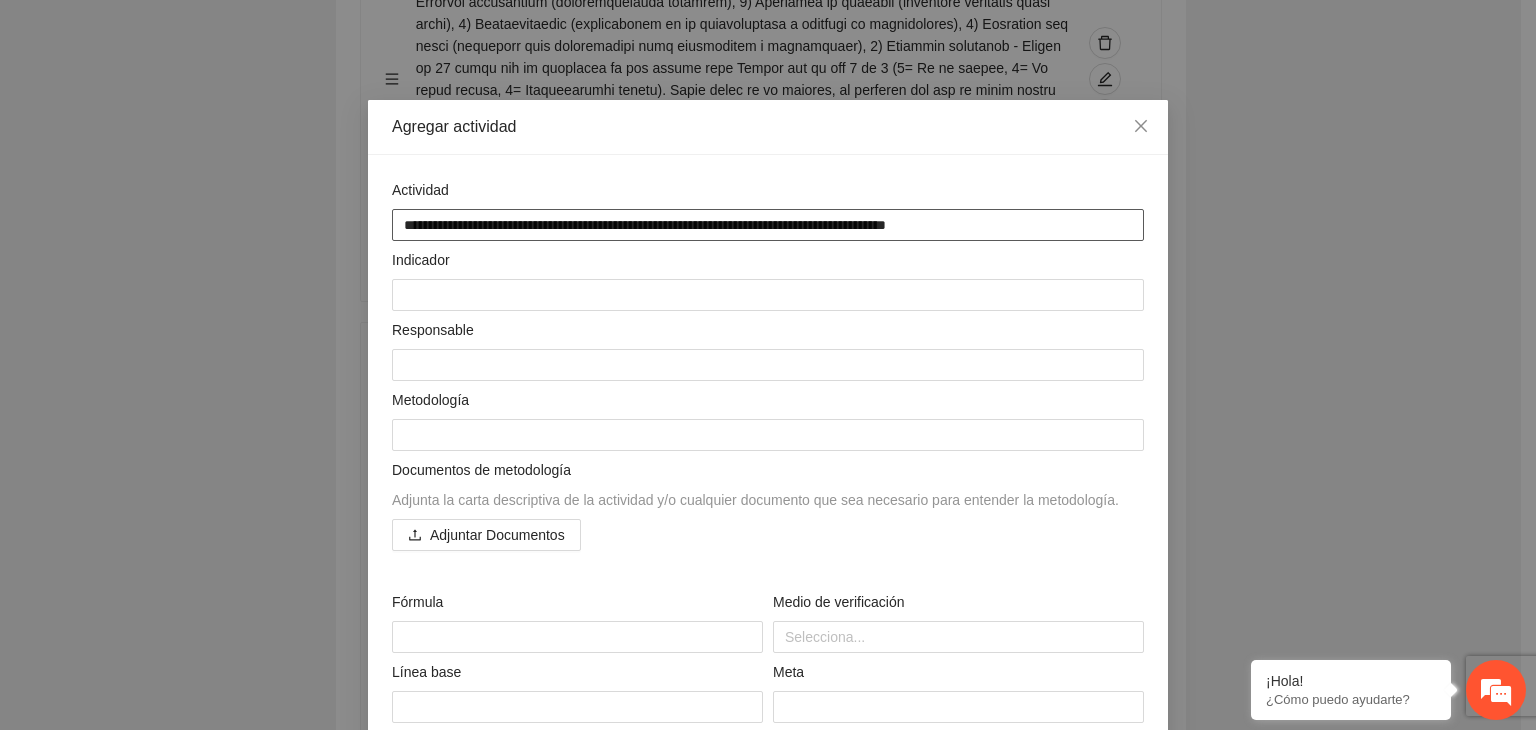 type on "**********" 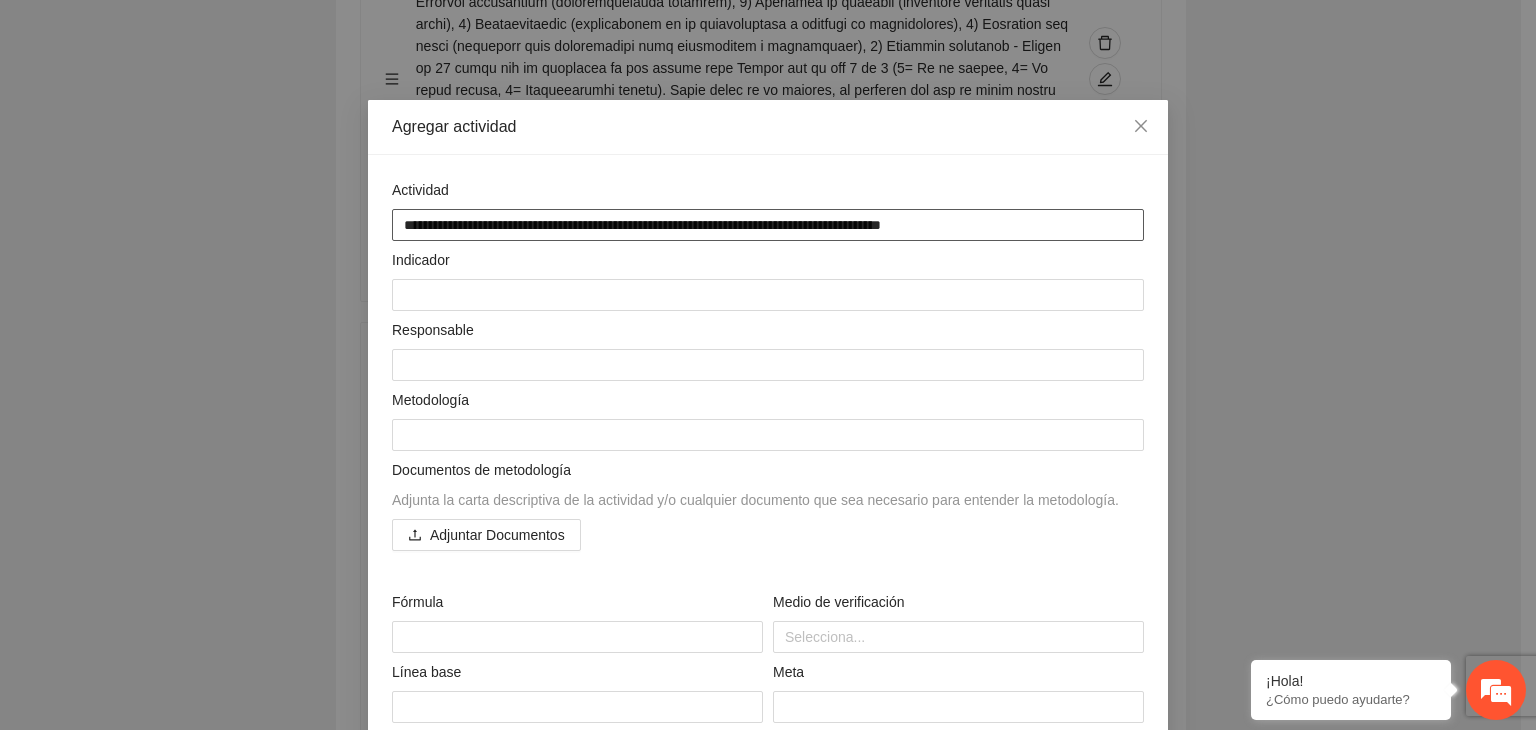 type on "**********" 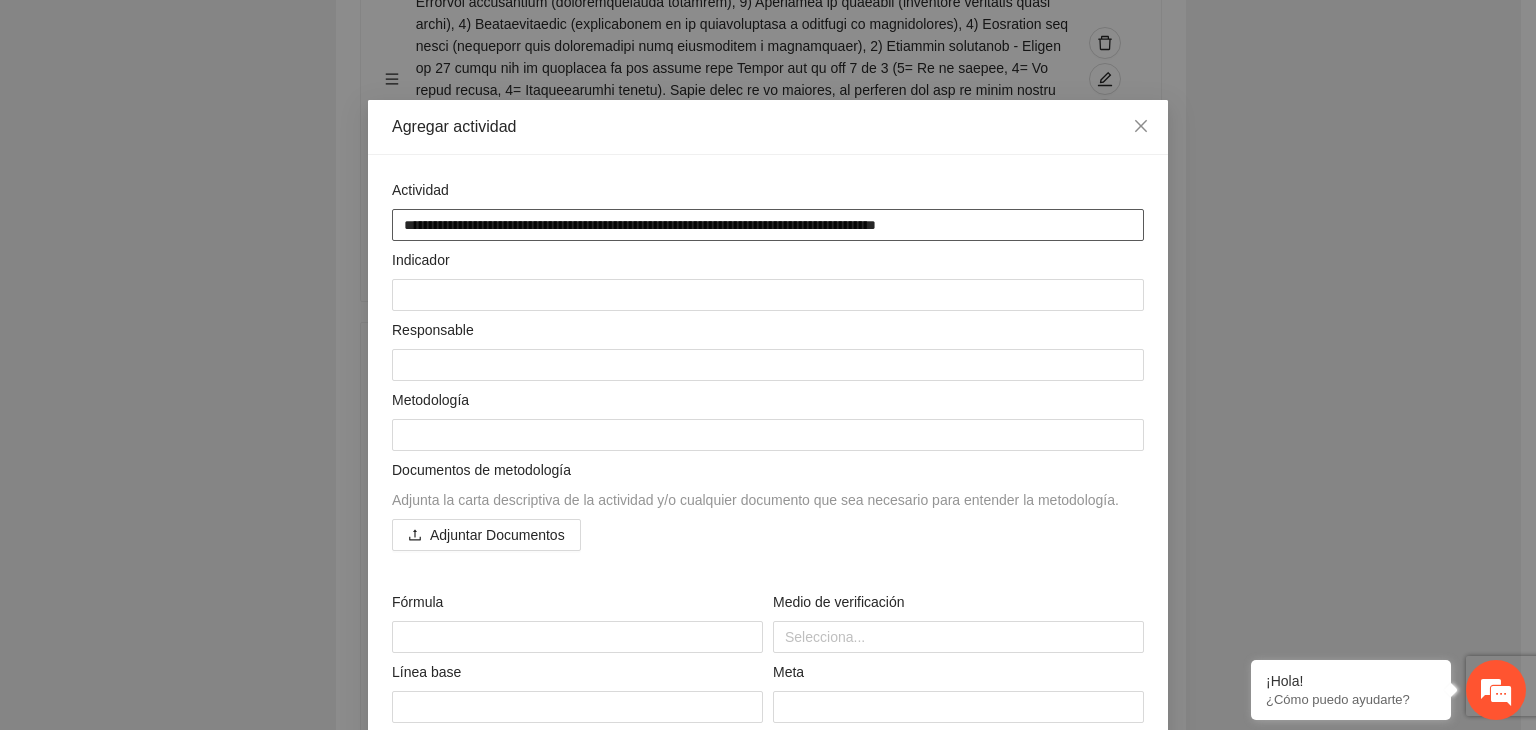 type on "**********" 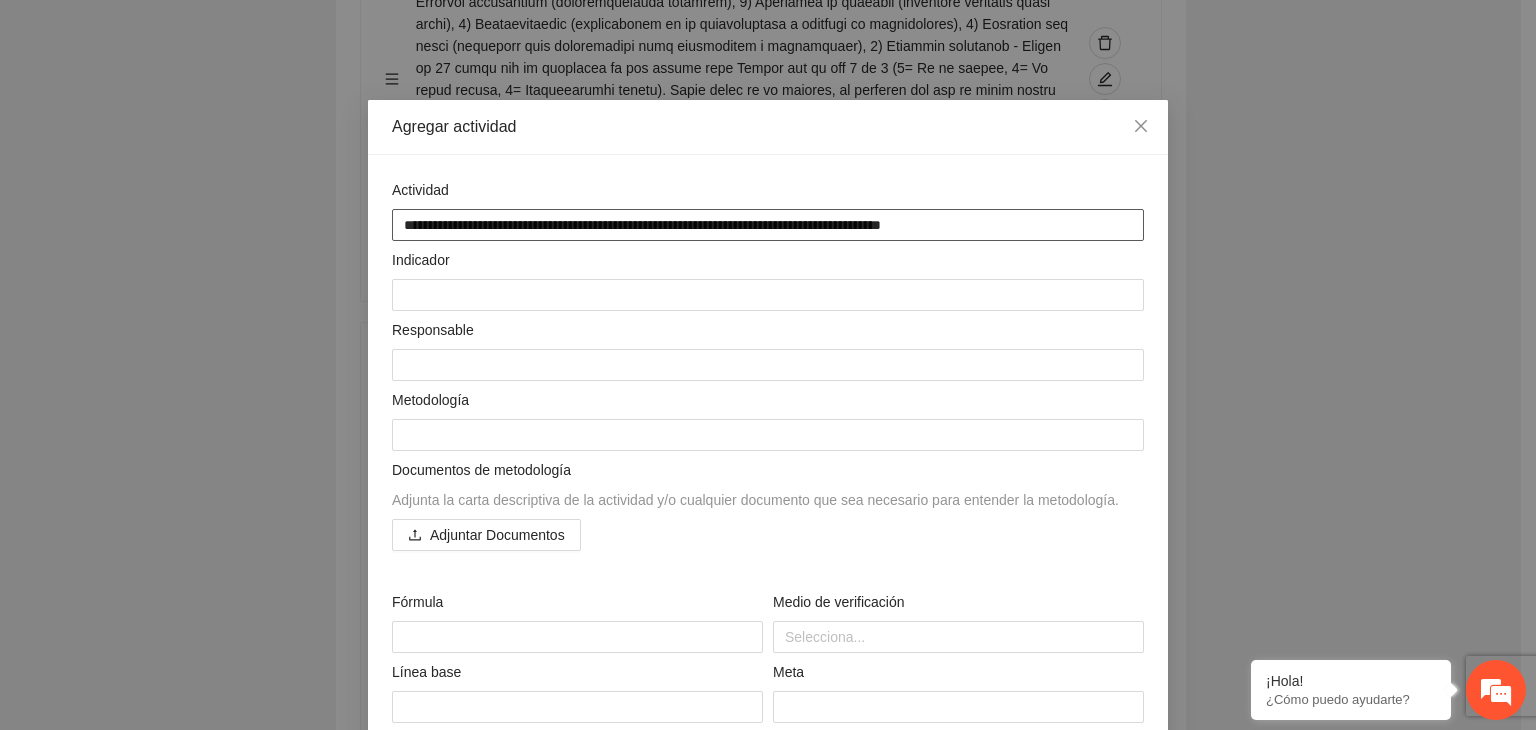 type on "**********" 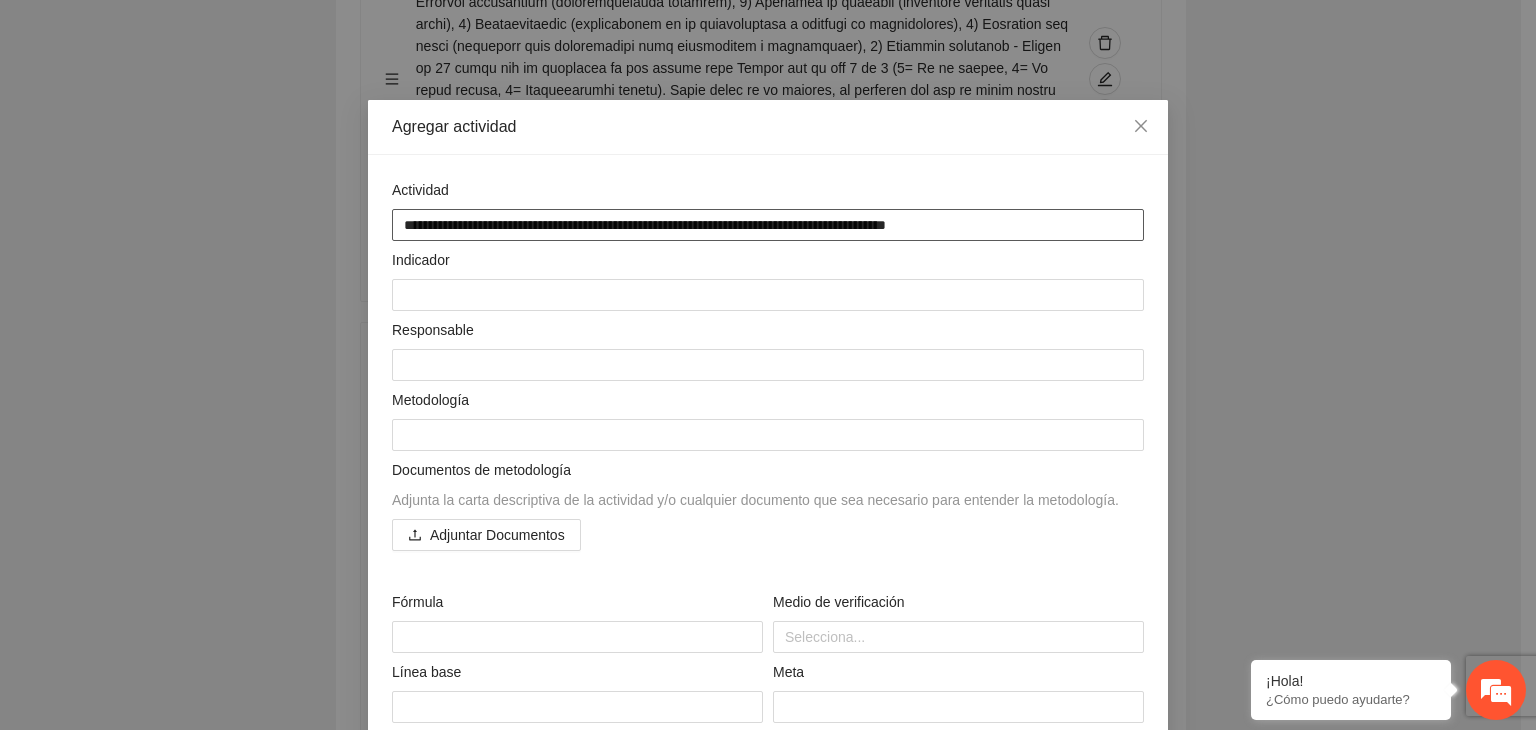 type on "**********" 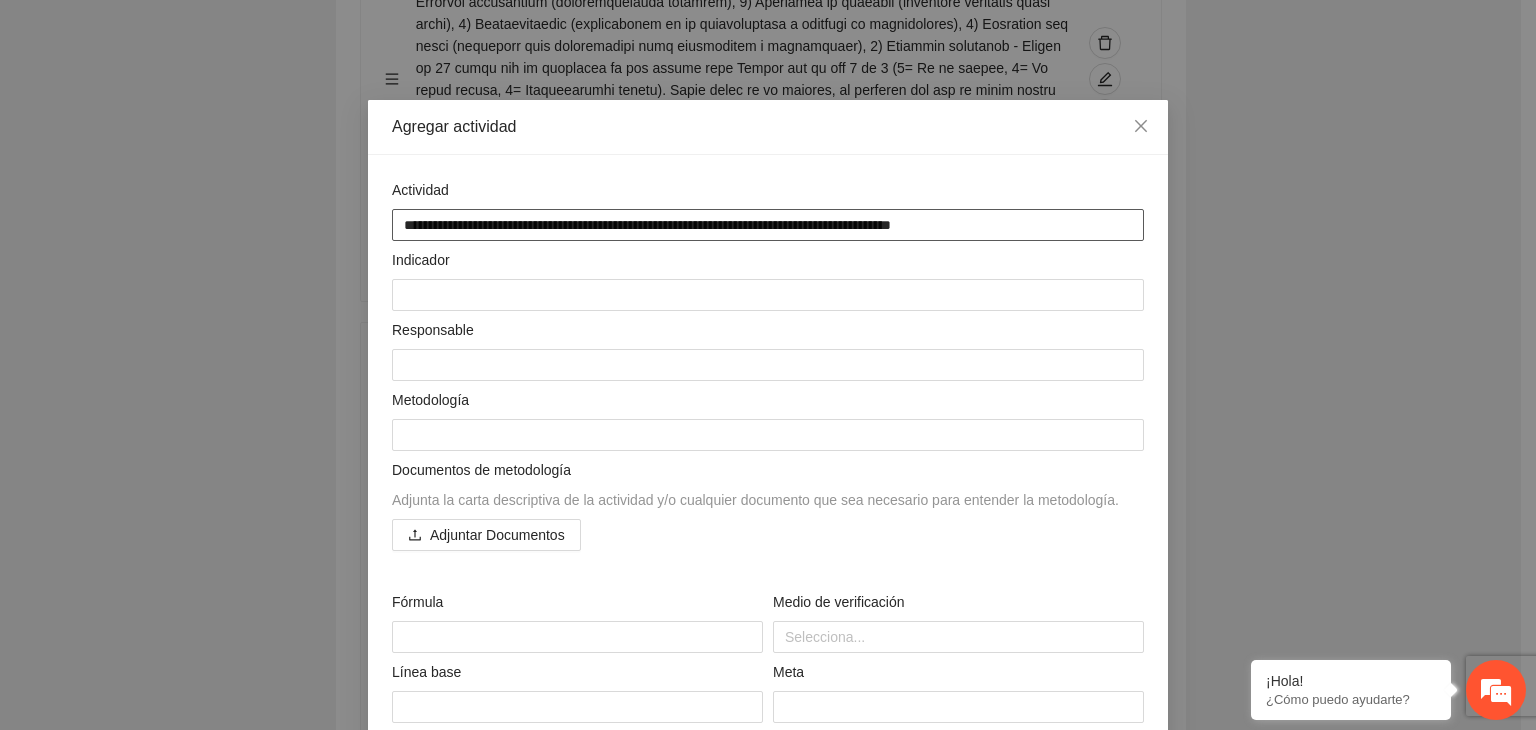 type on "**********" 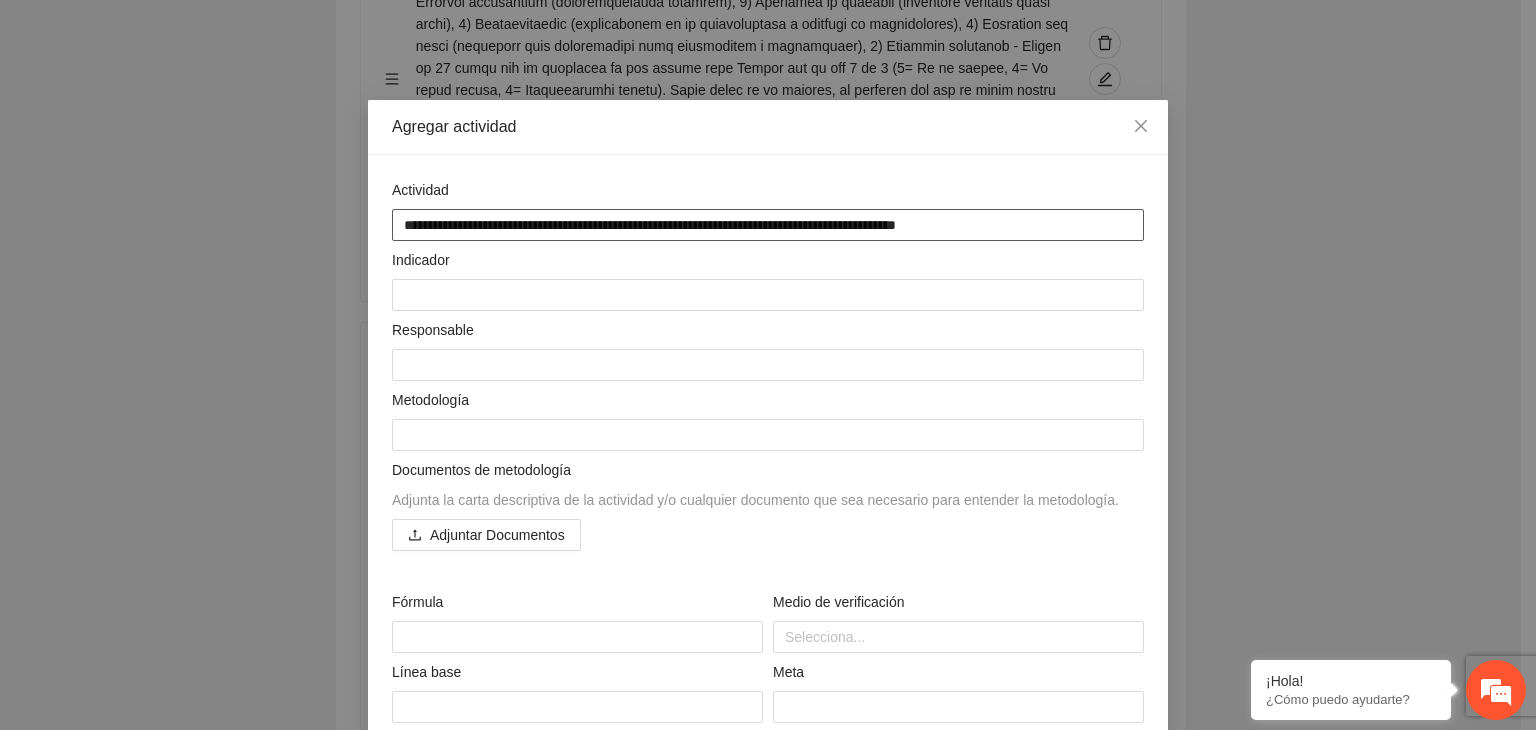 type on "**********" 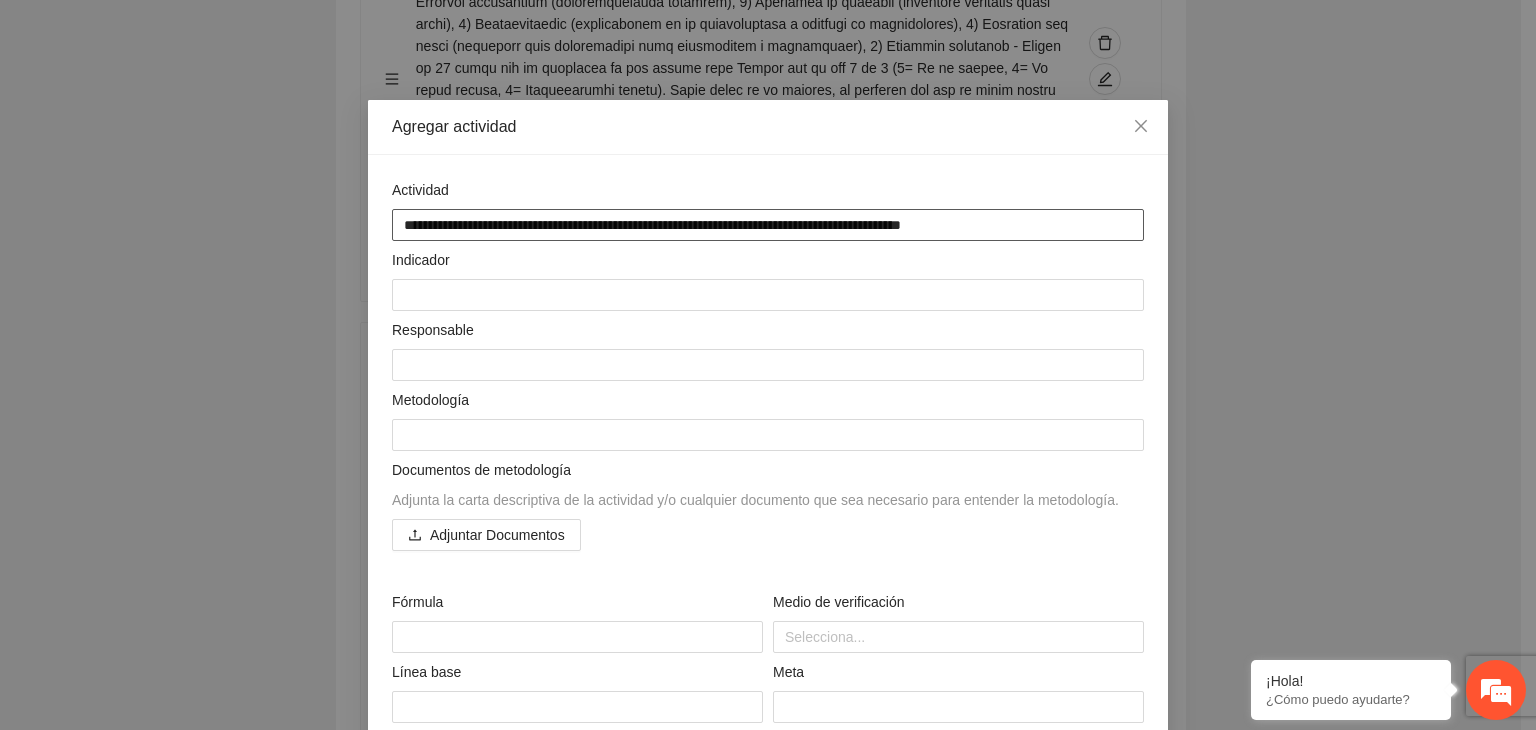 type on "**********" 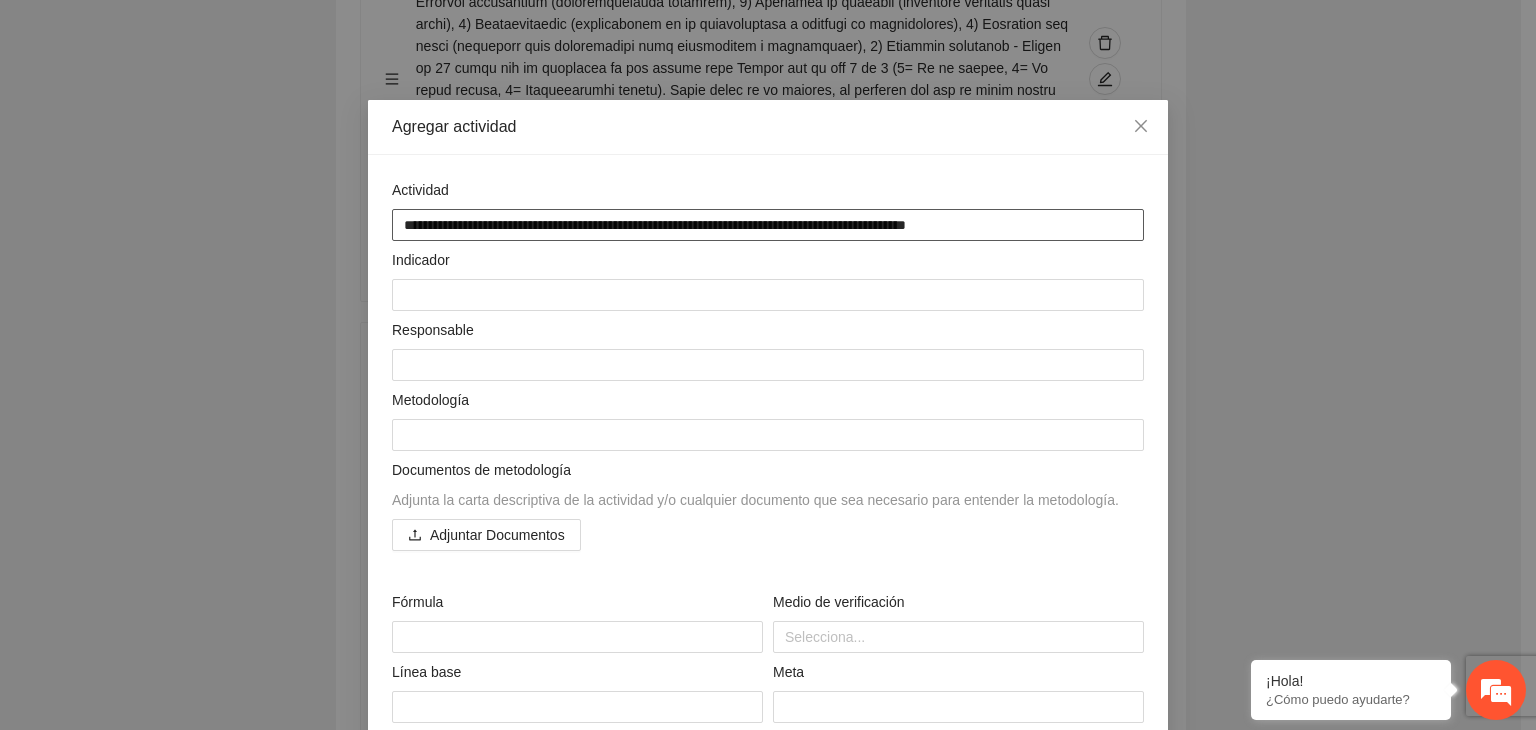 type on "**********" 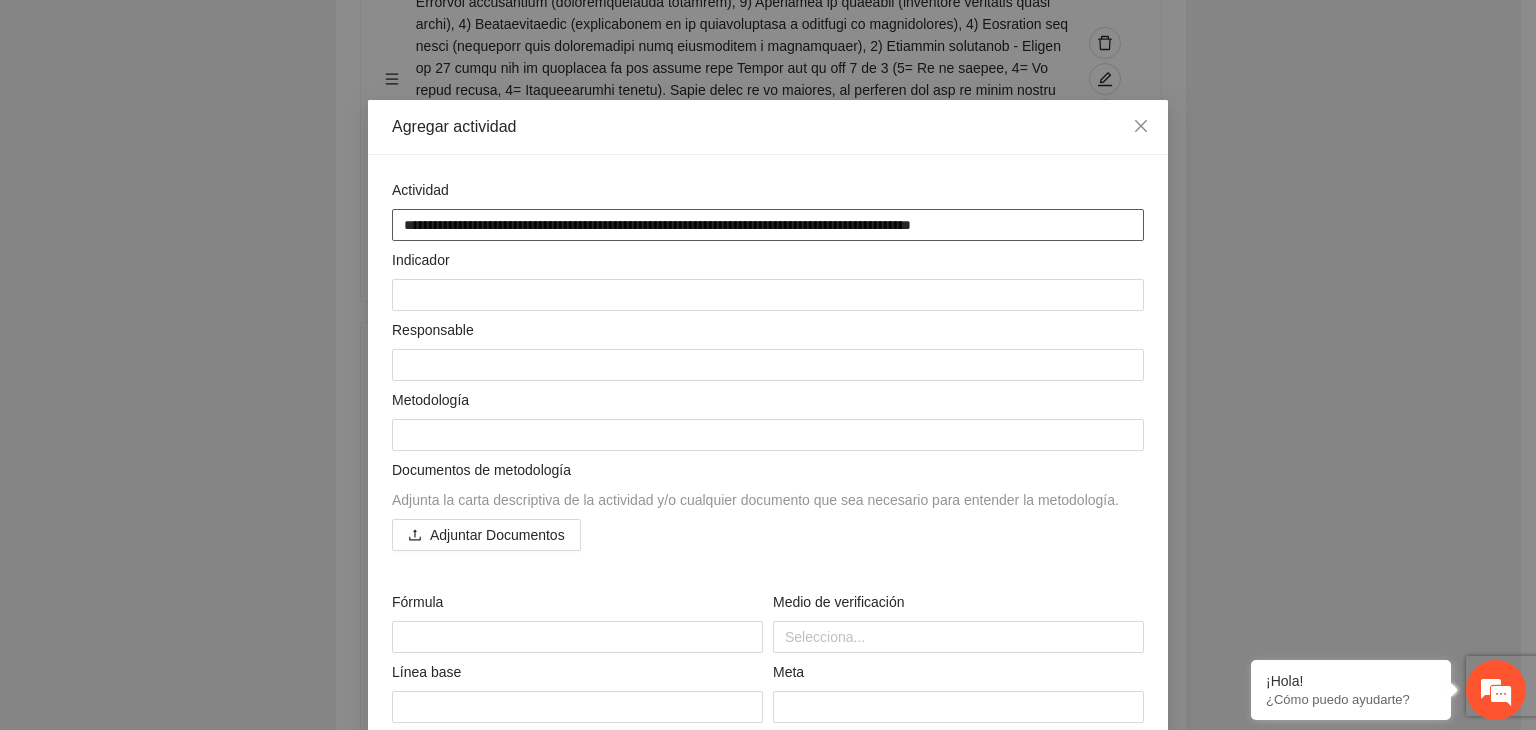 type on "**********" 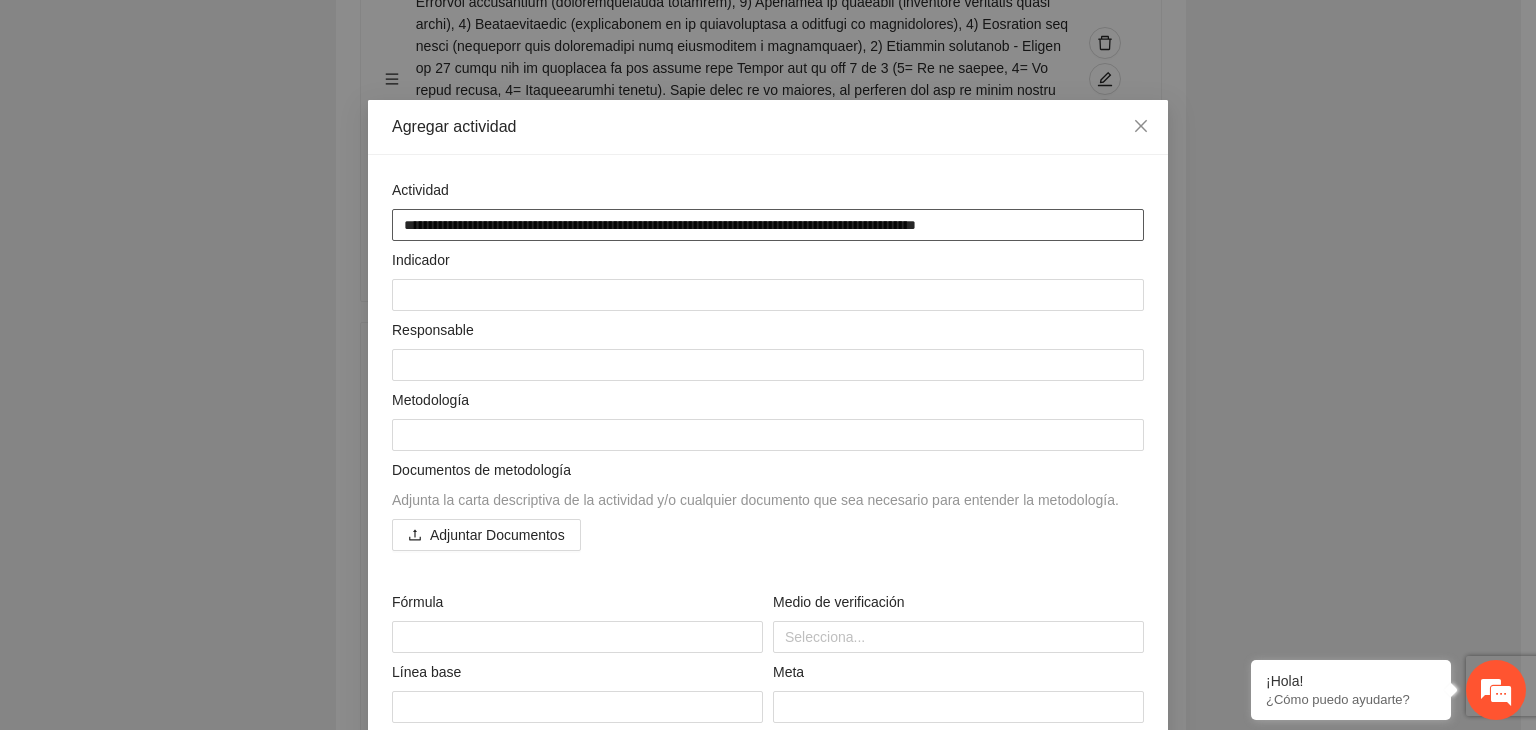 type on "**********" 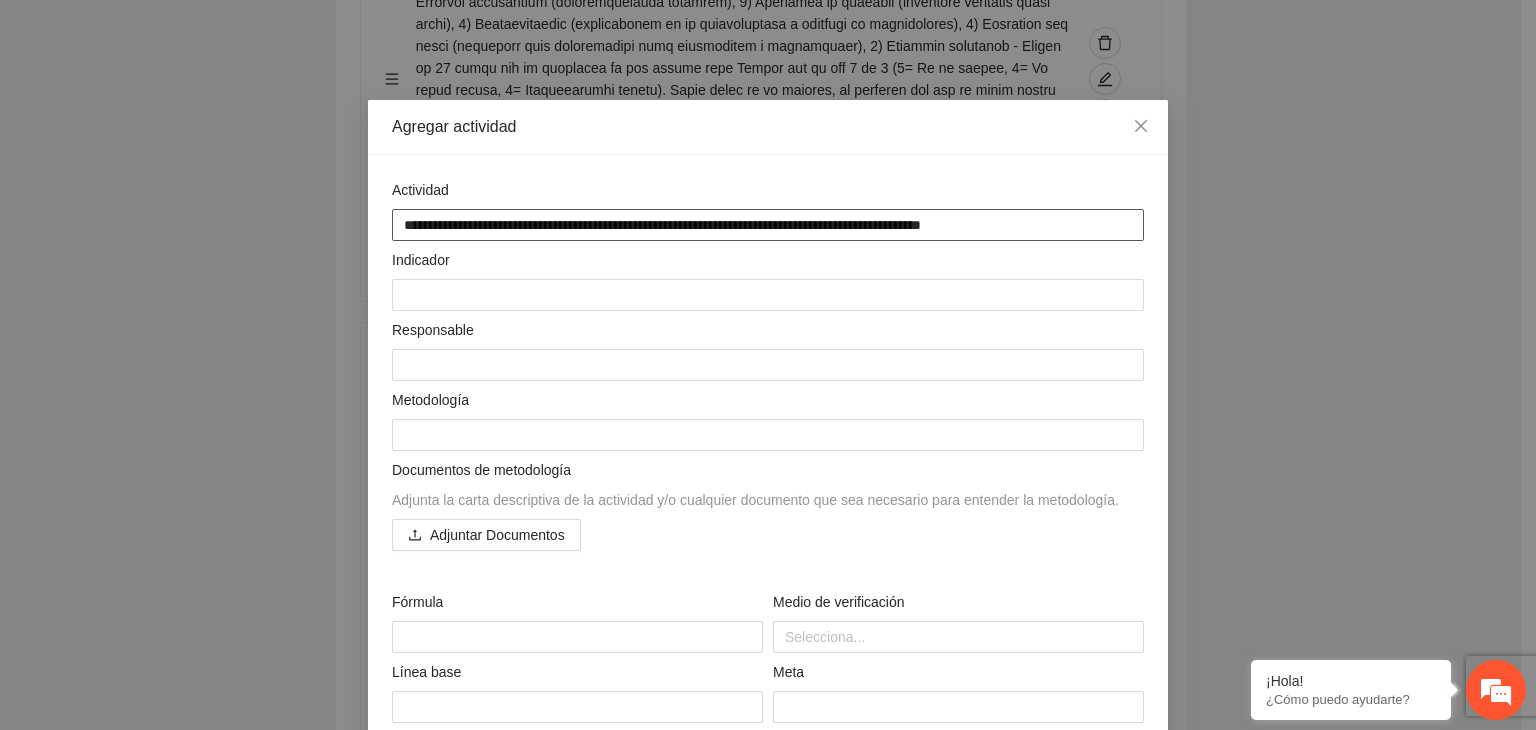 type on "**********" 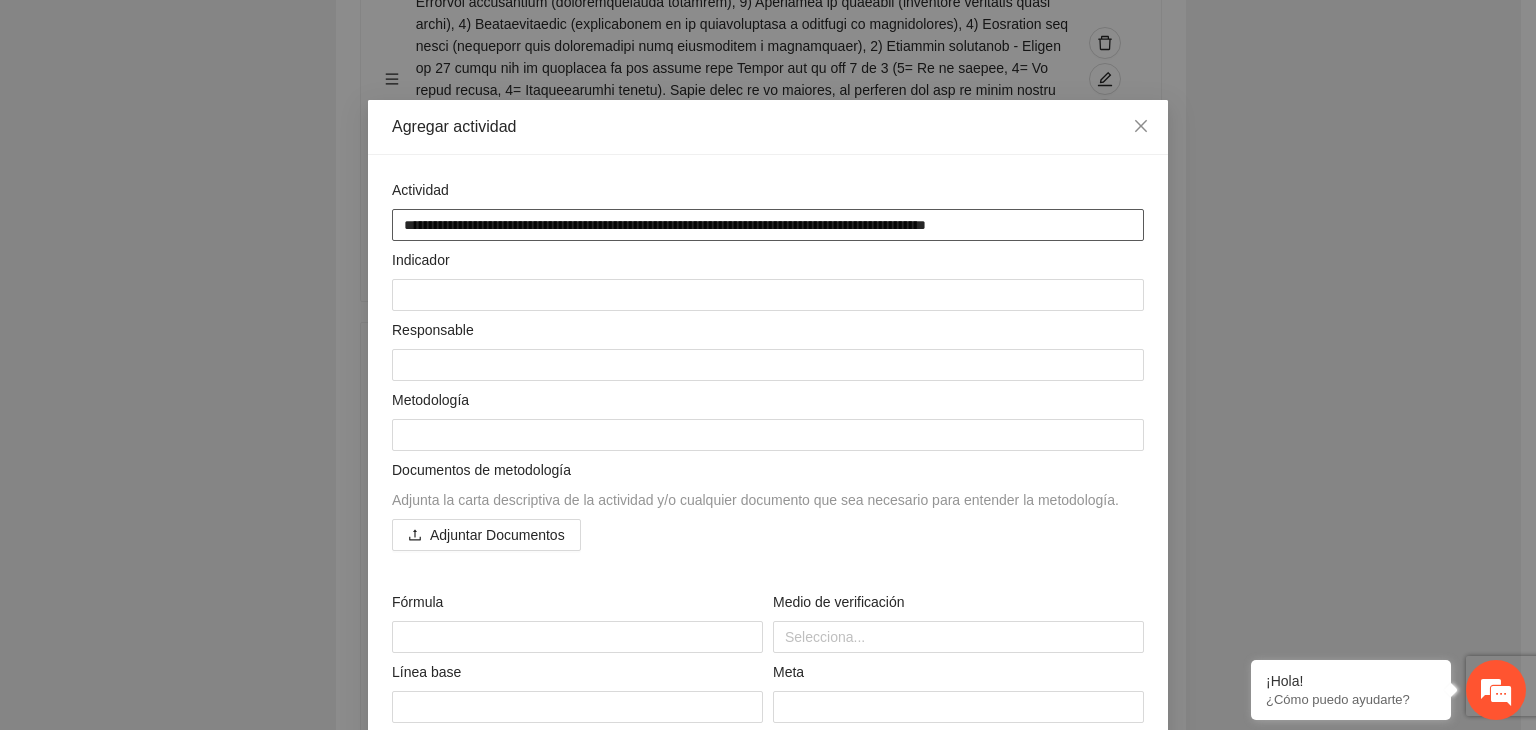 type on "**********" 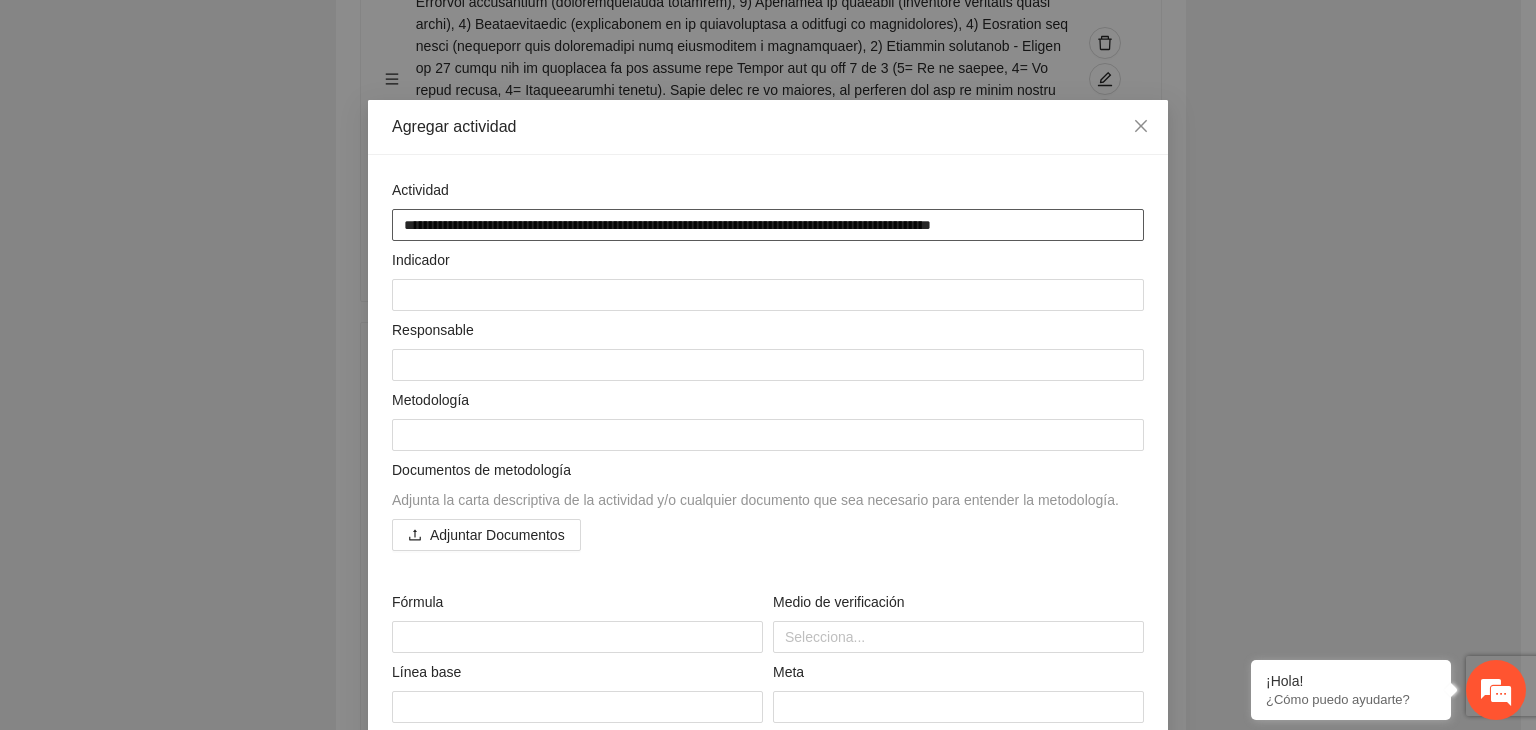 type on "**********" 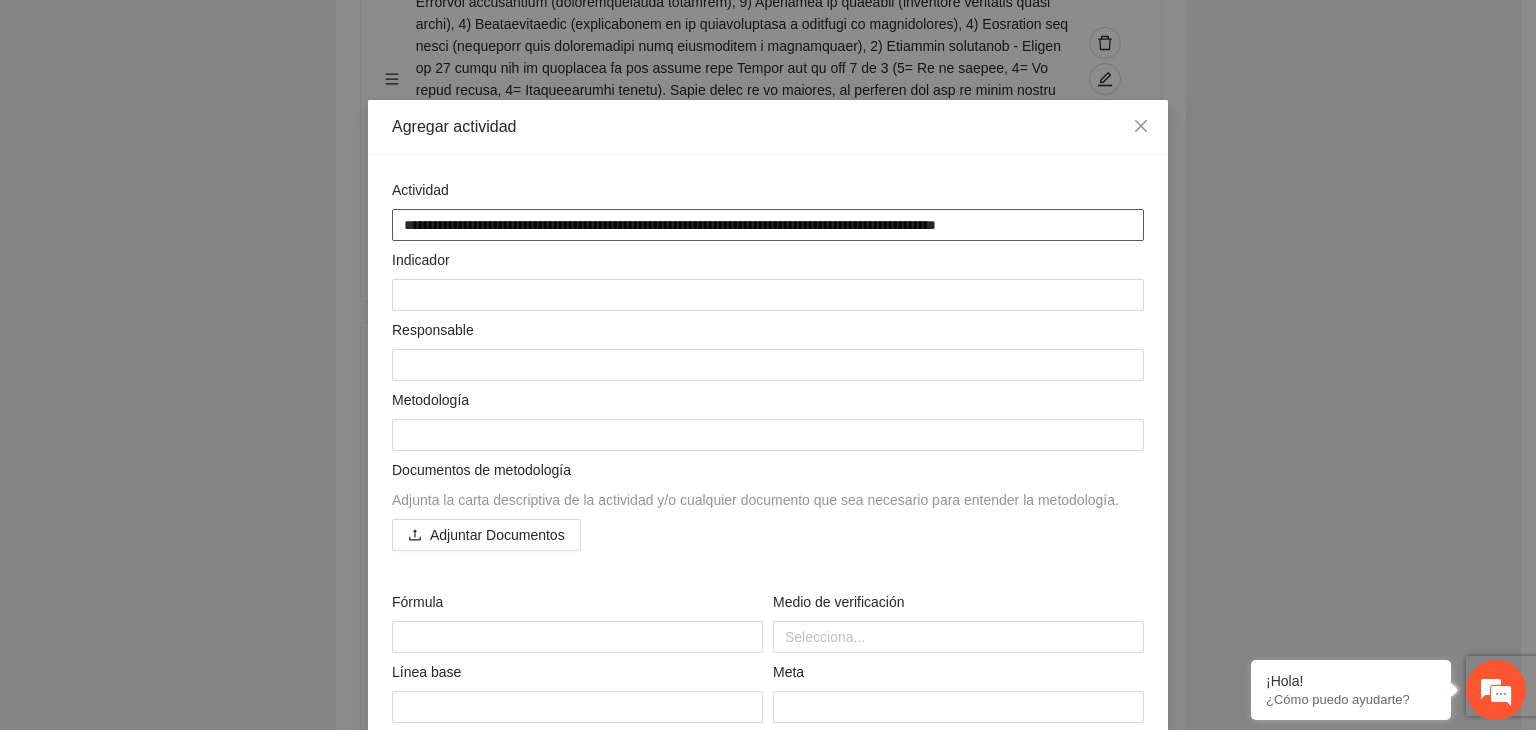type on "**********" 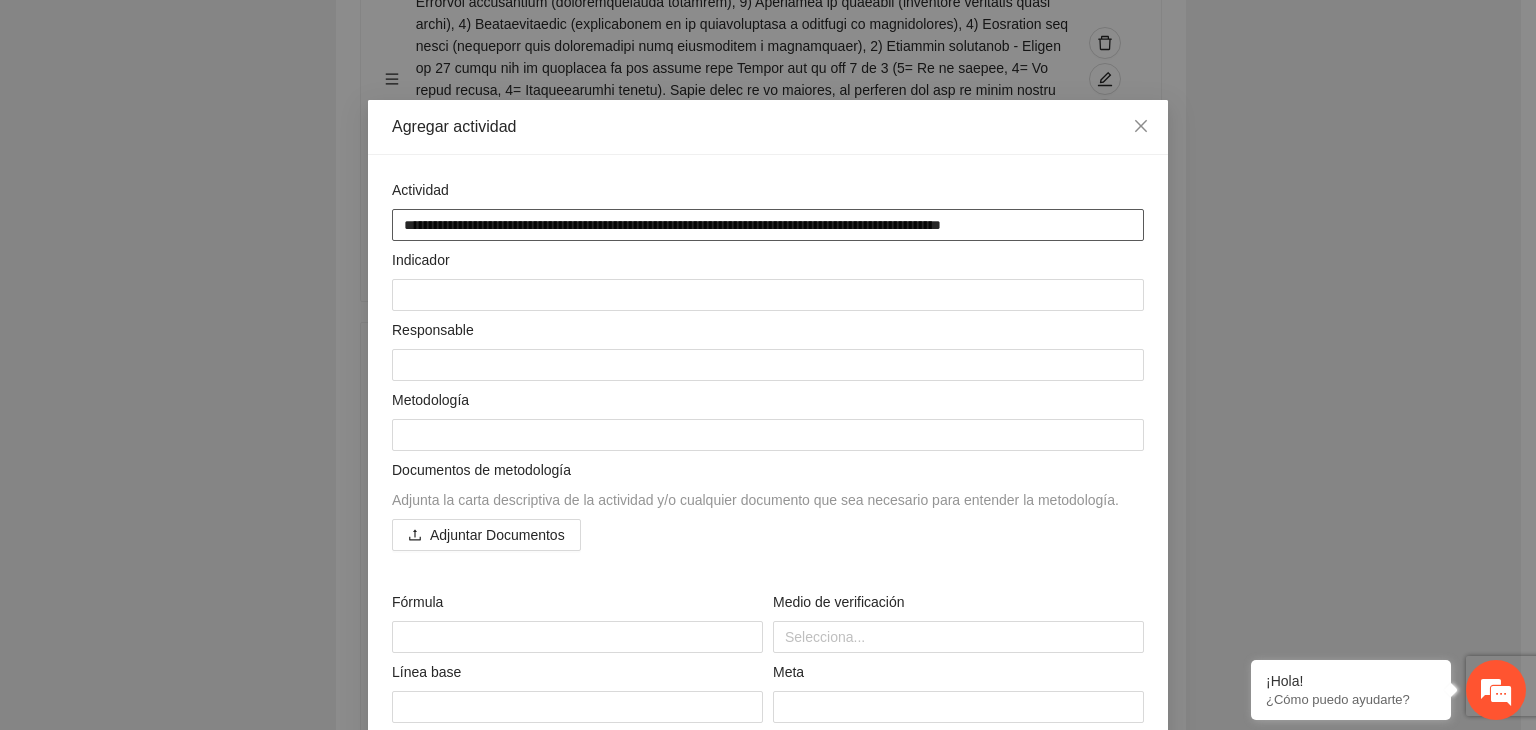 type on "**********" 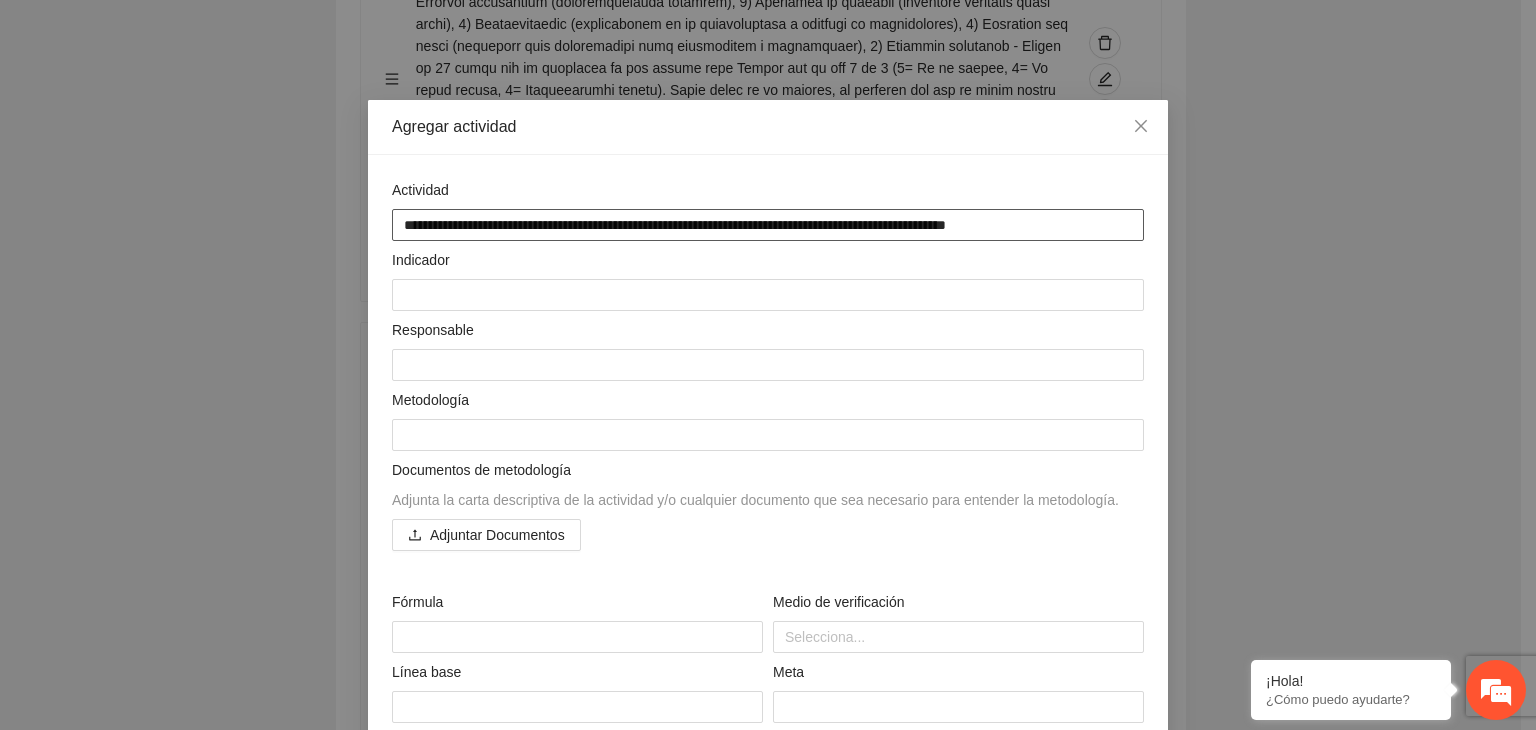 type on "**********" 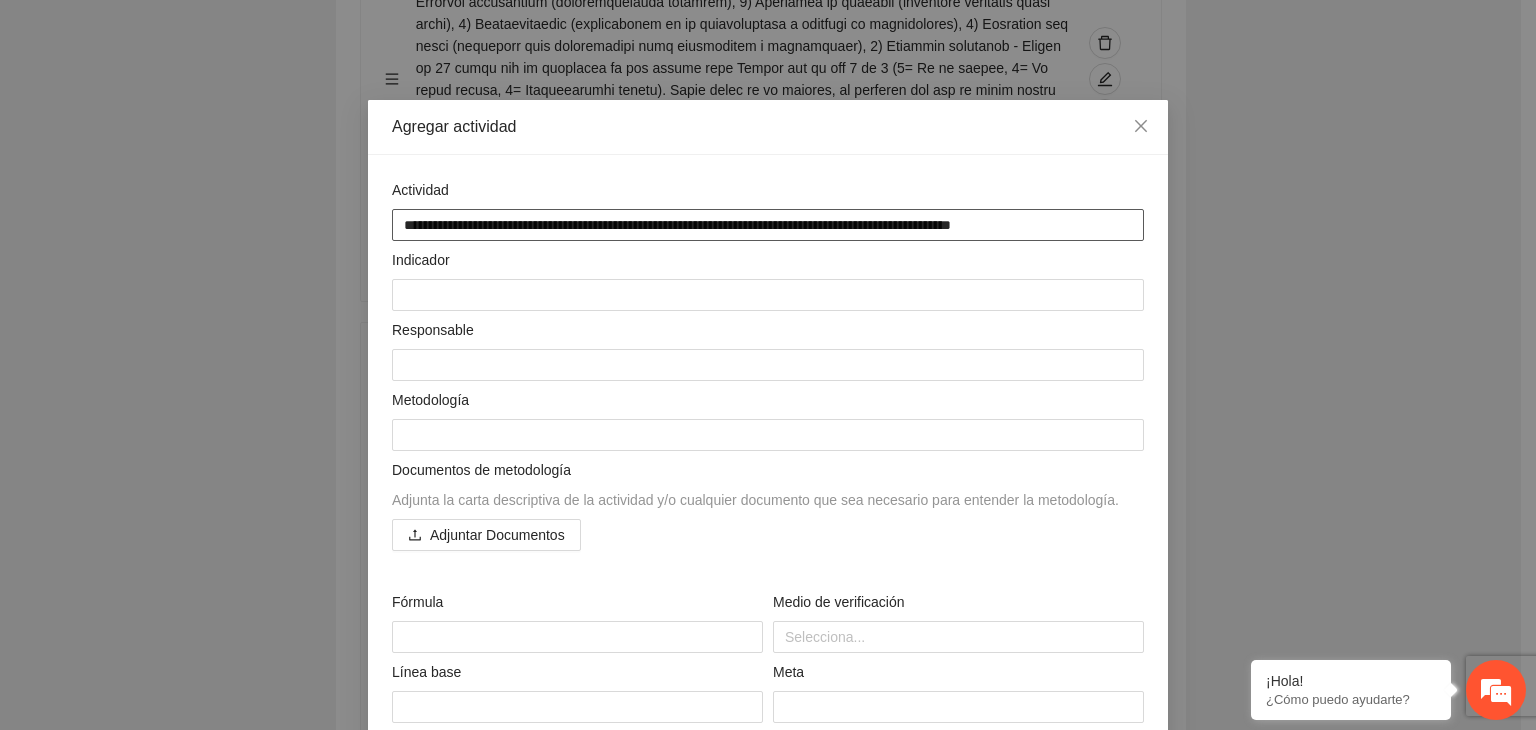 type on "**********" 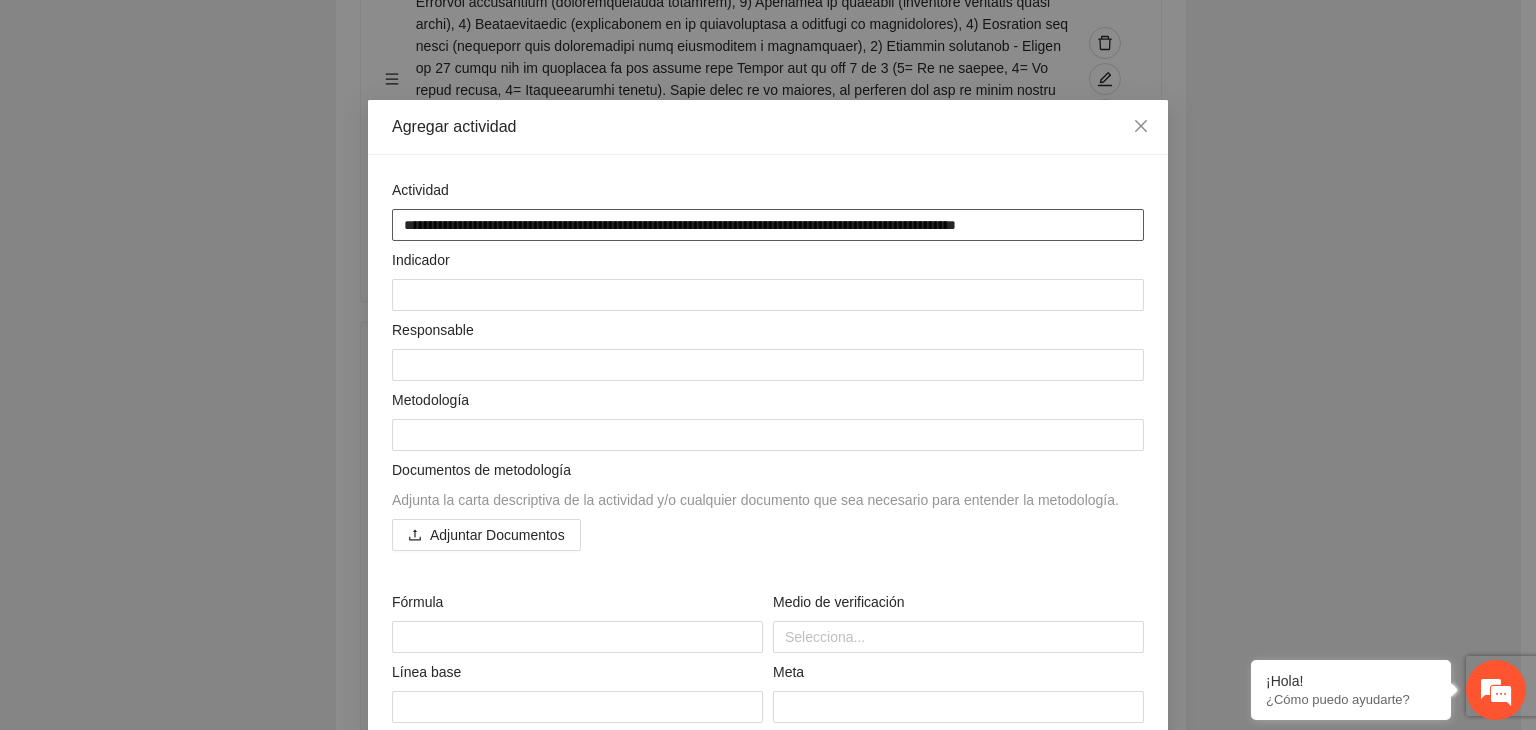 type on "**********" 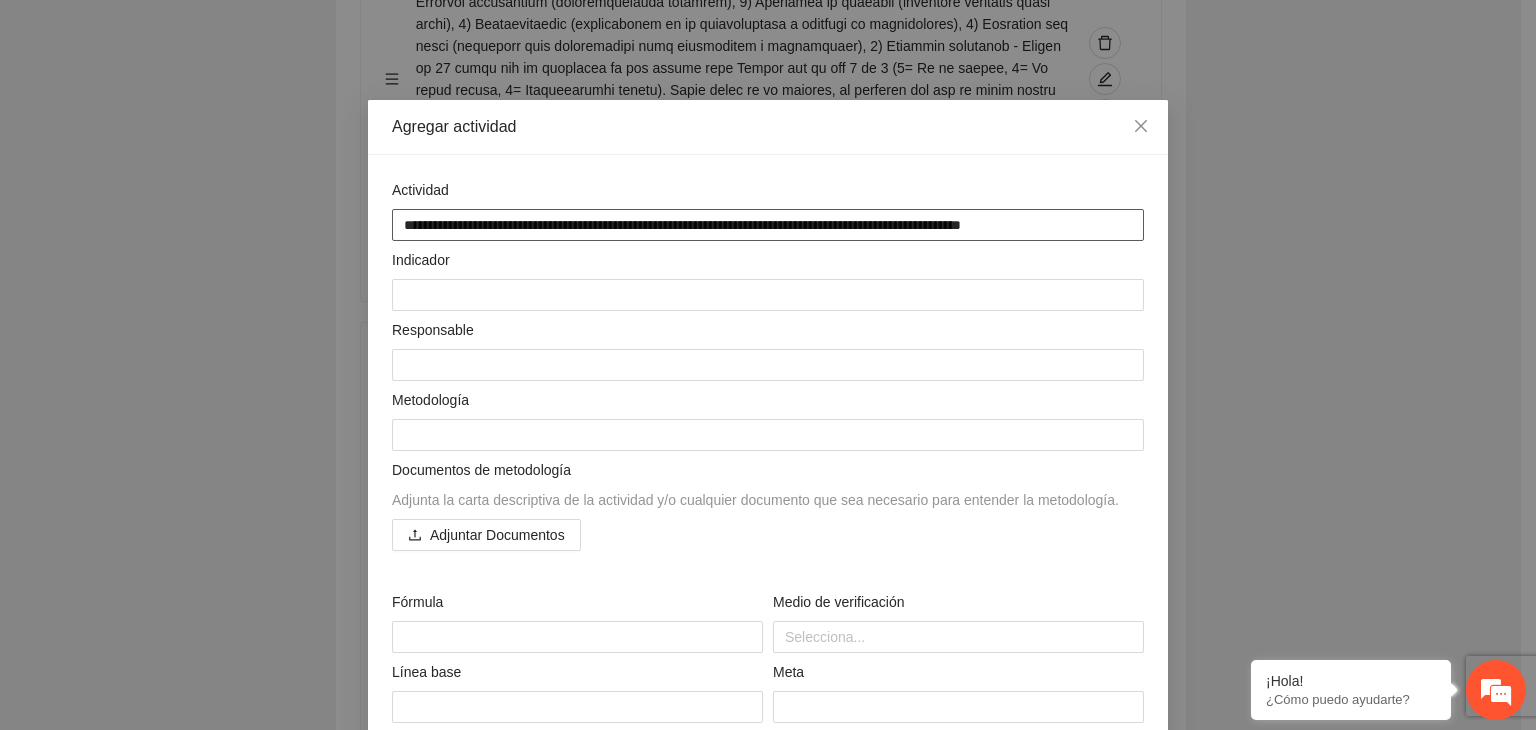 type on "**********" 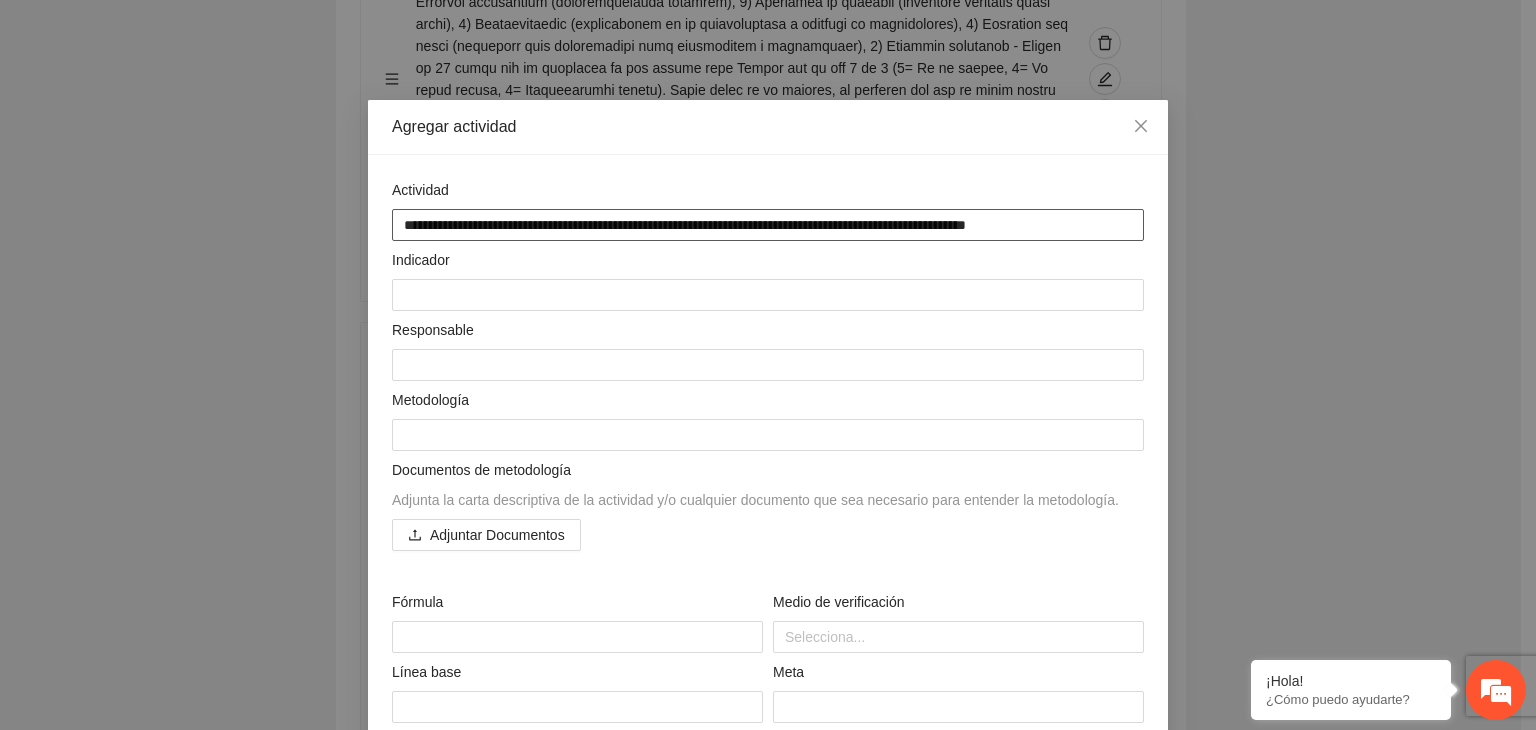 type on "**********" 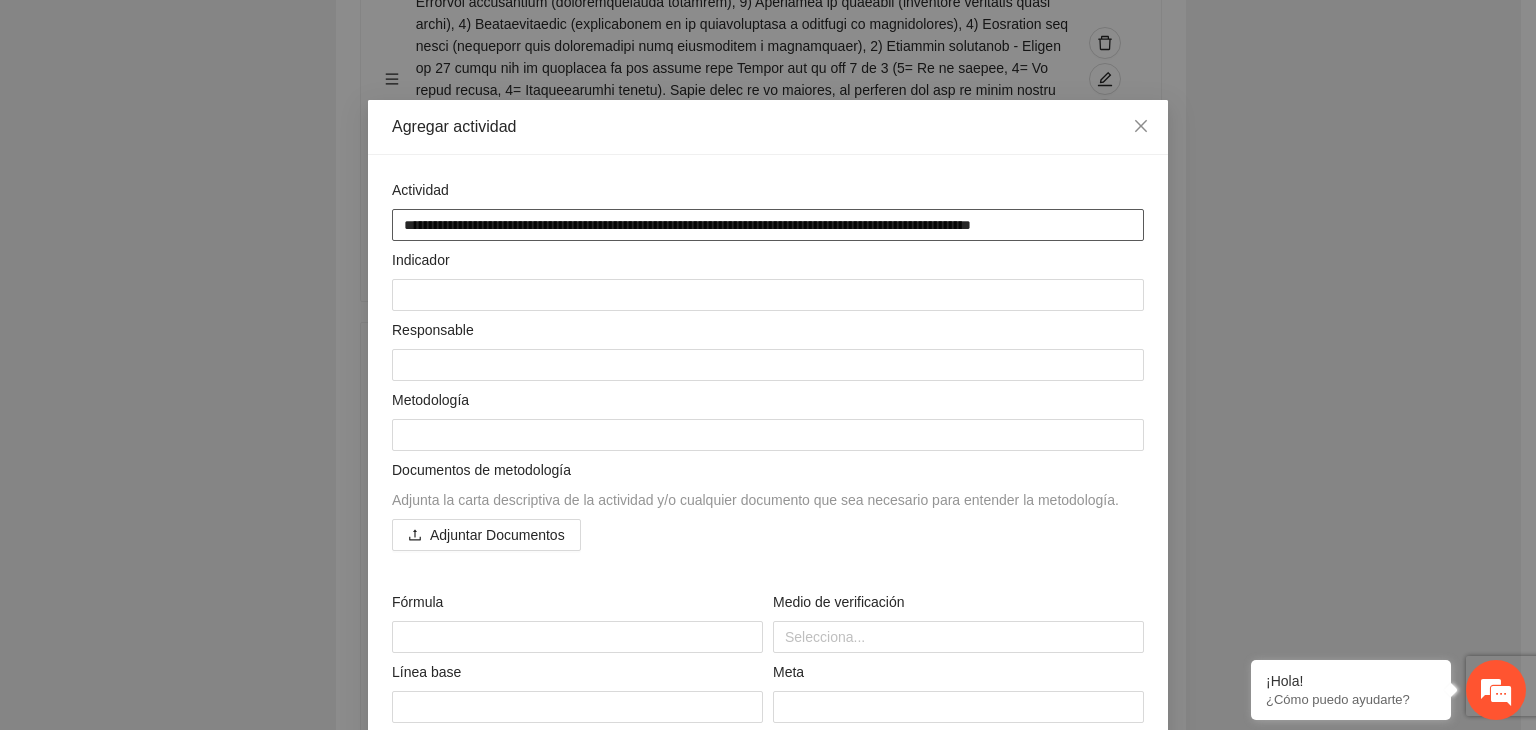 type on "**********" 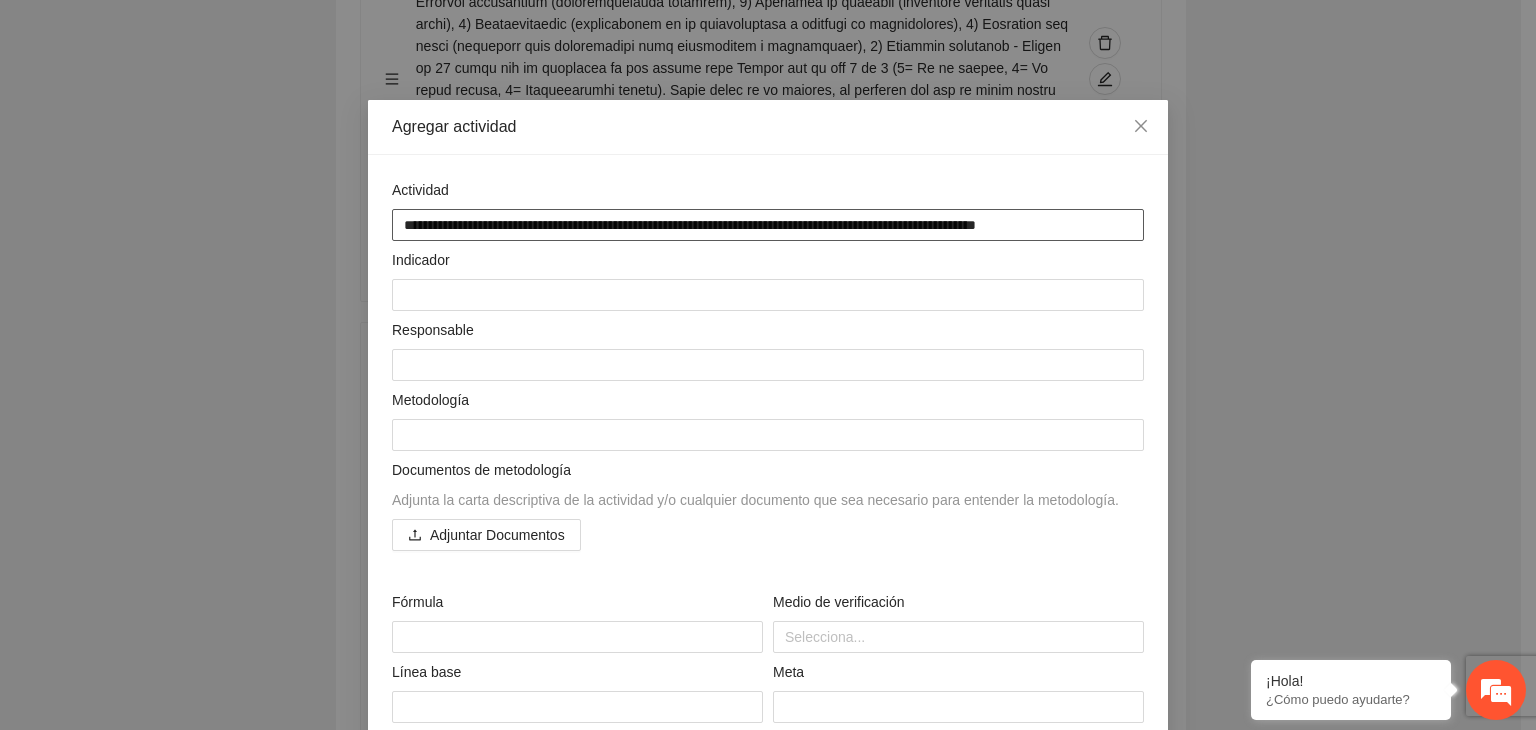 type on "**********" 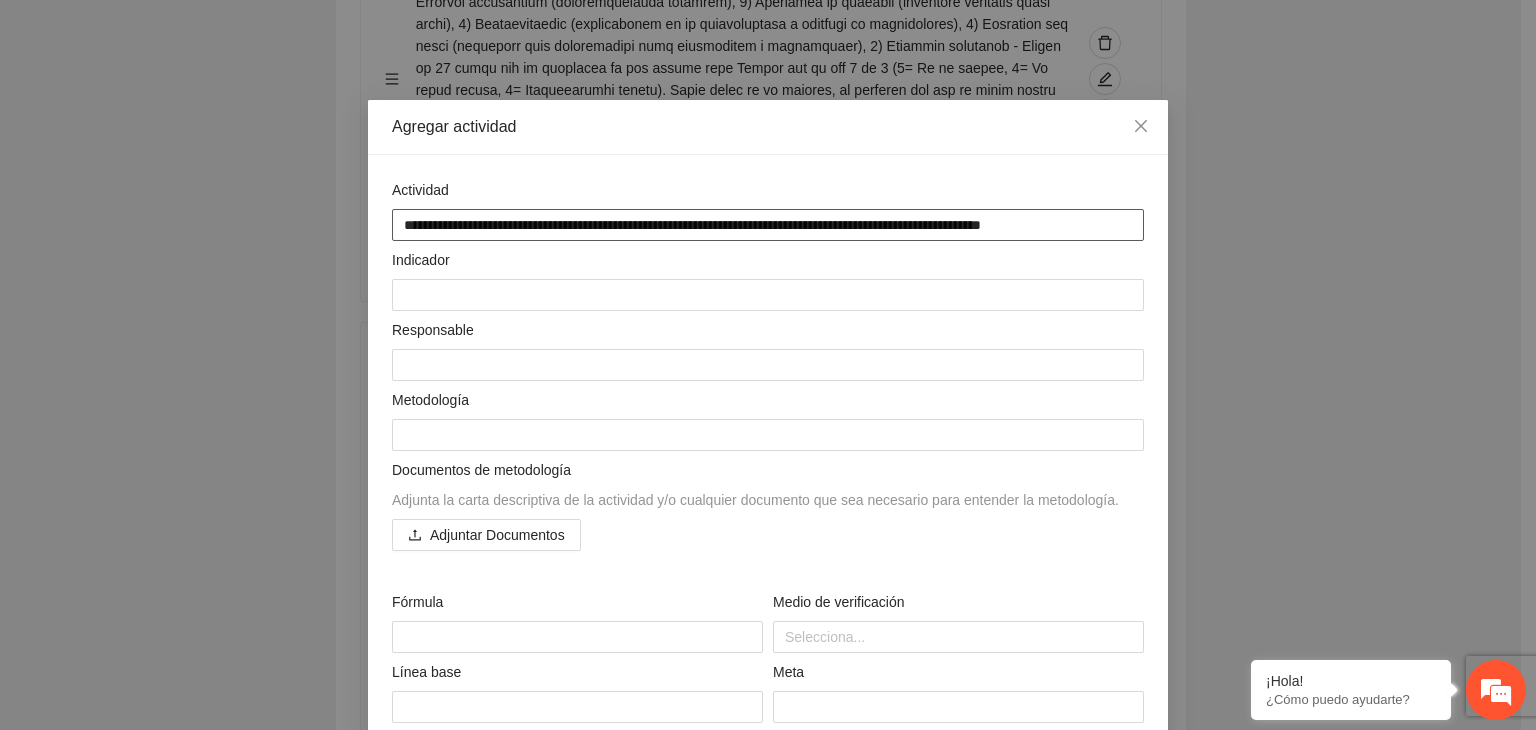 type on "**********" 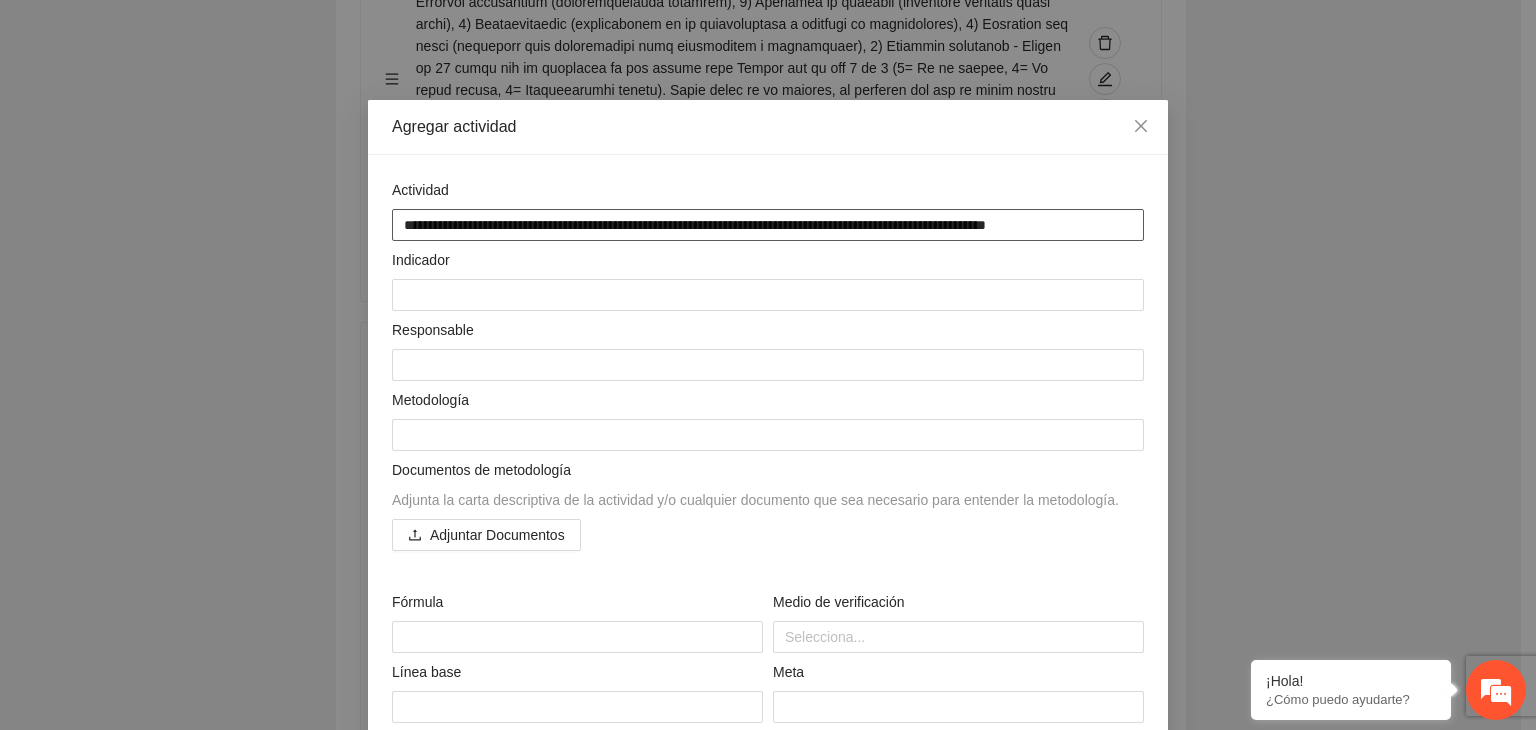 type on "**********" 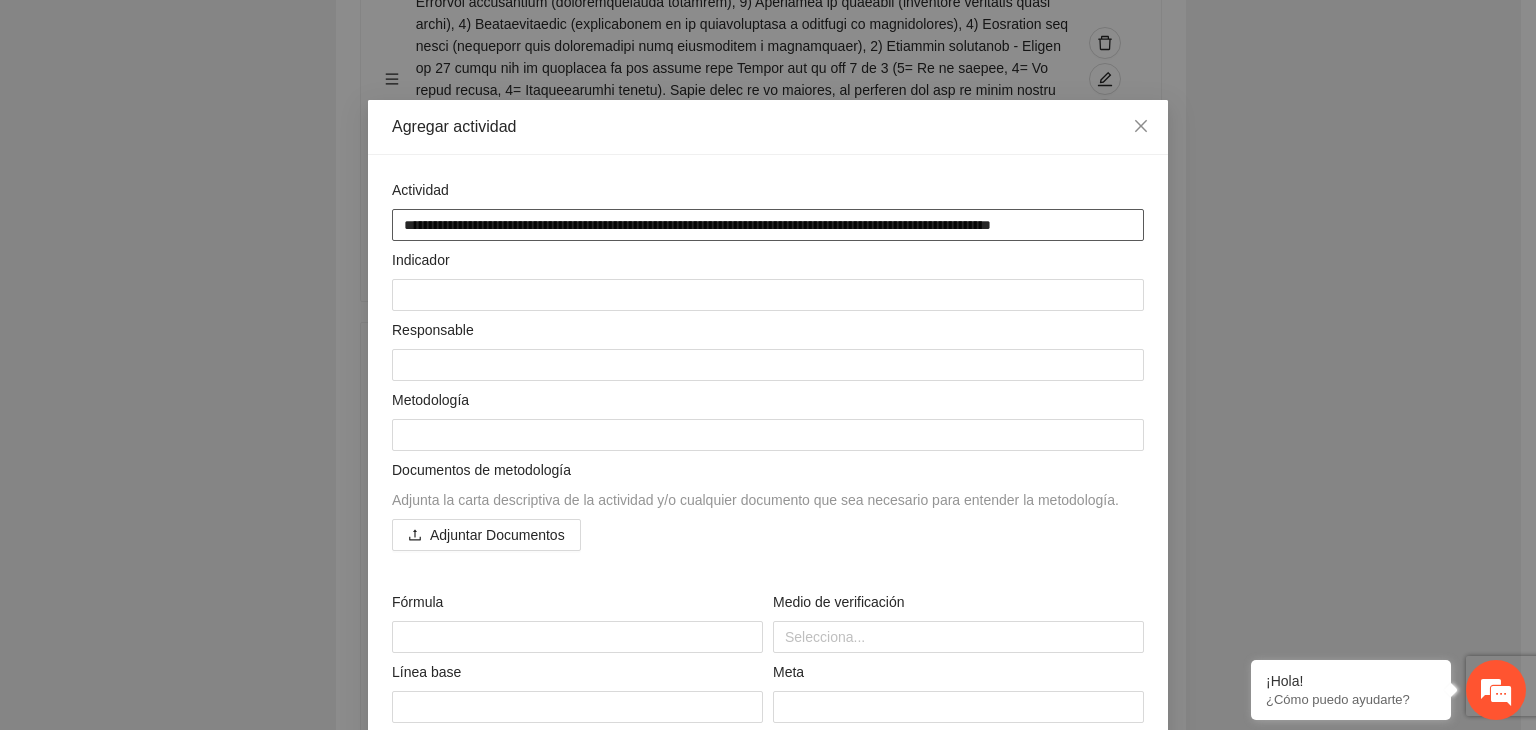type on "**********" 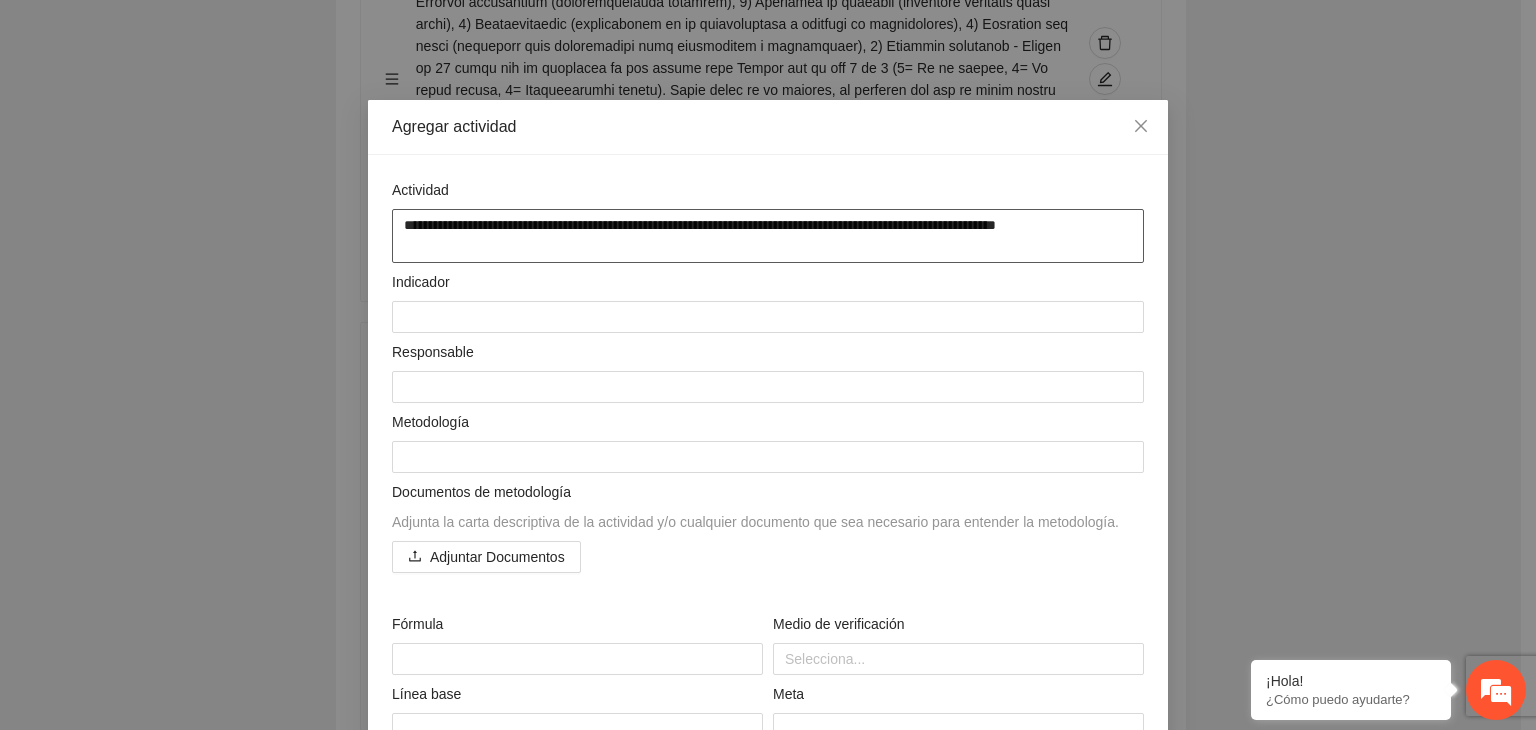 type on "**********" 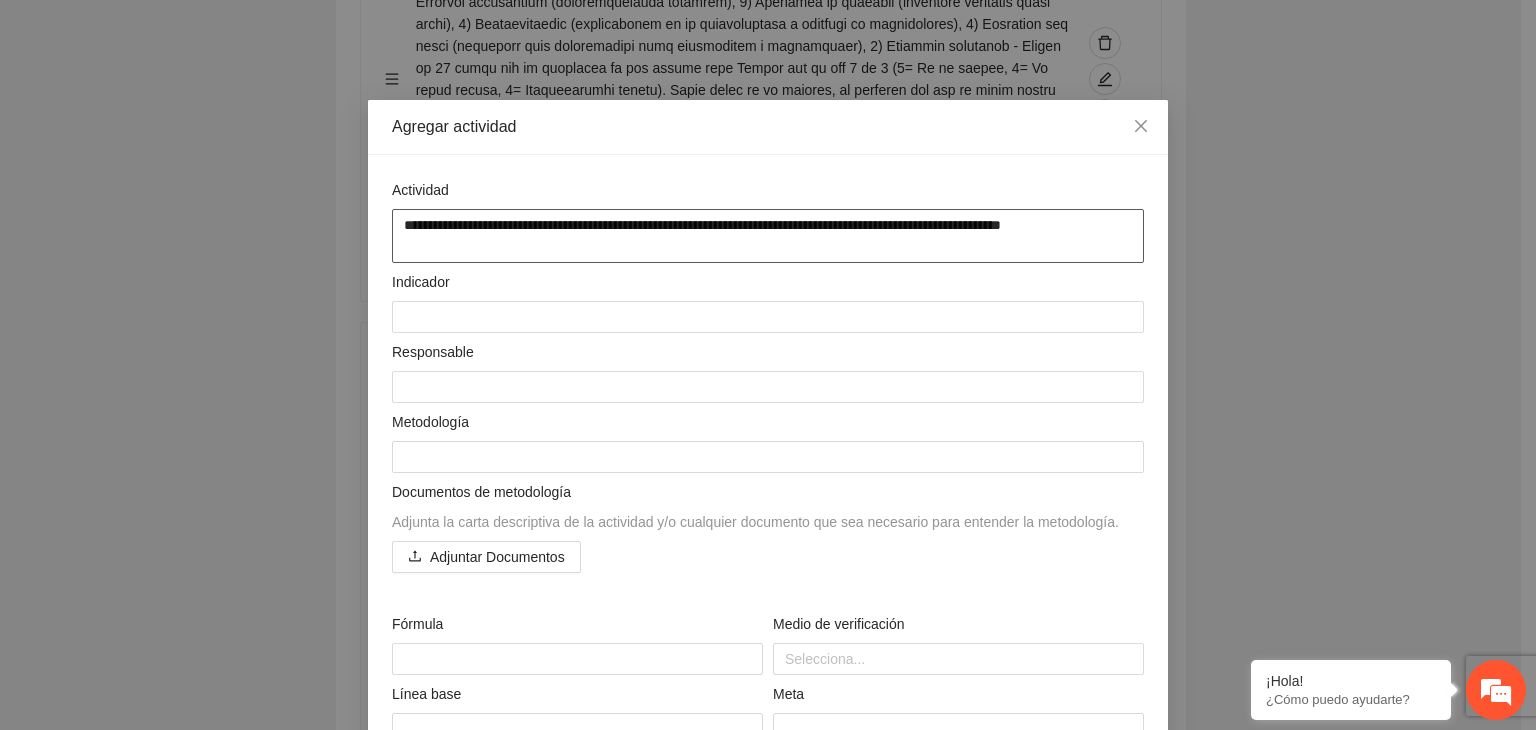 type on "**********" 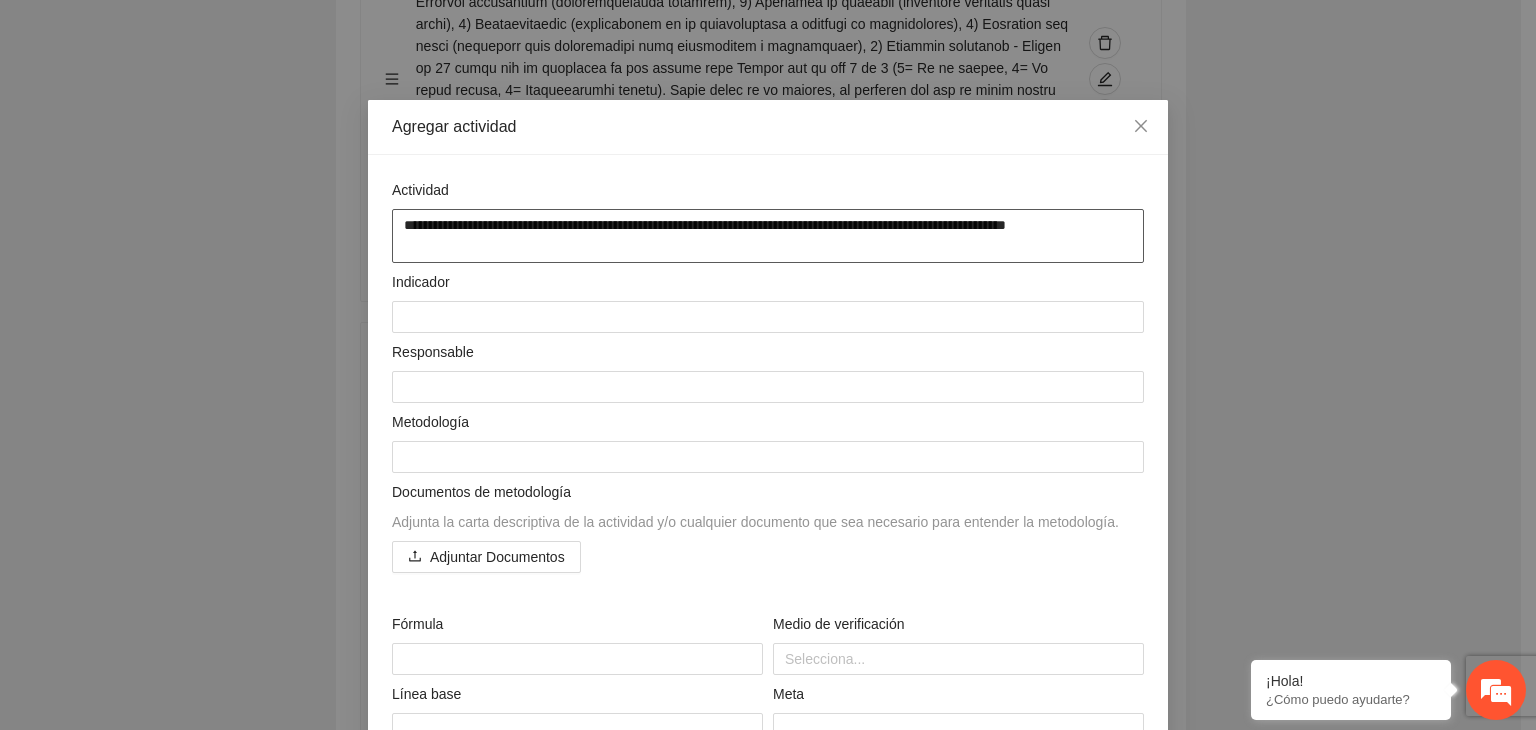 type on "**********" 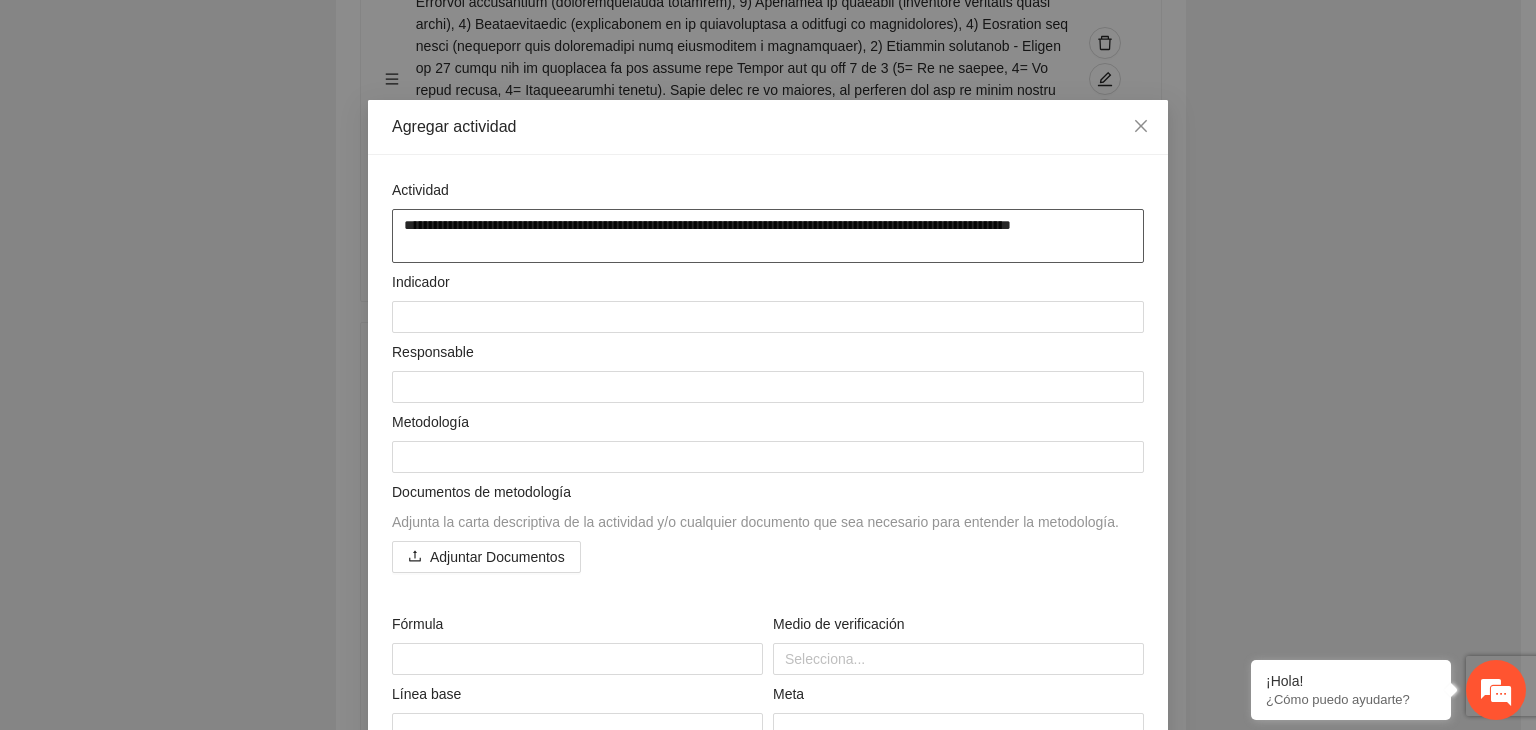 type on "**********" 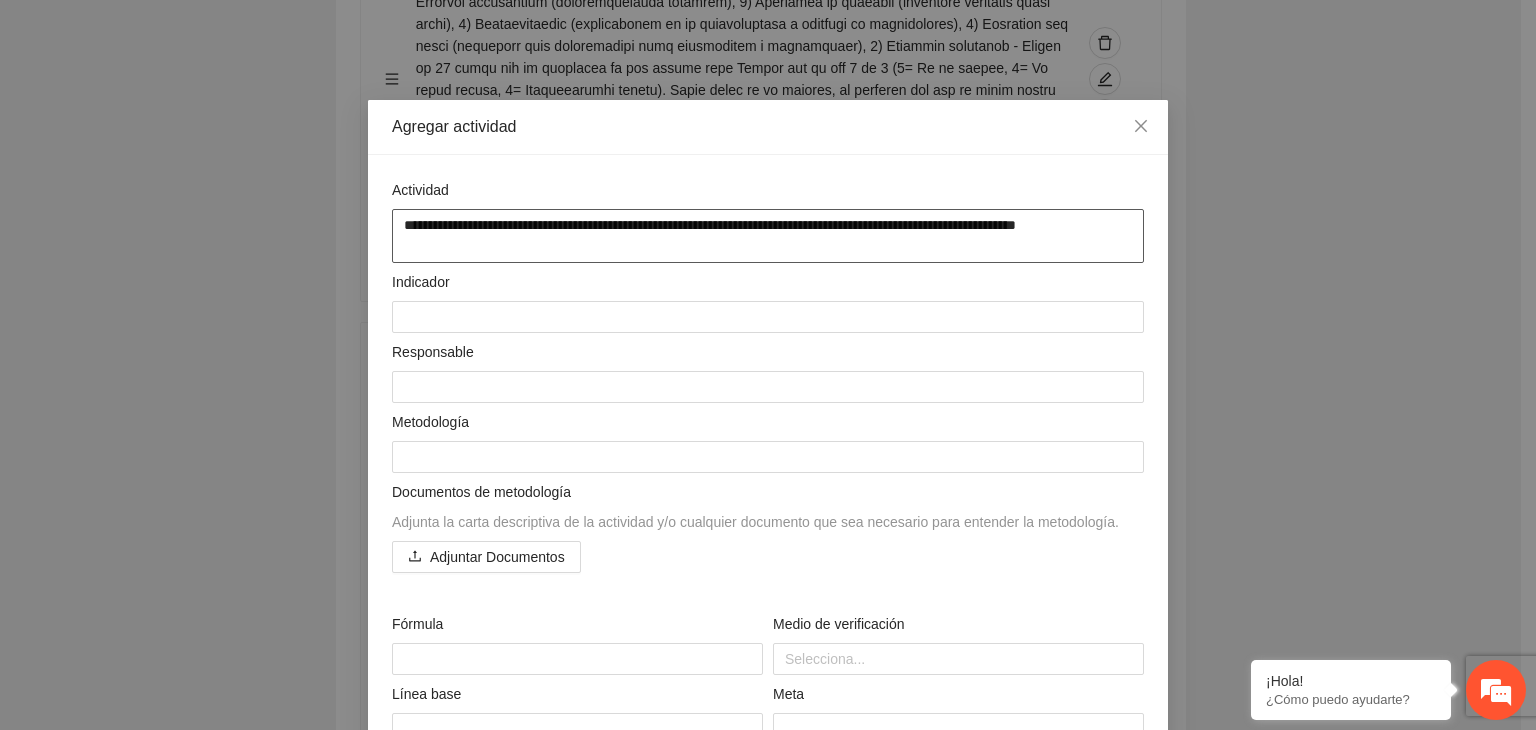 type on "**********" 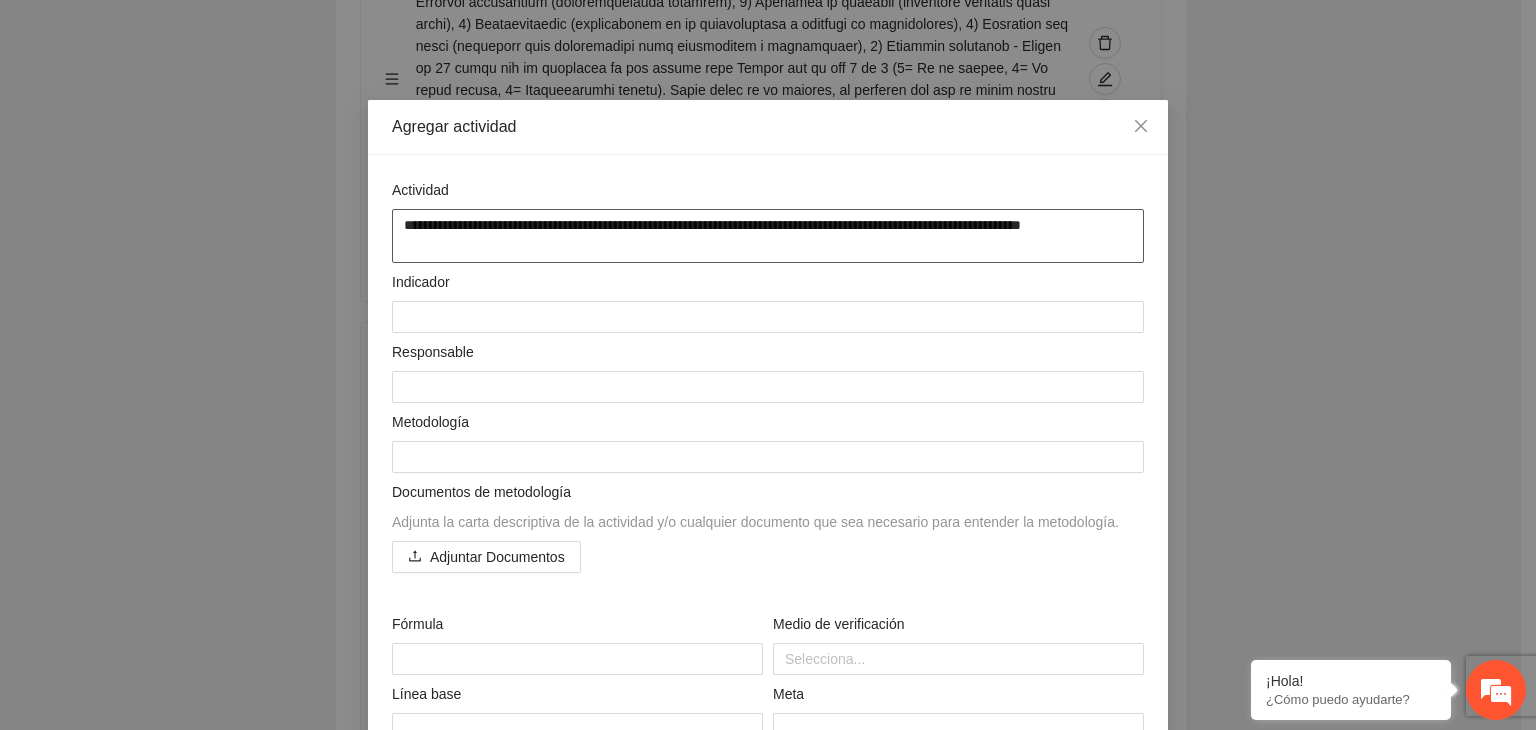 type on "**********" 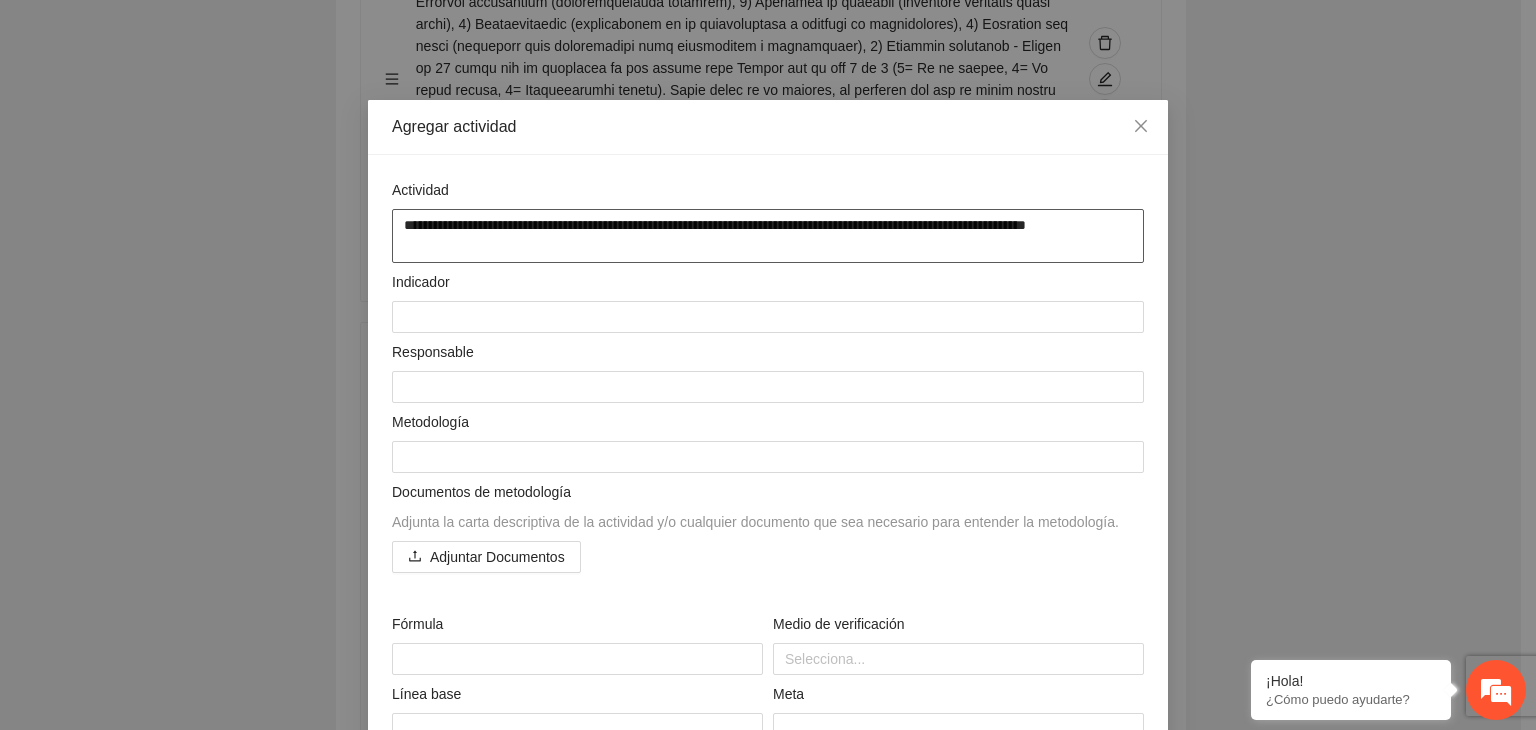 type on "**********" 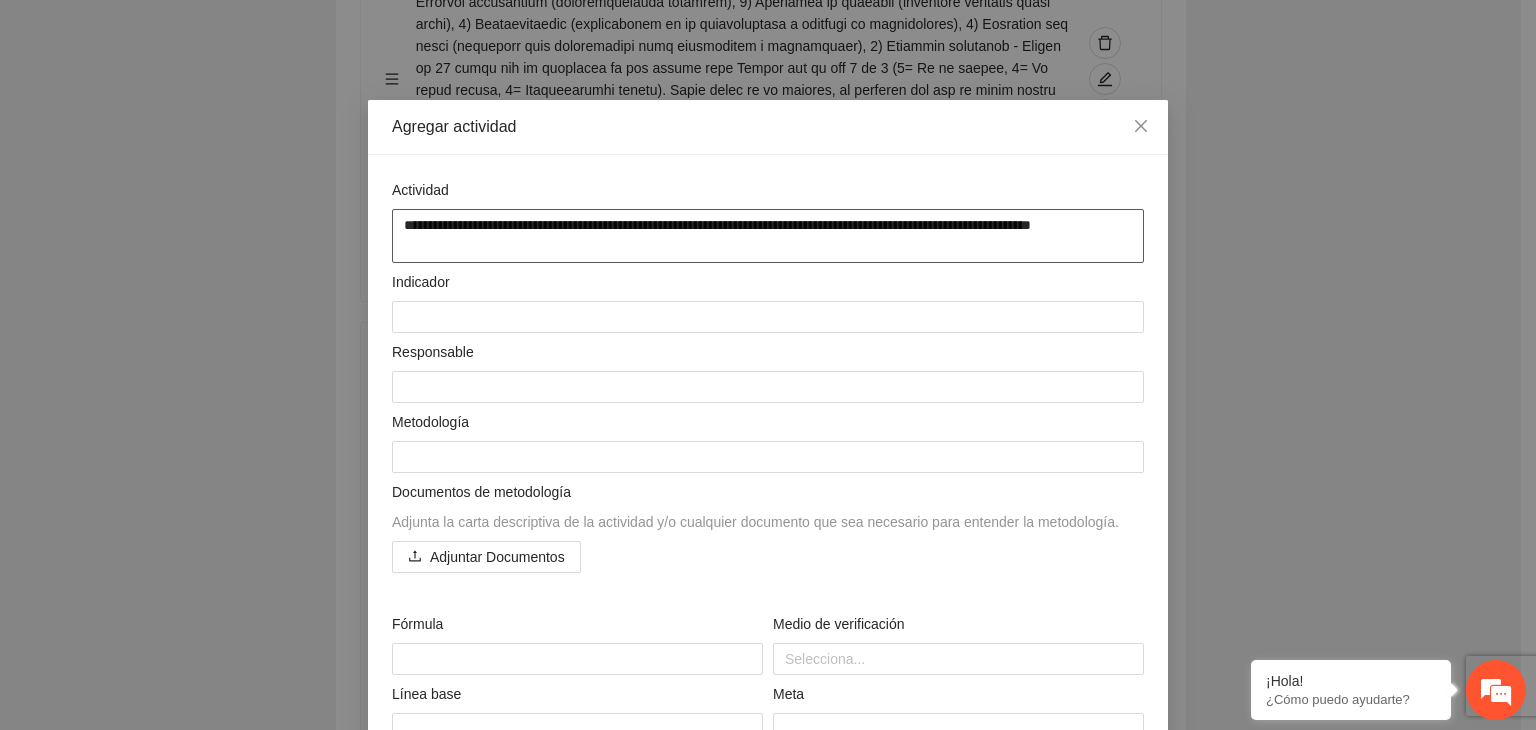 type on "**********" 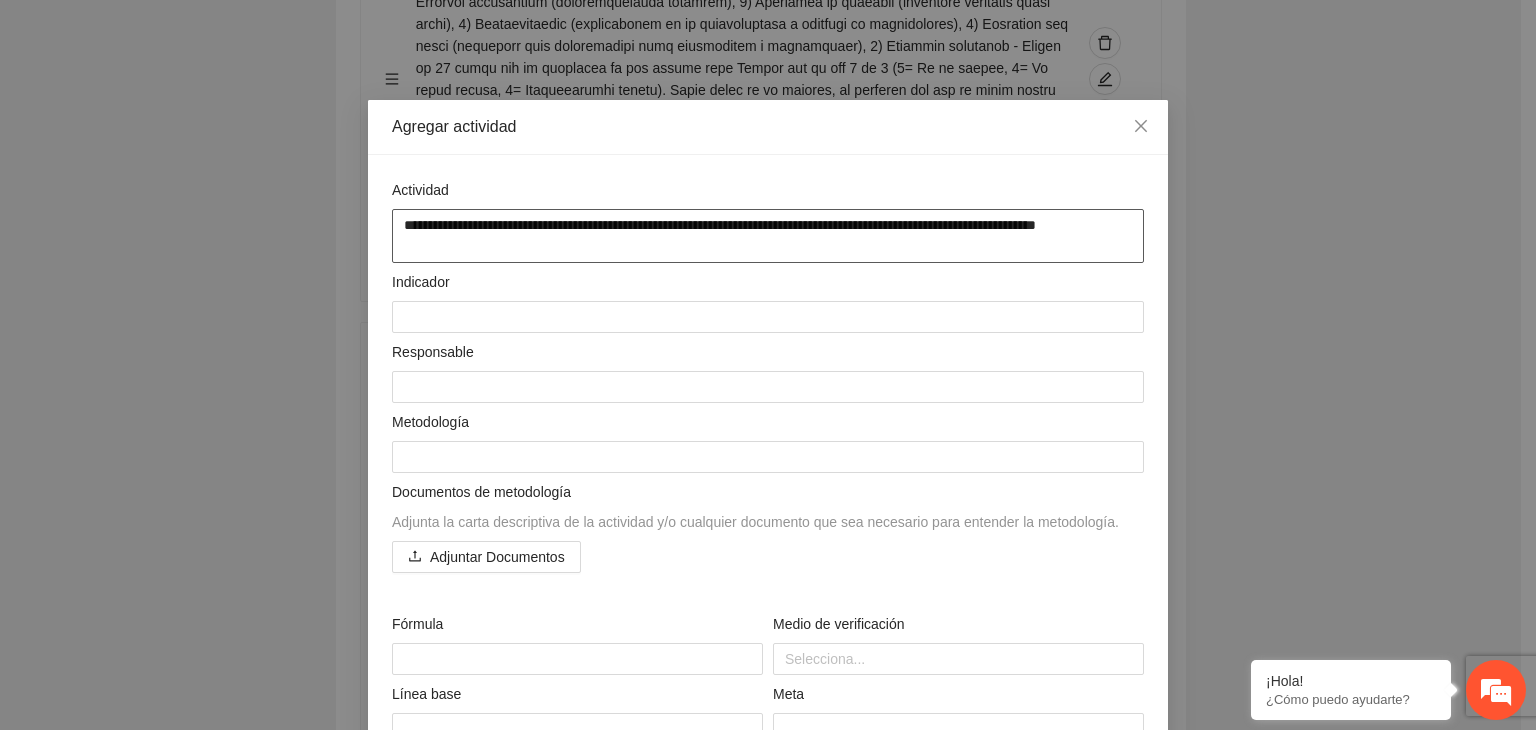 type on "**********" 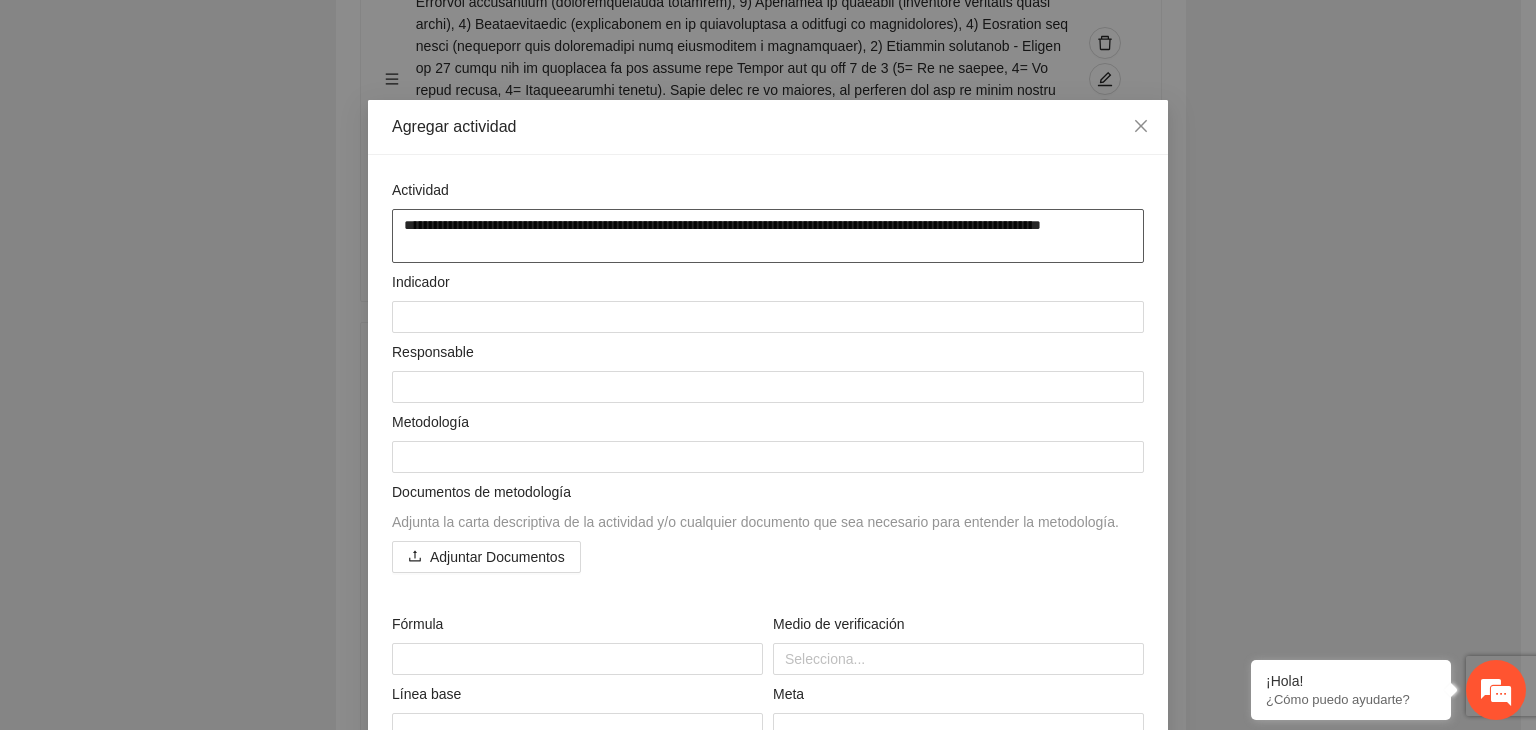 type on "**********" 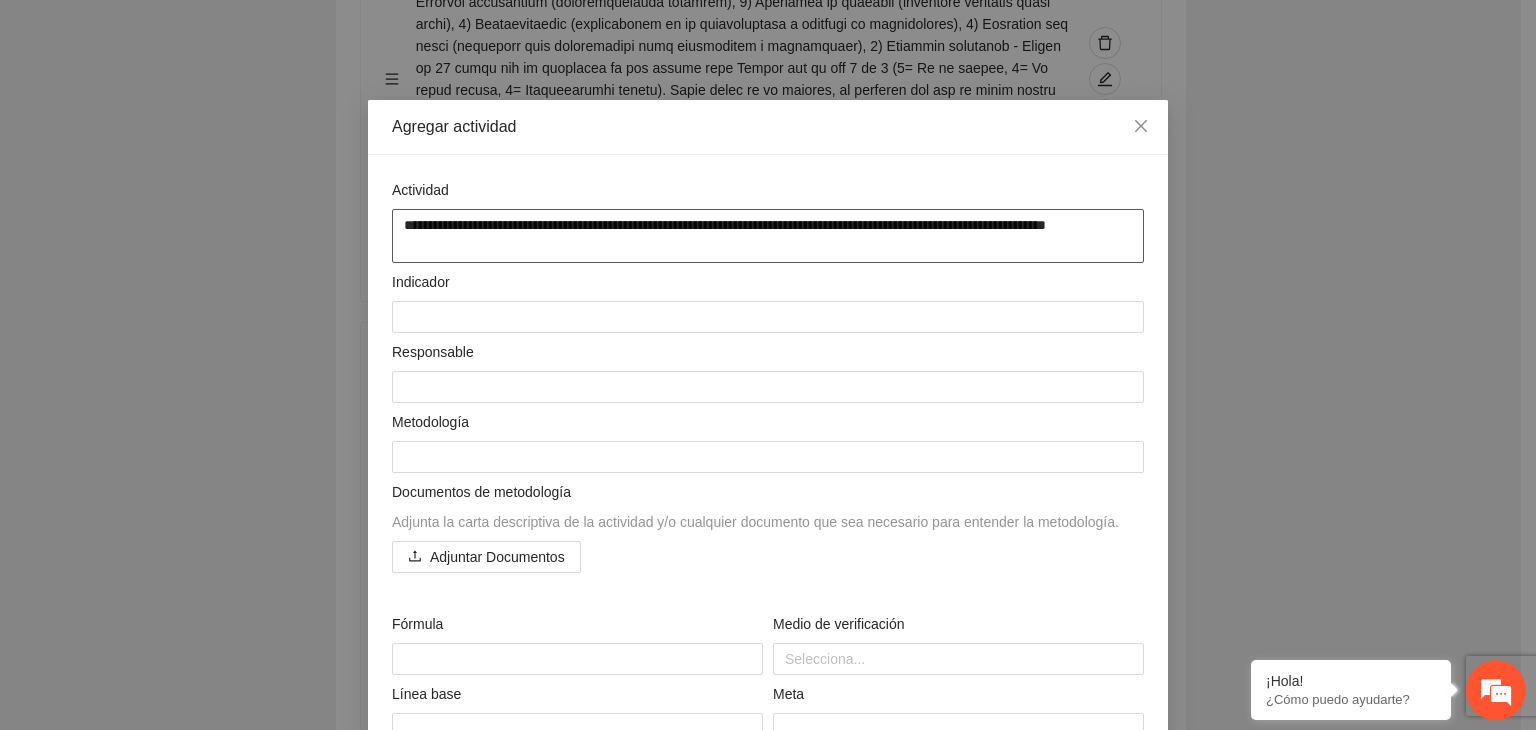 type on "**********" 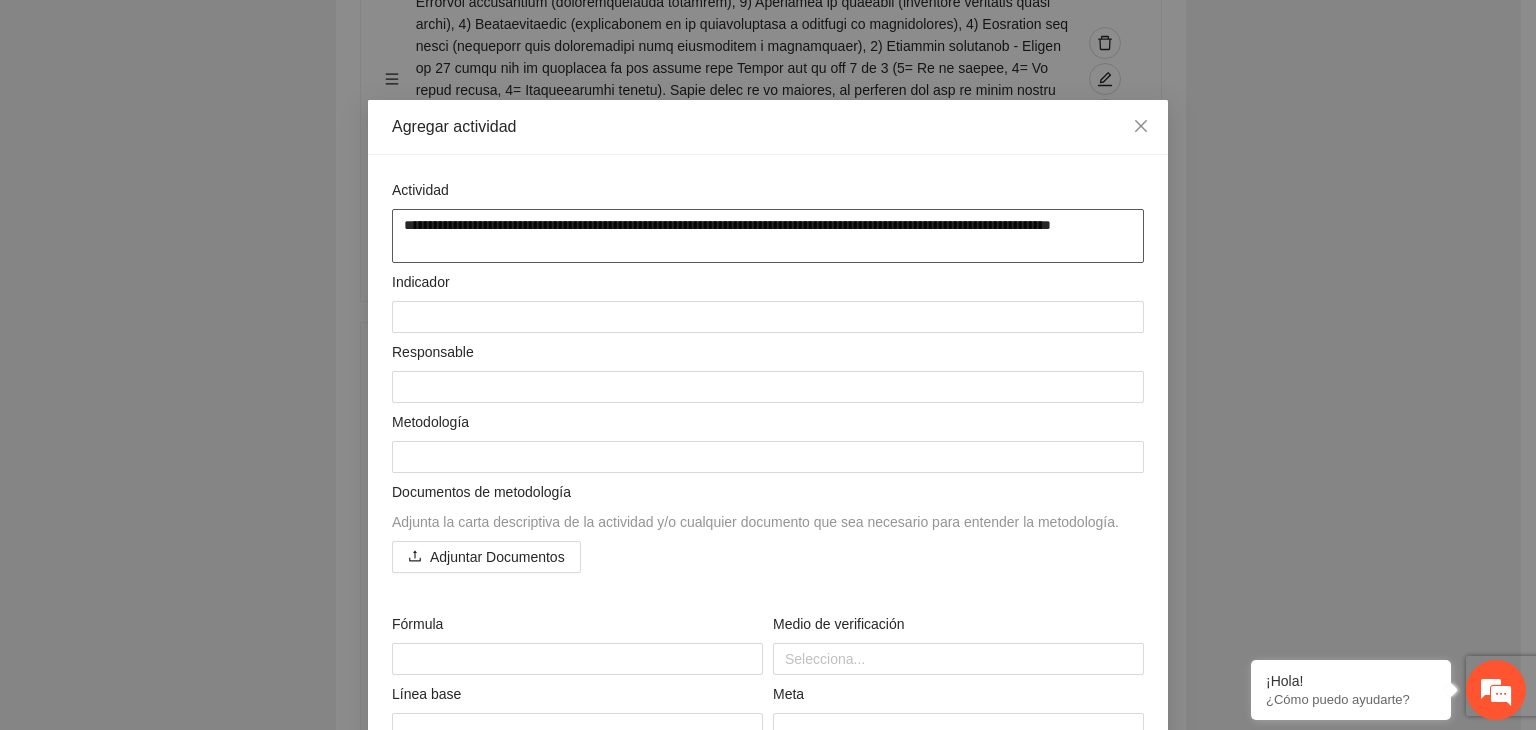 type on "**********" 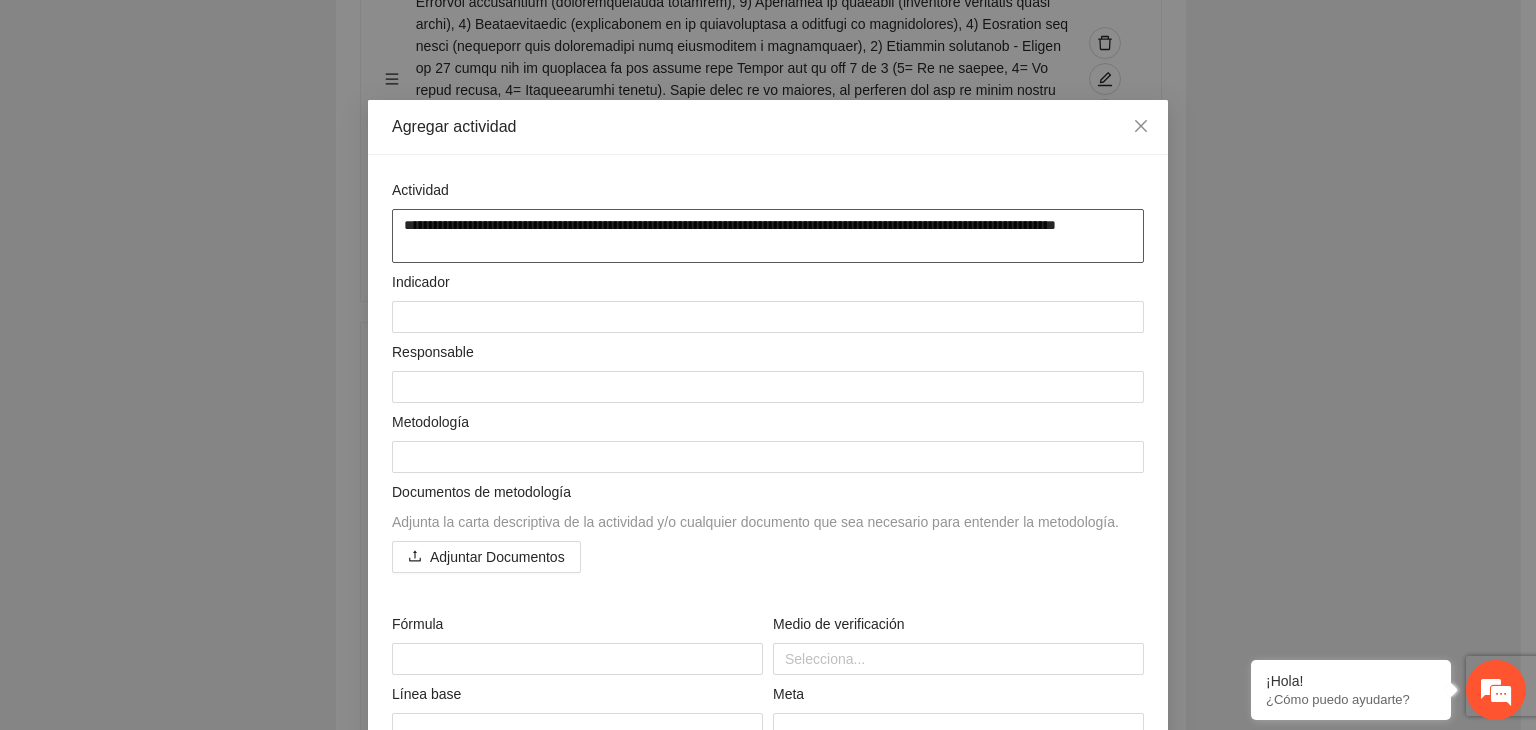 type on "**********" 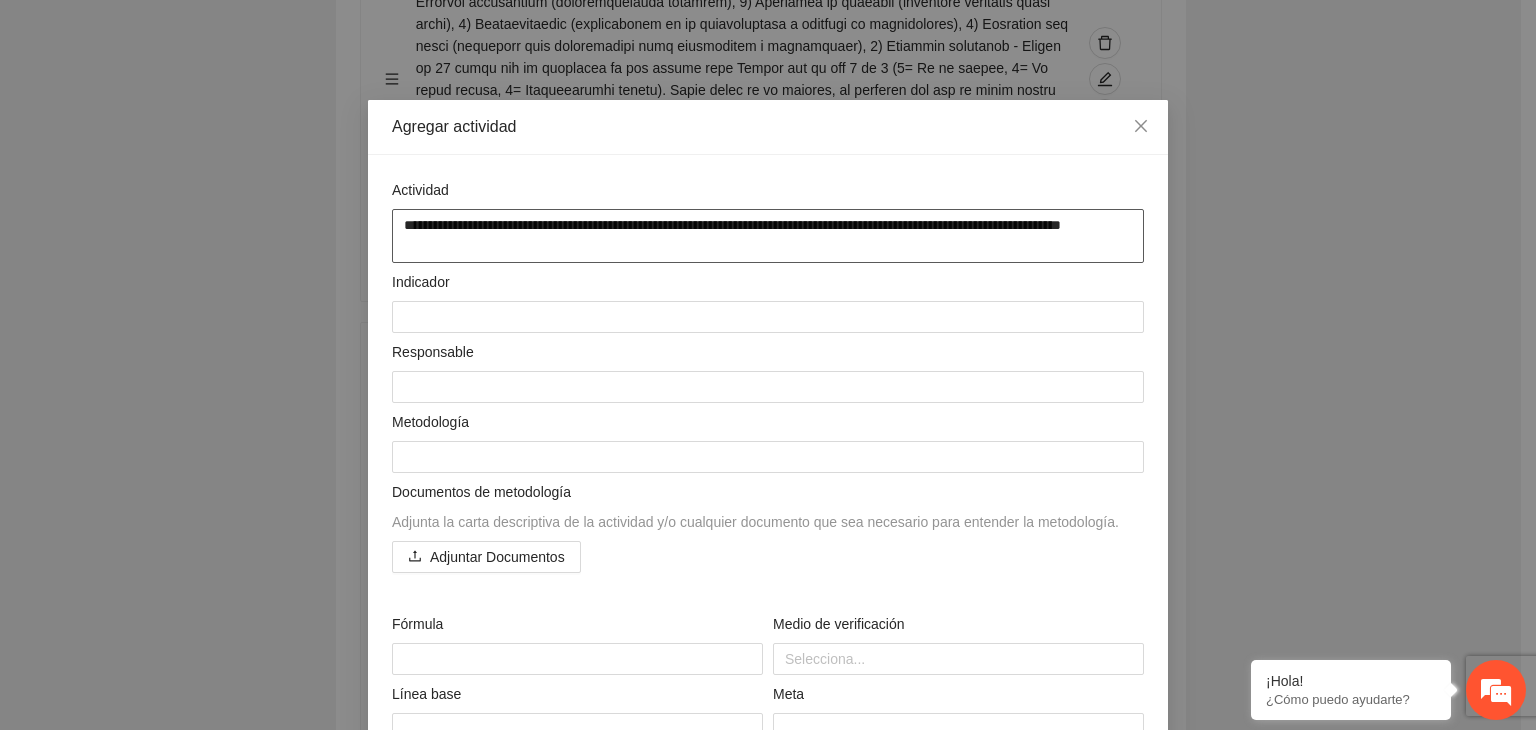 type on "**********" 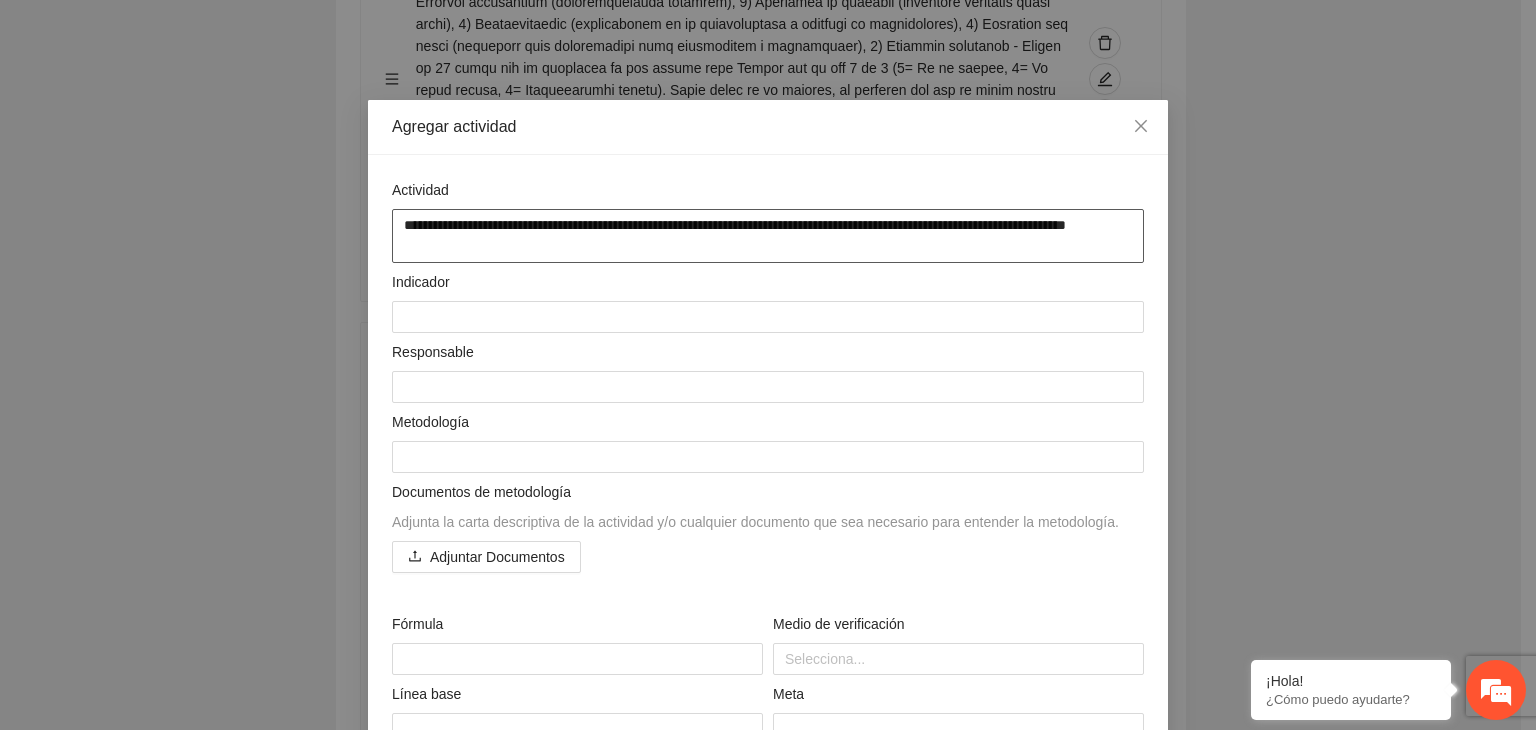 type on "**********" 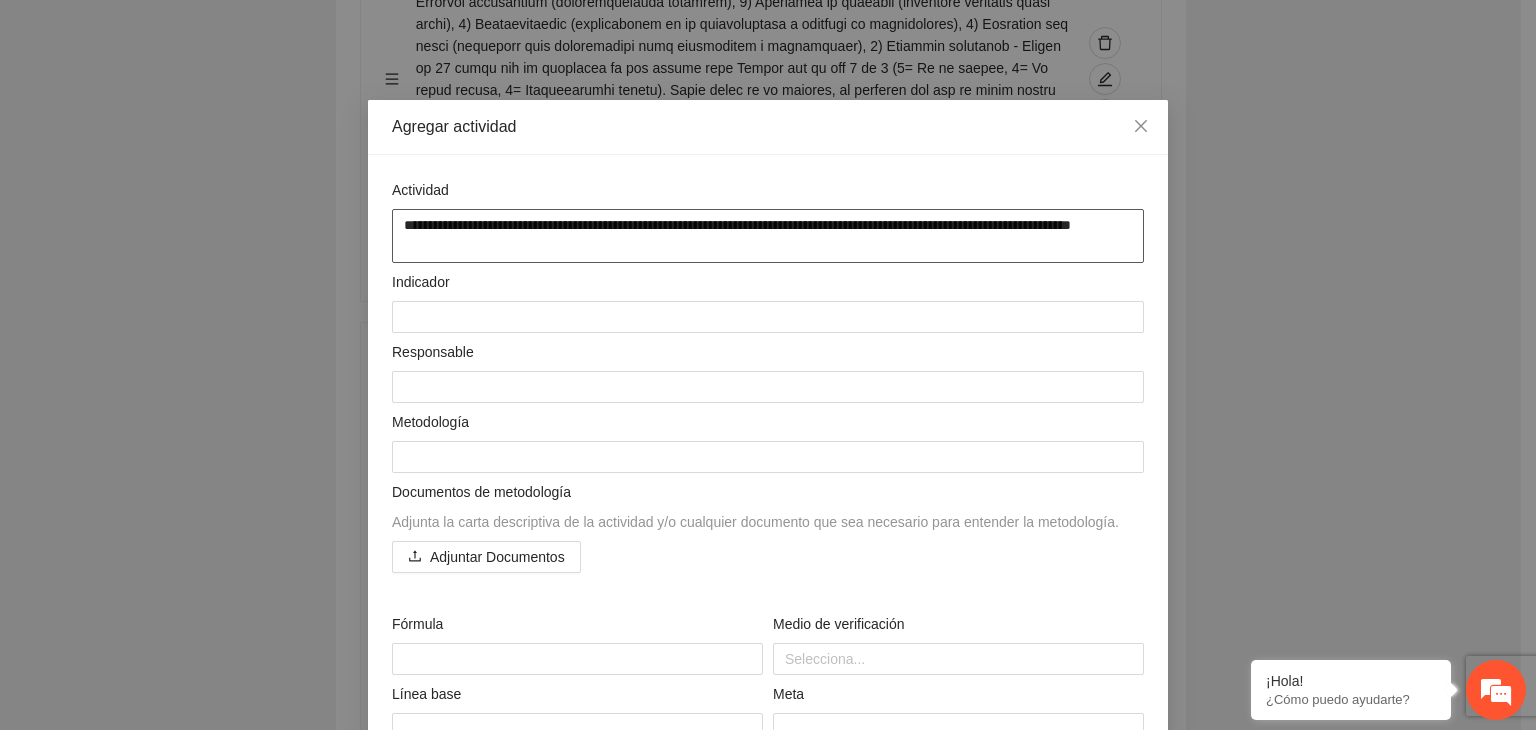 type on "**********" 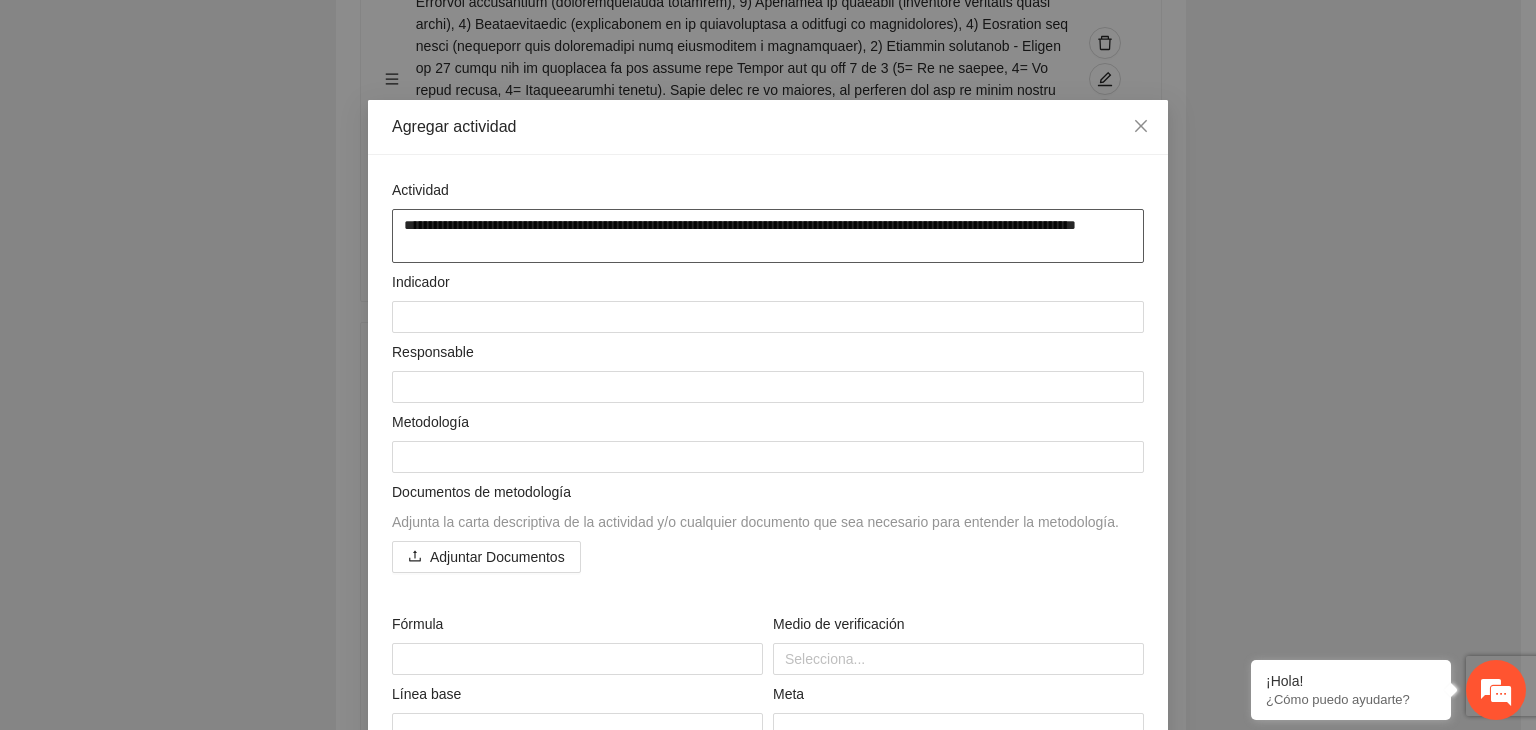 type on "**********" 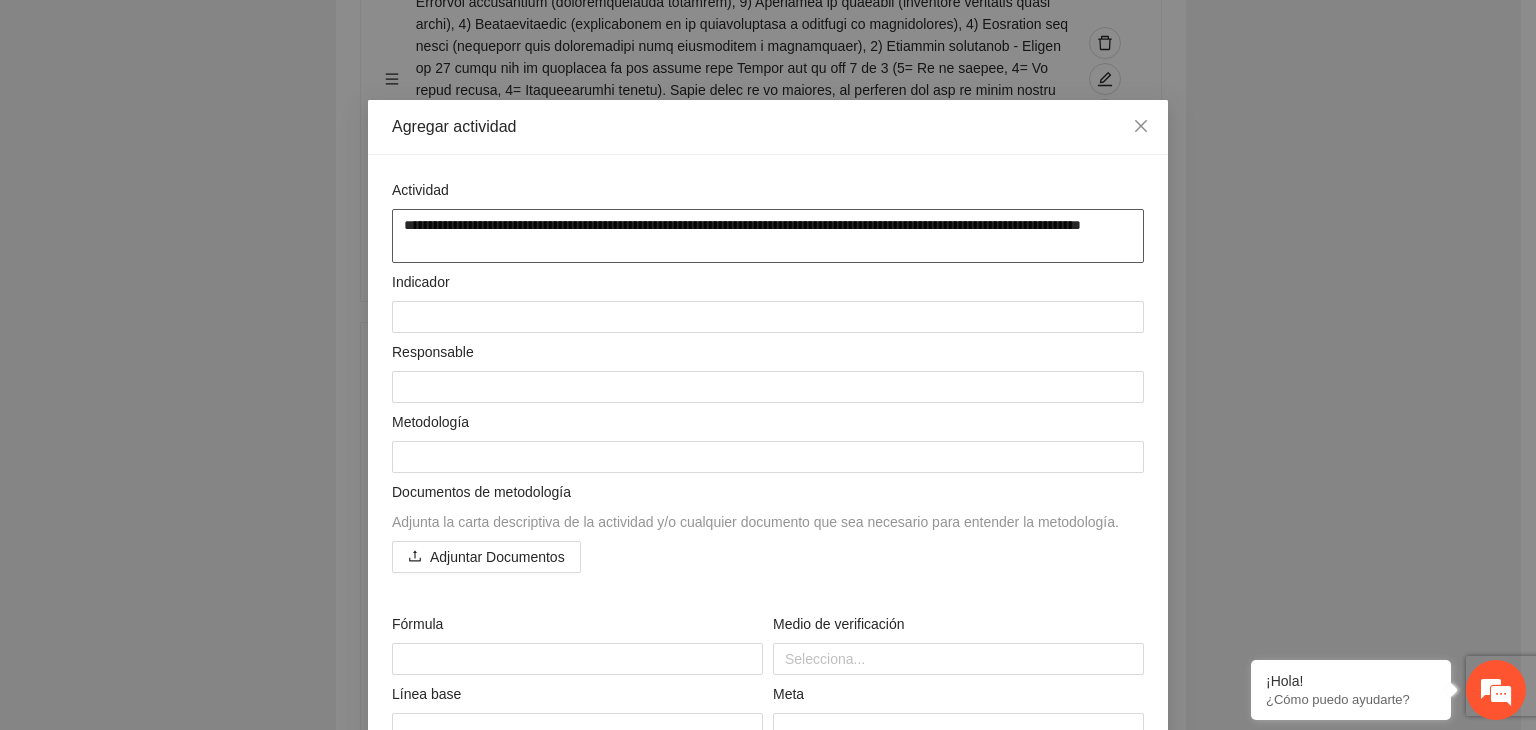 type on "**********" 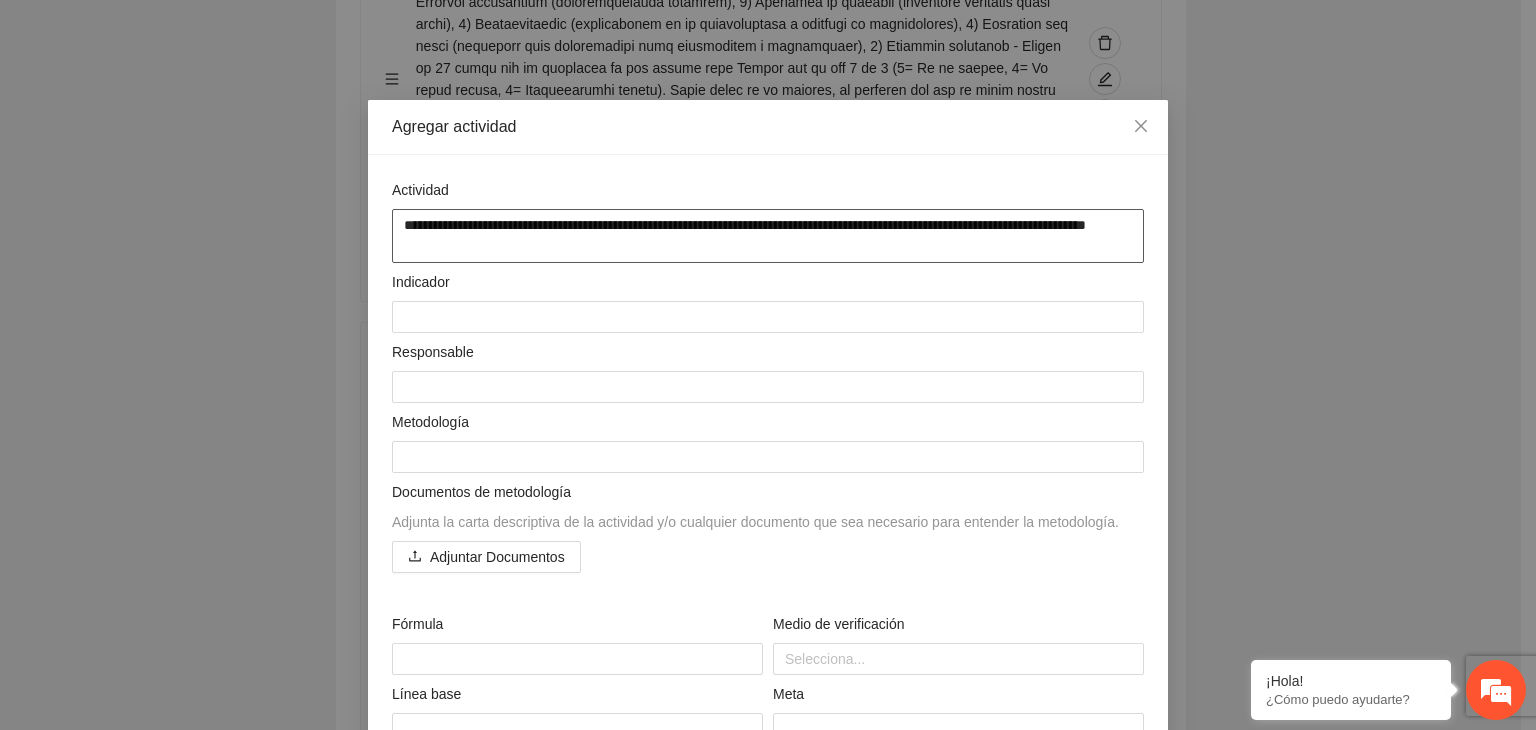 type on "**********" 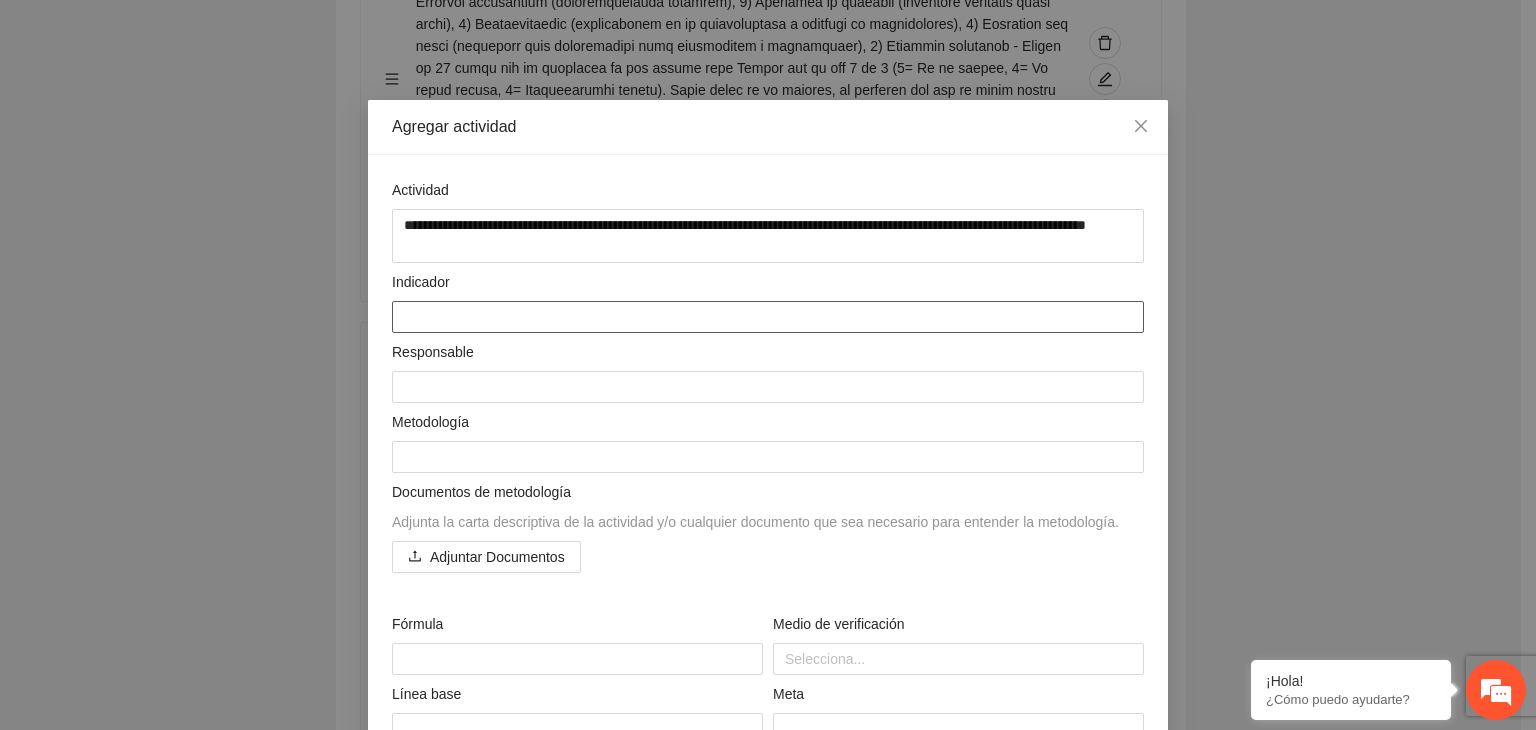 paste on "**********" 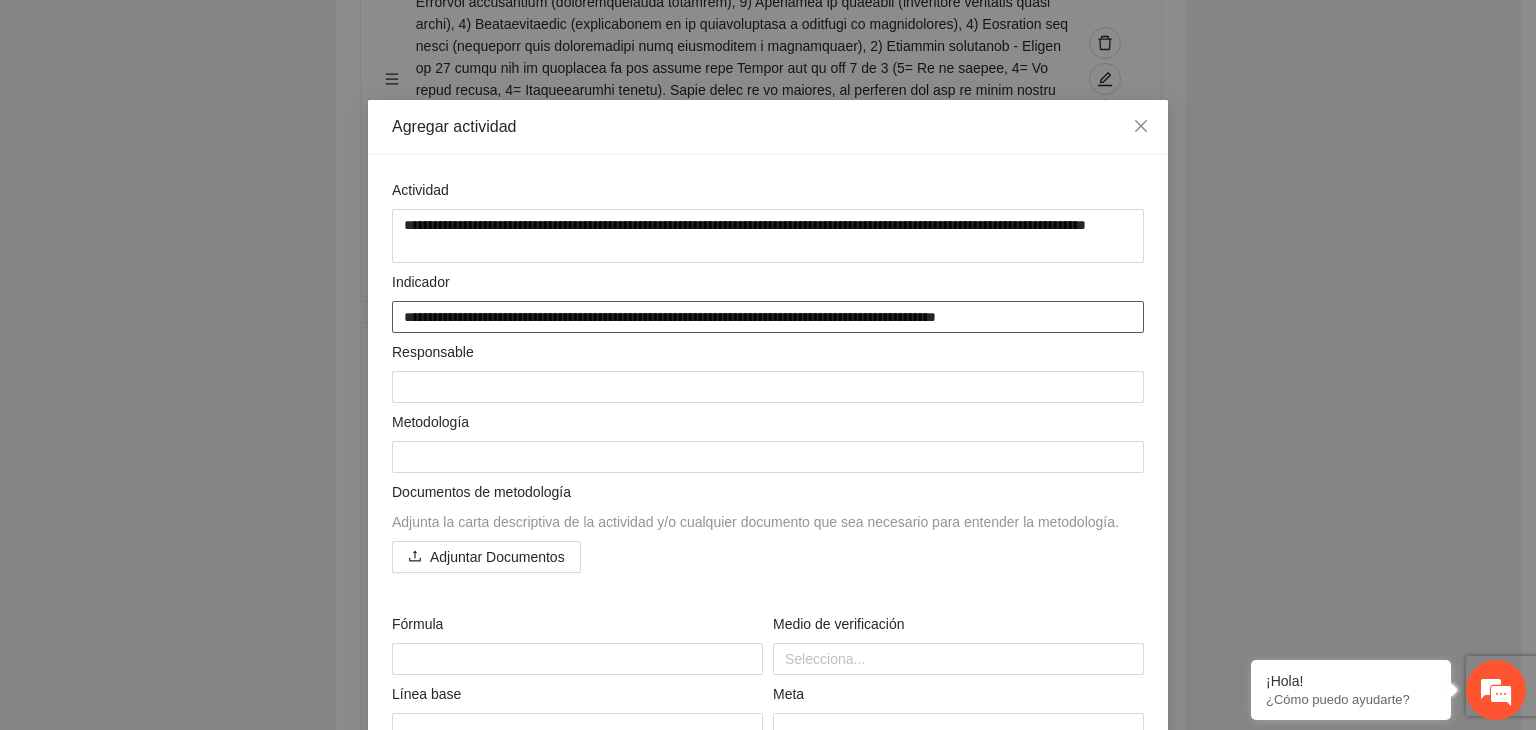 click on "**********" at bounding box center (768, 317) 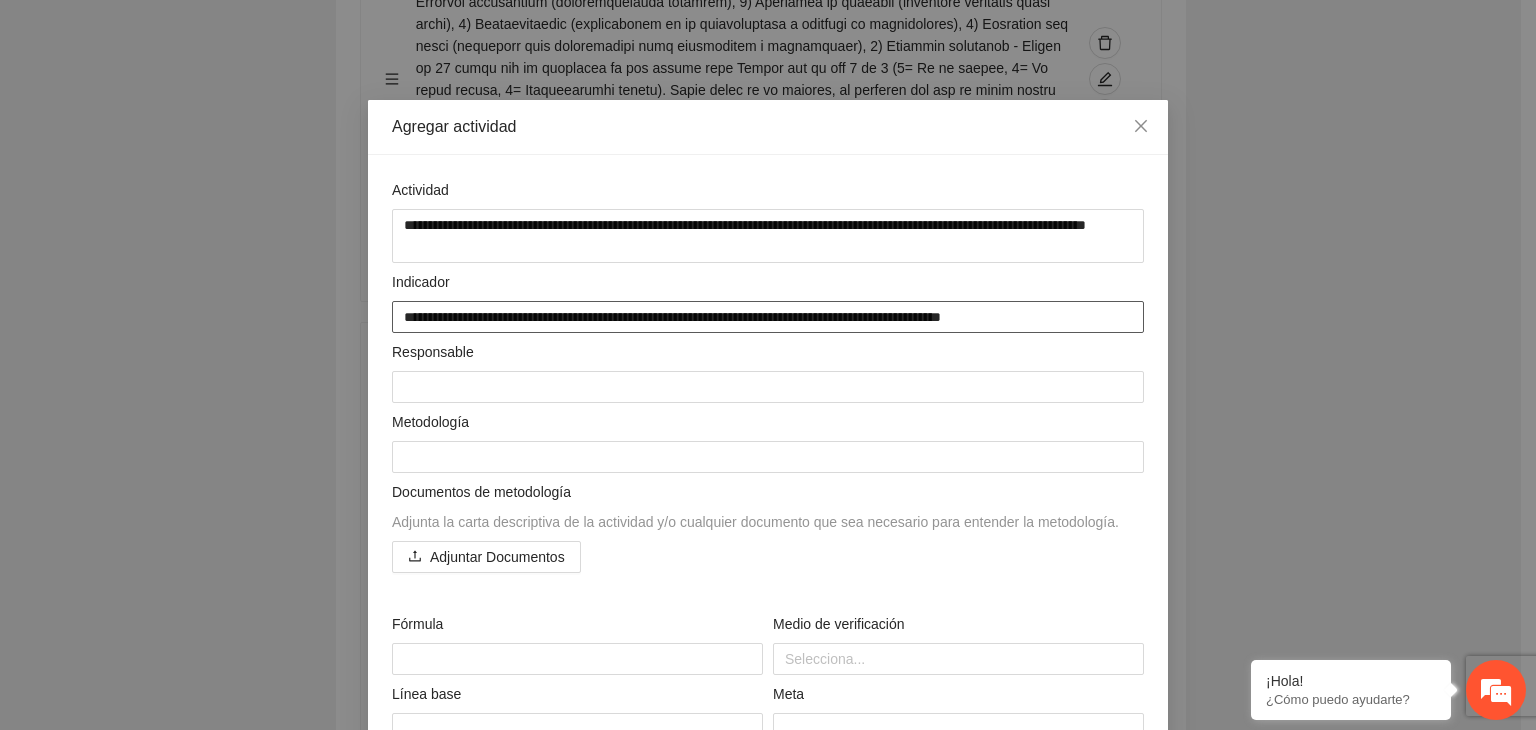 type on "**********" 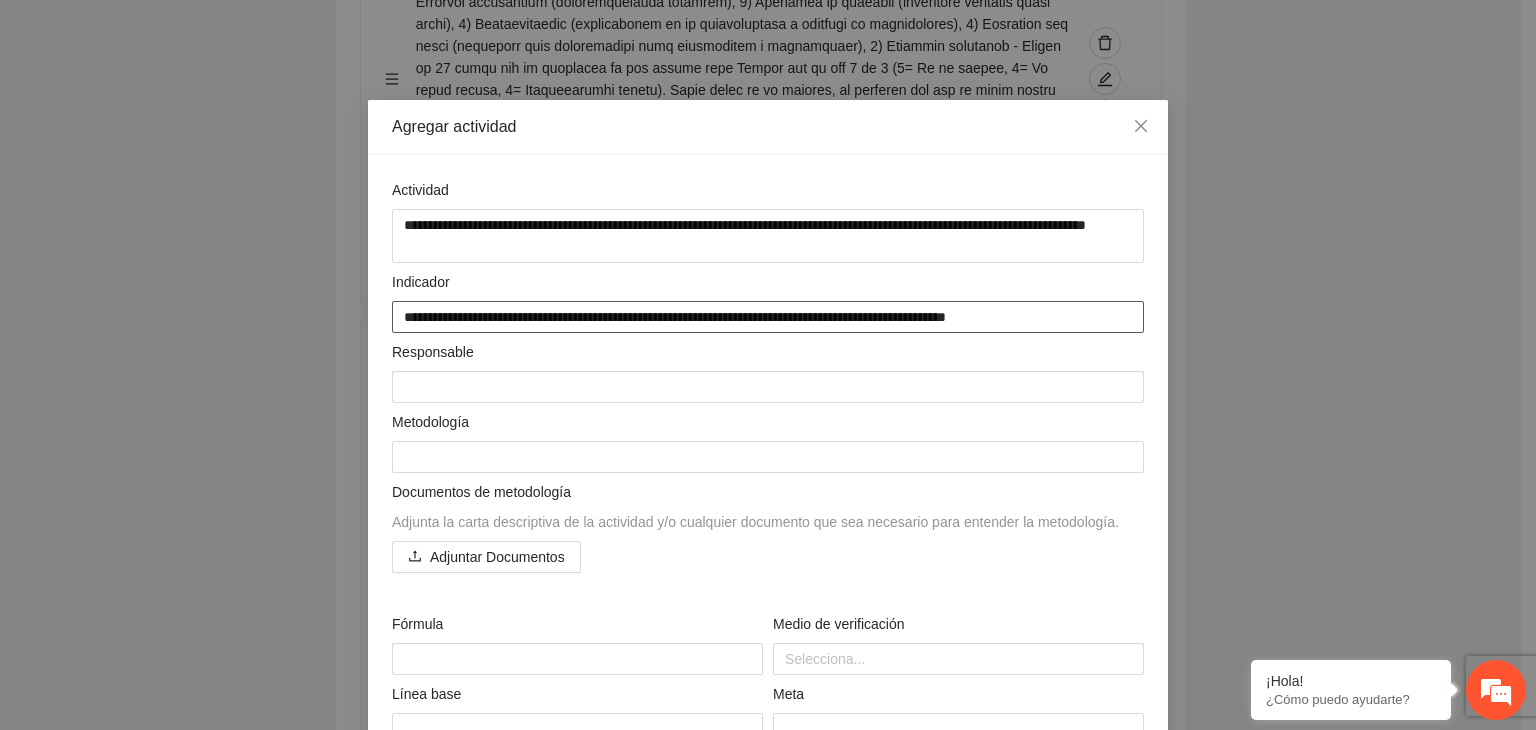 type on "**********" 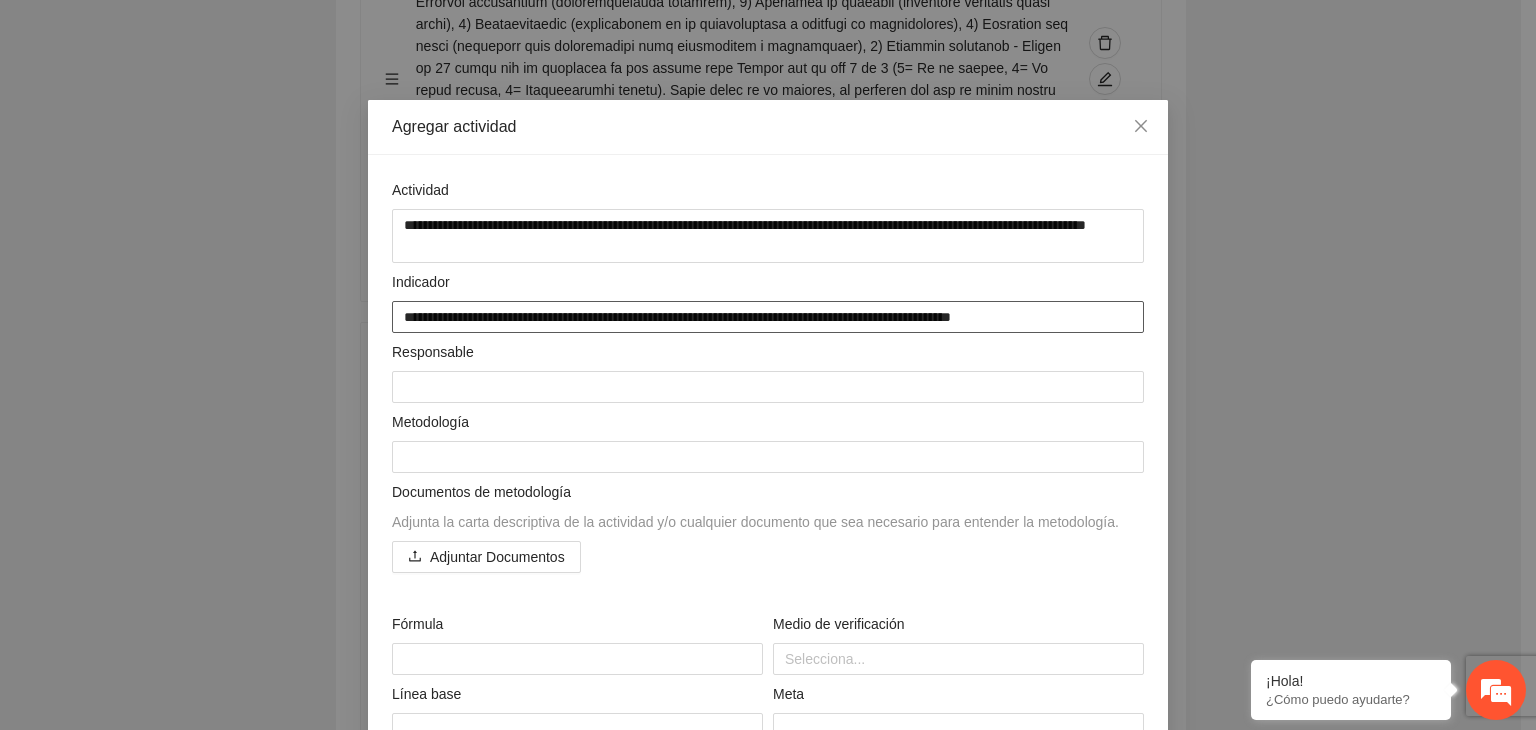 type on "**********" 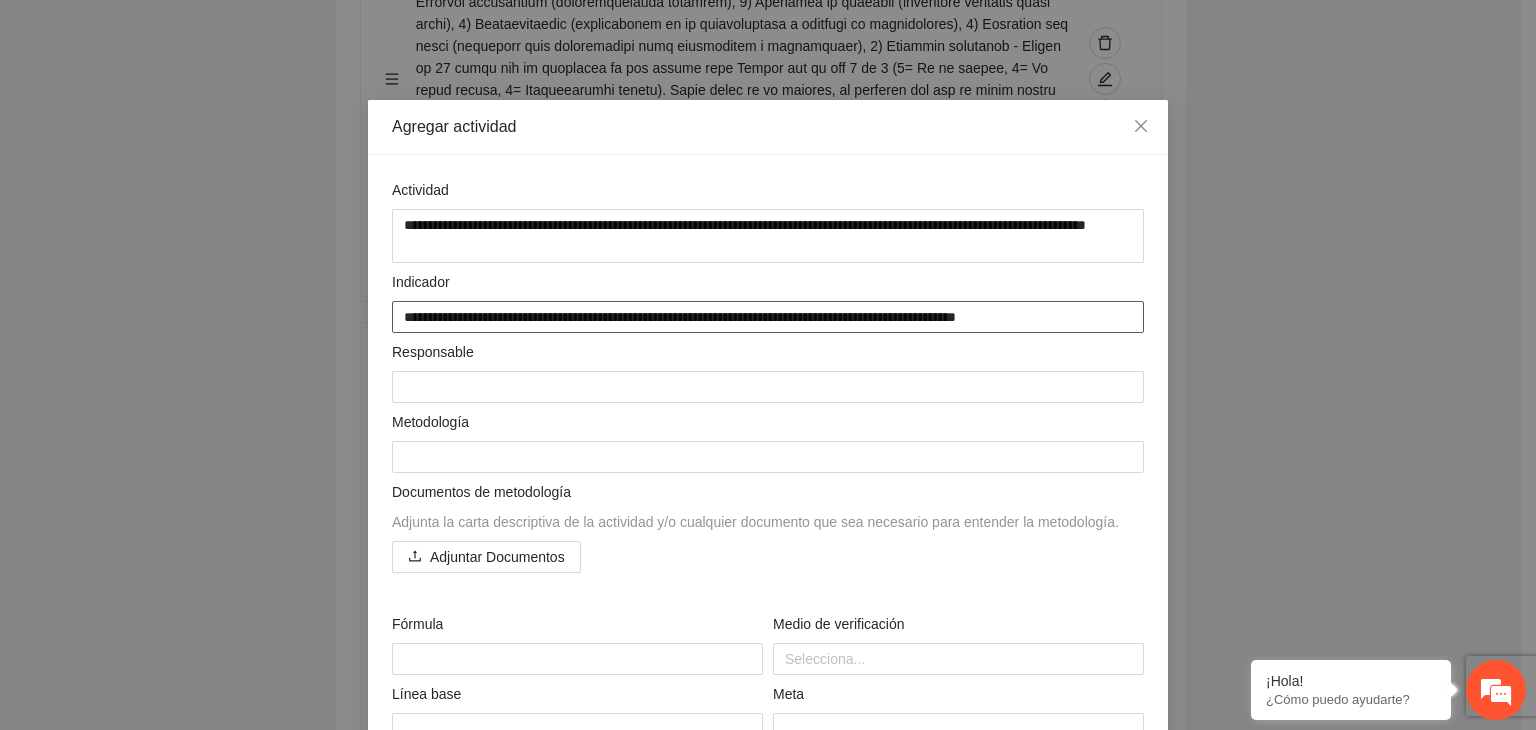 type on "**********" 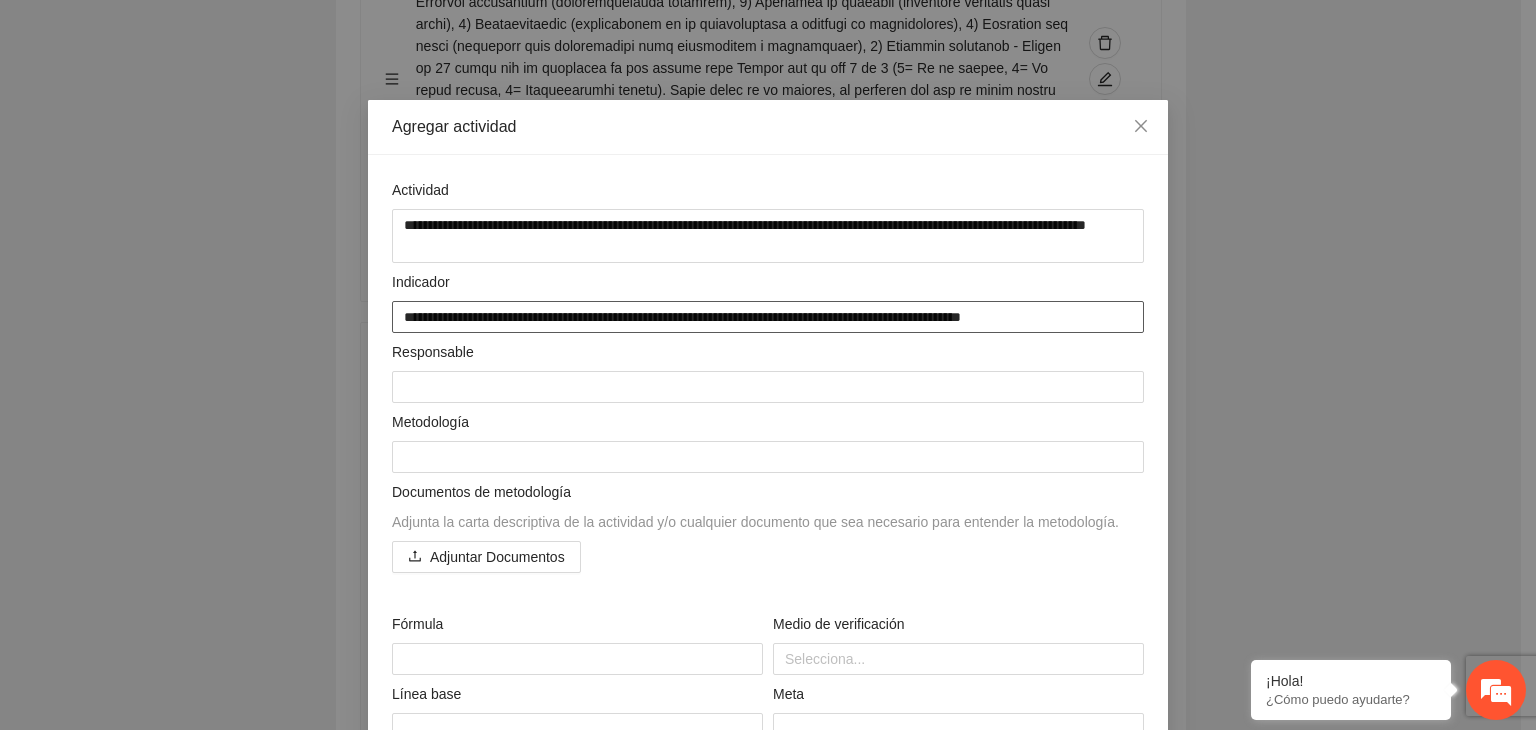 type on "**********" 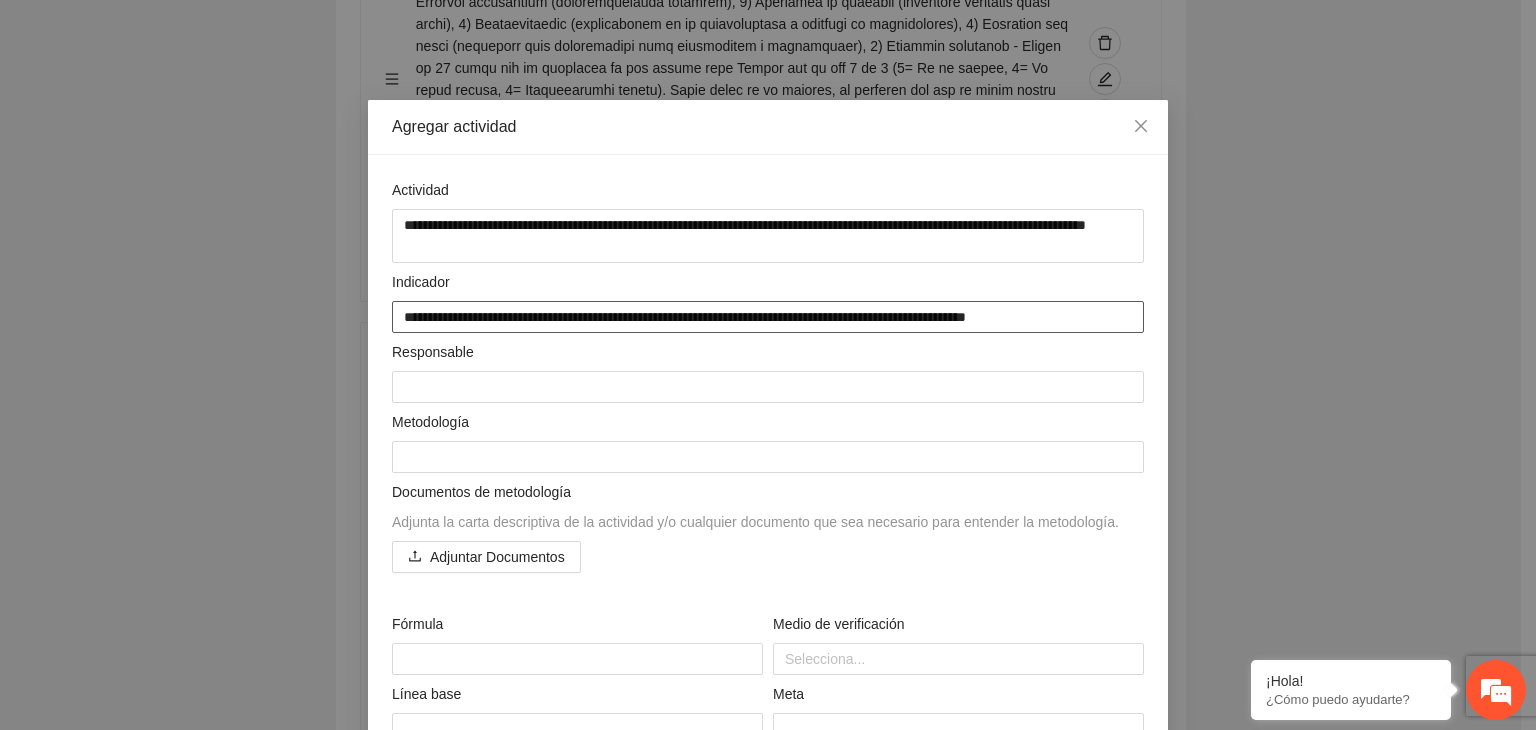 type on "**********" 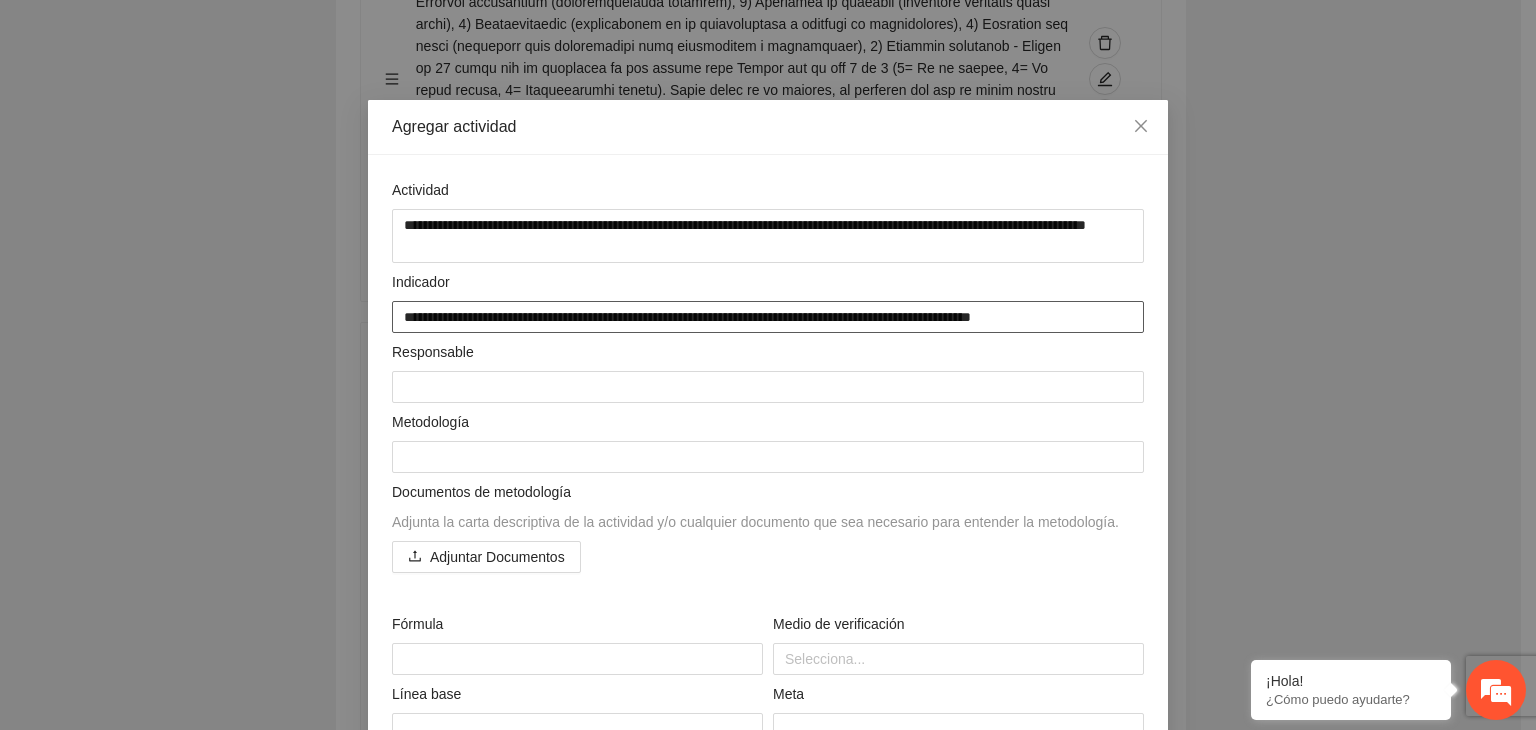 type on "**********" 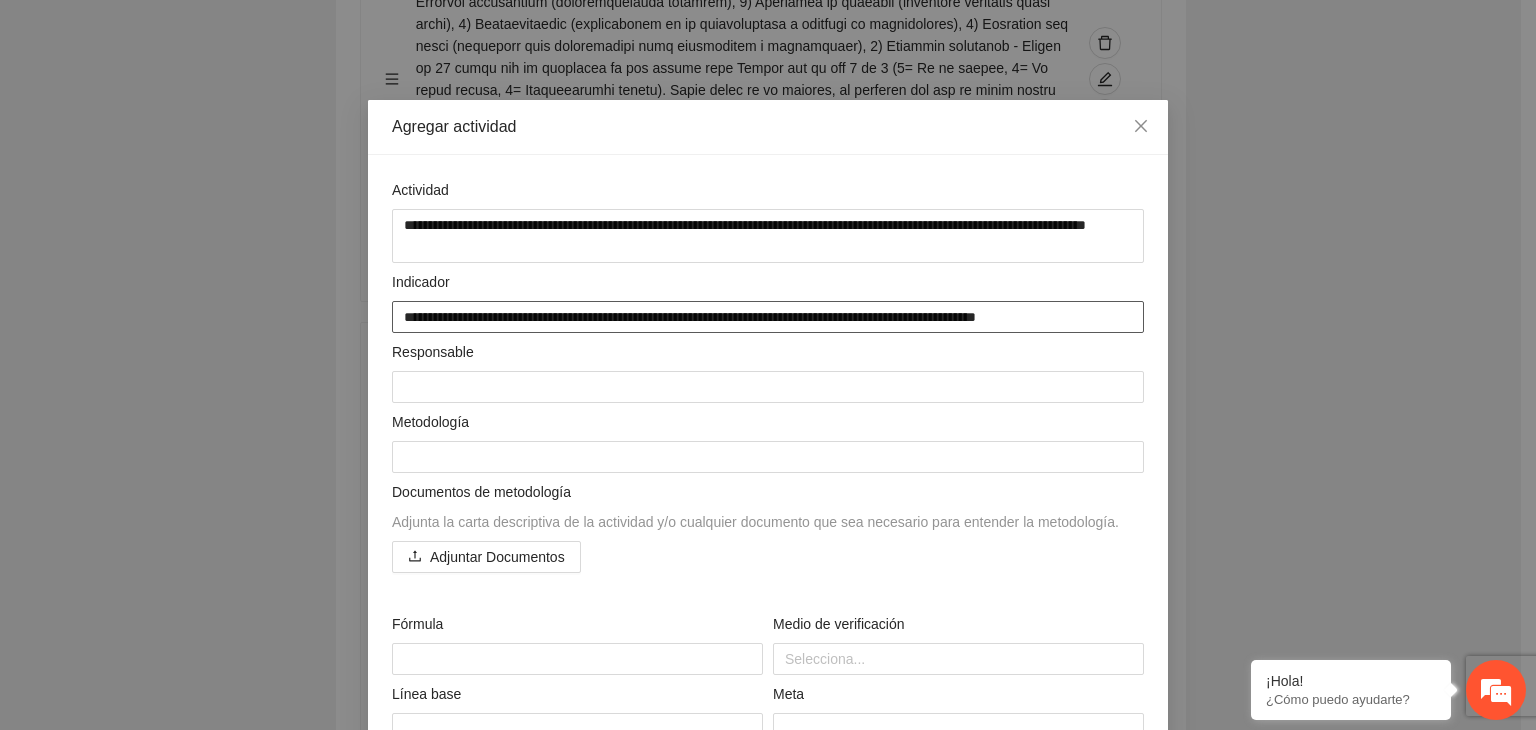 type on "**********" 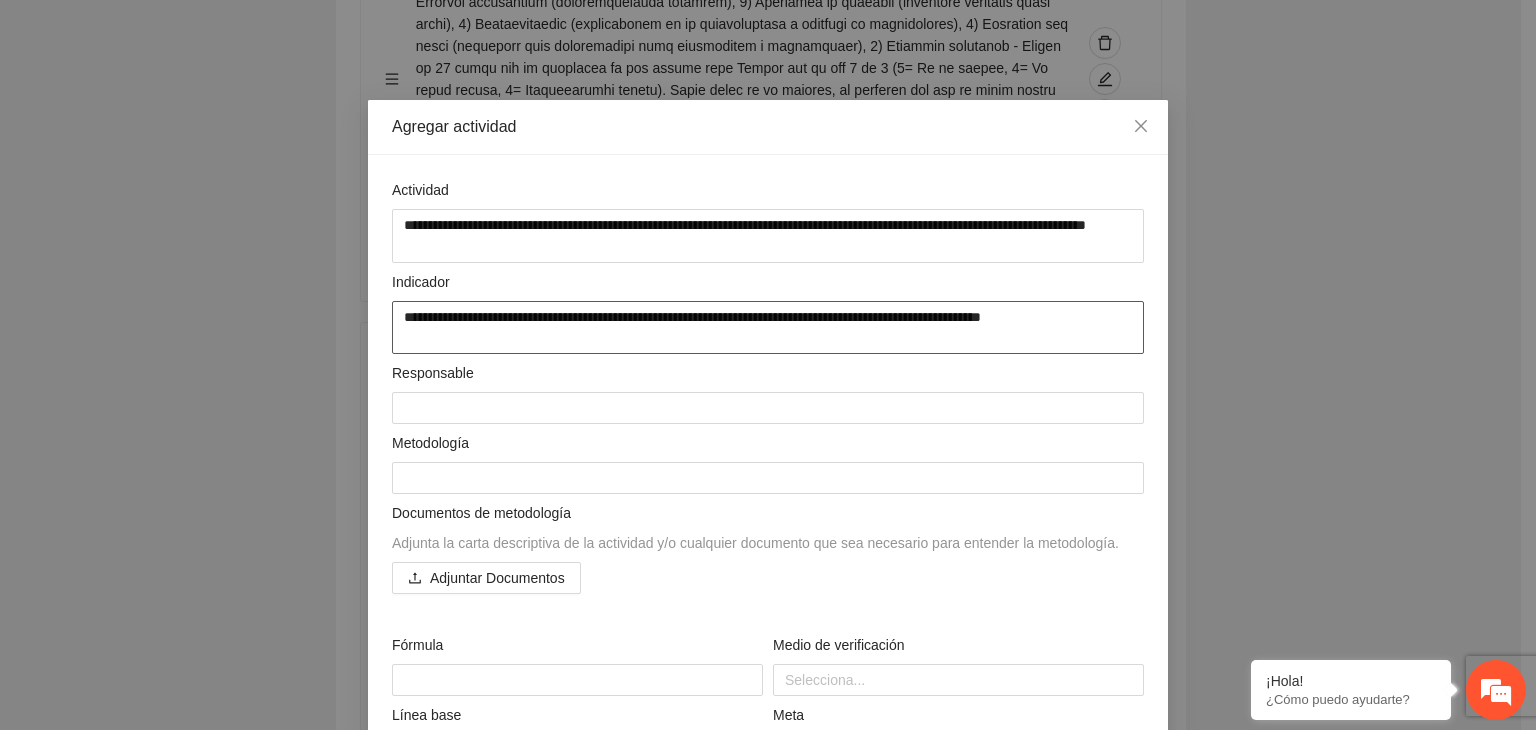 type on "**********" 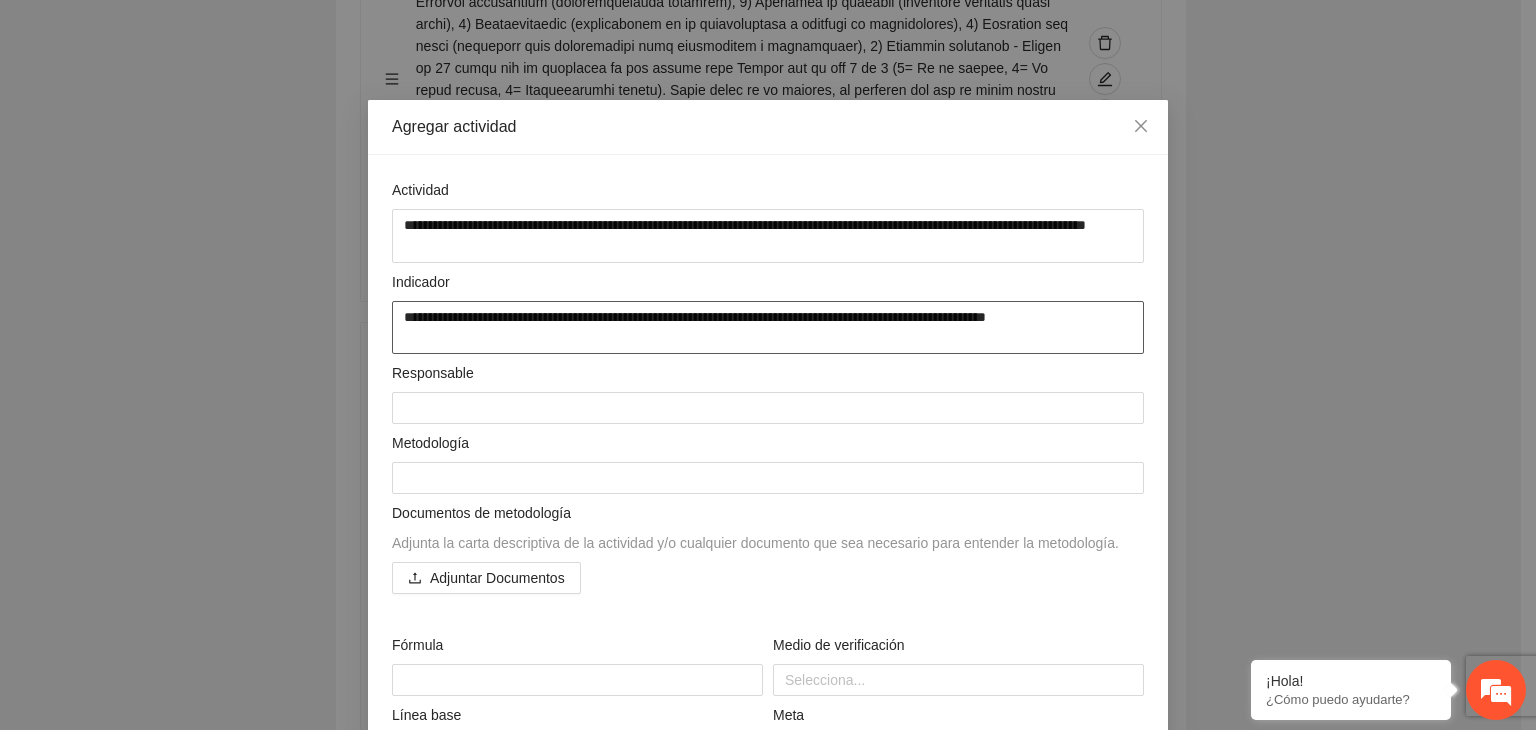 type on "**********" 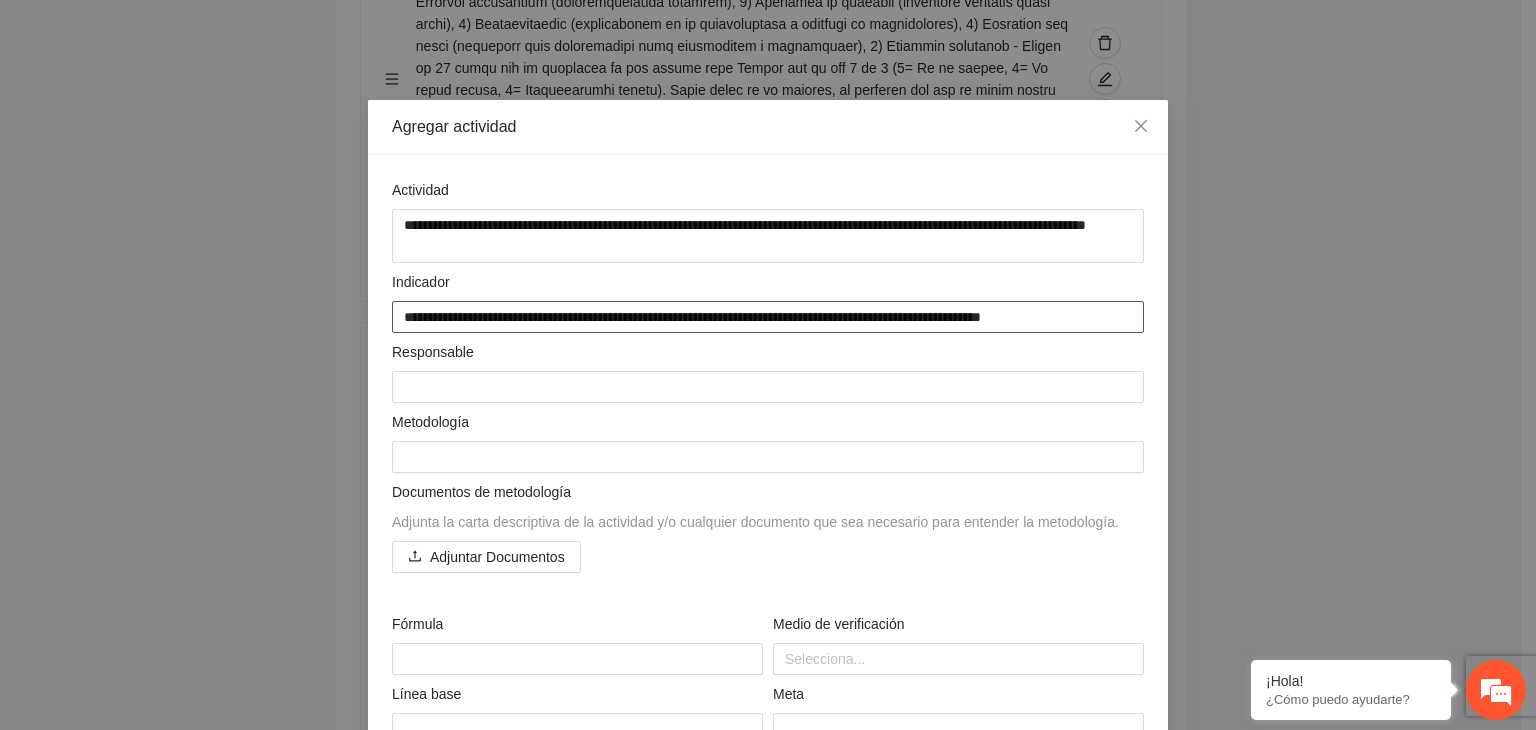 type on "**********" 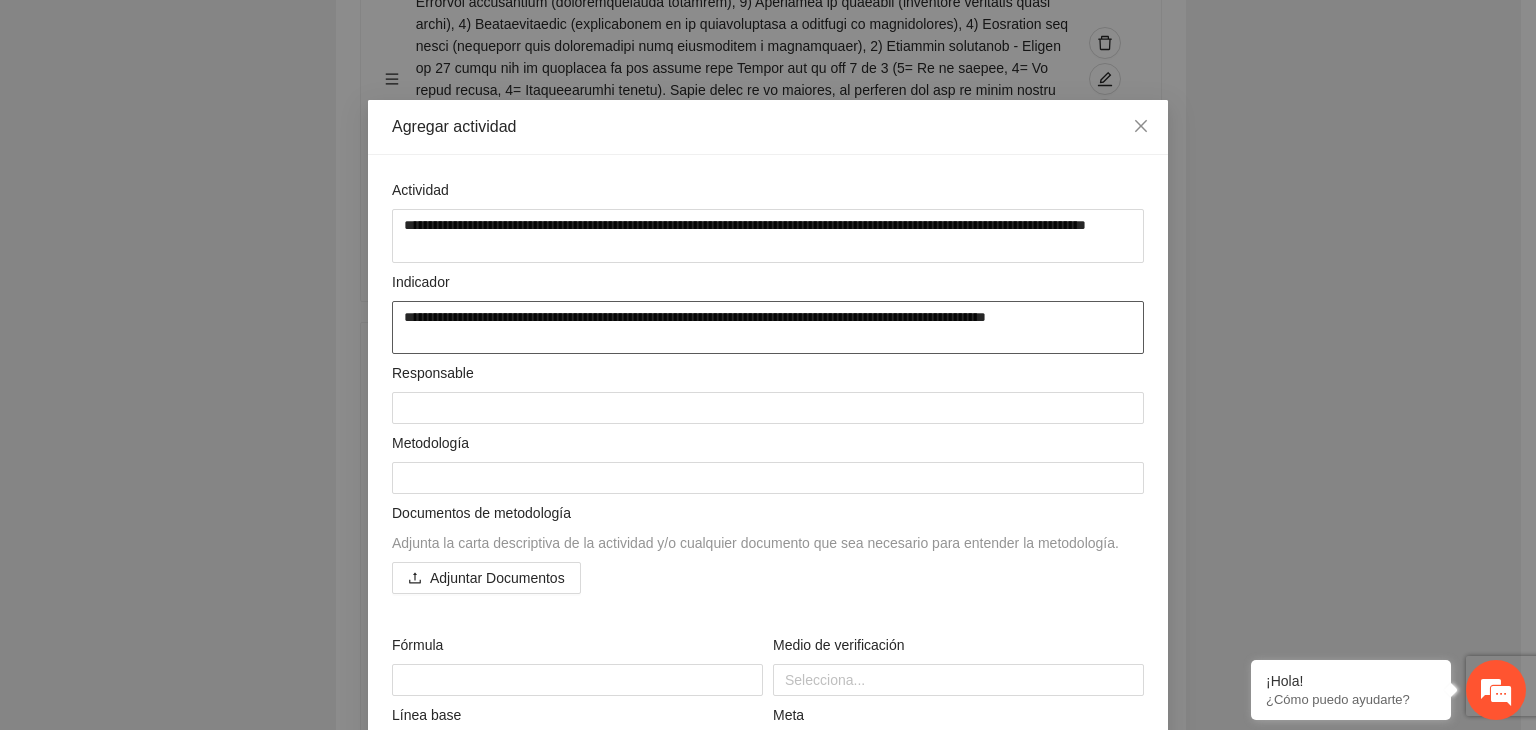 click on "**********" at bounding box center [768, 328] 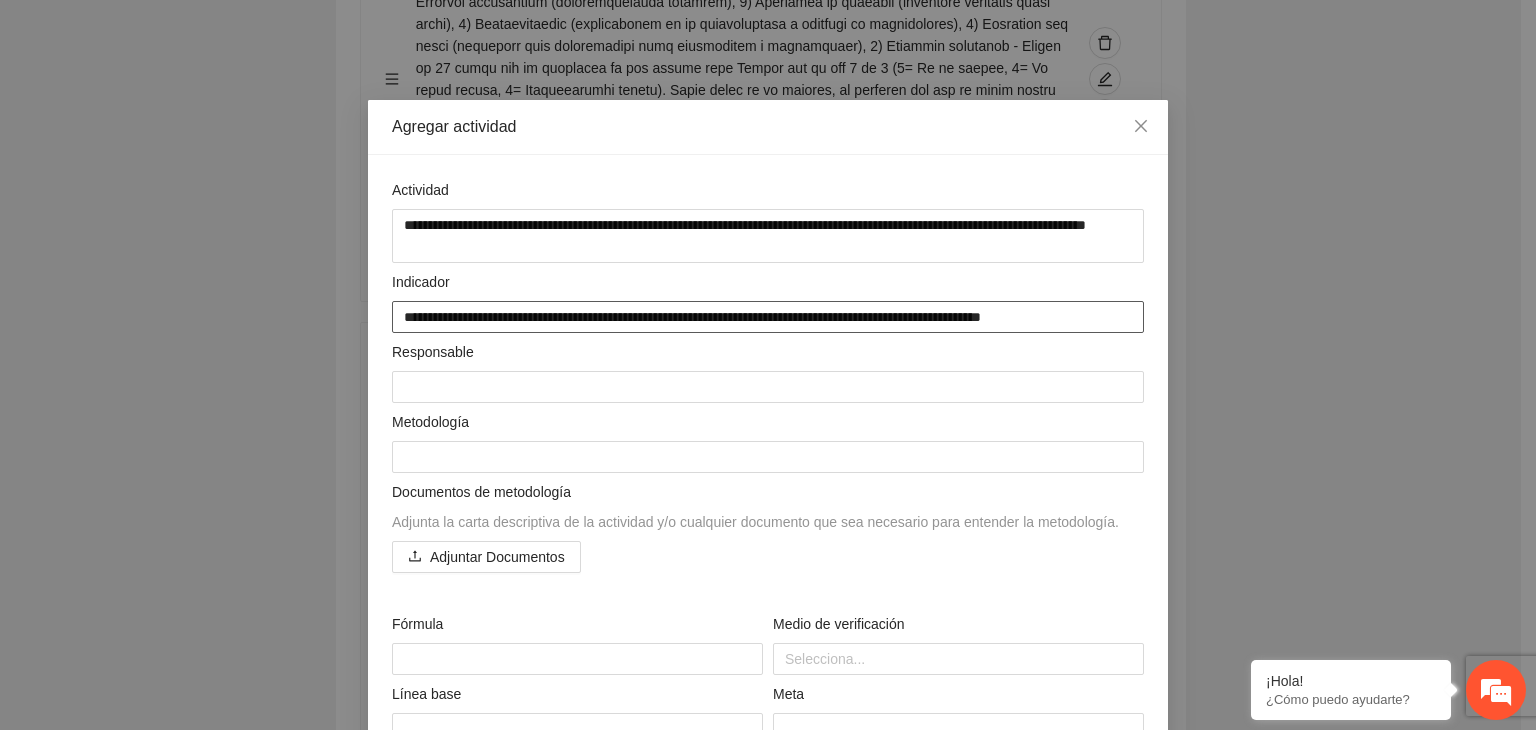type on "**********" 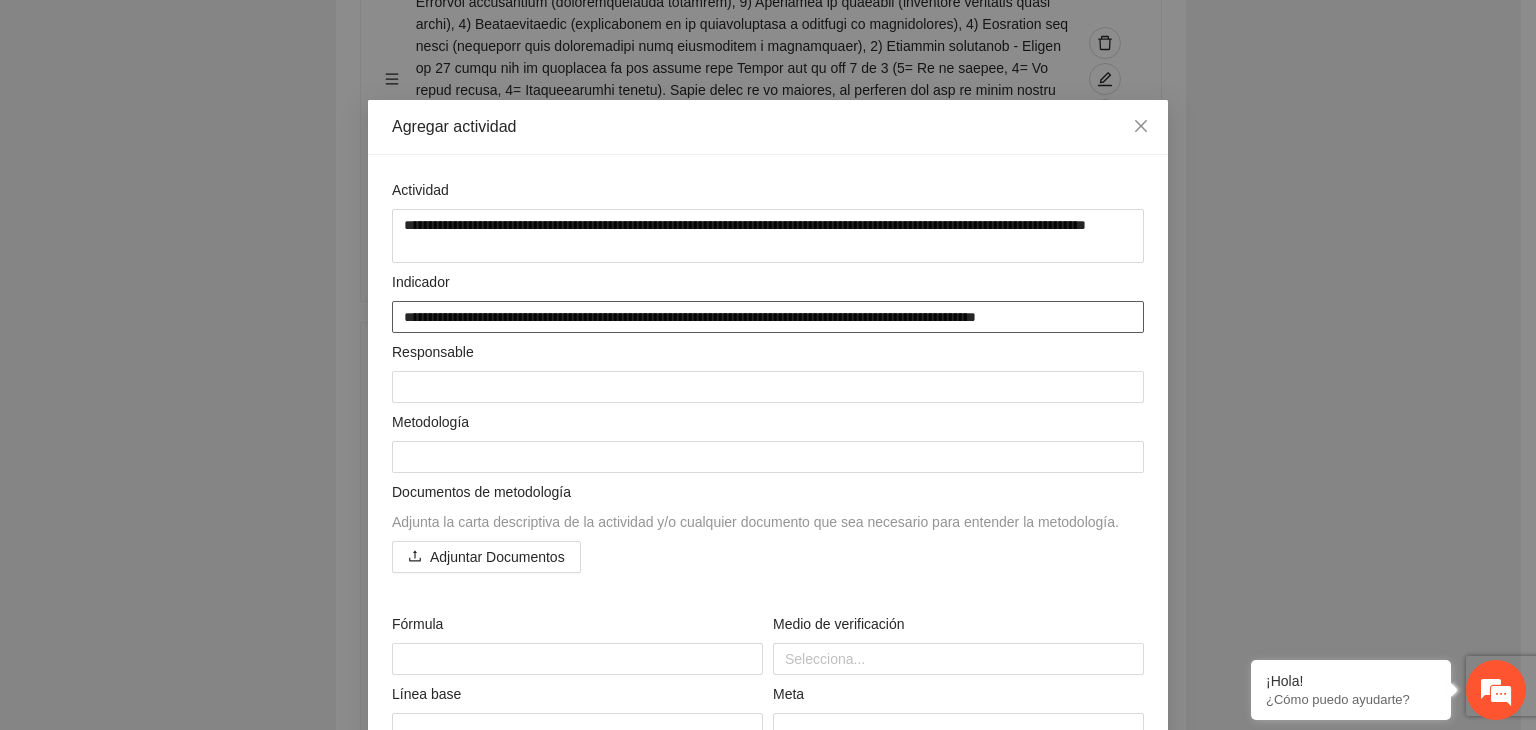 type on "**********" 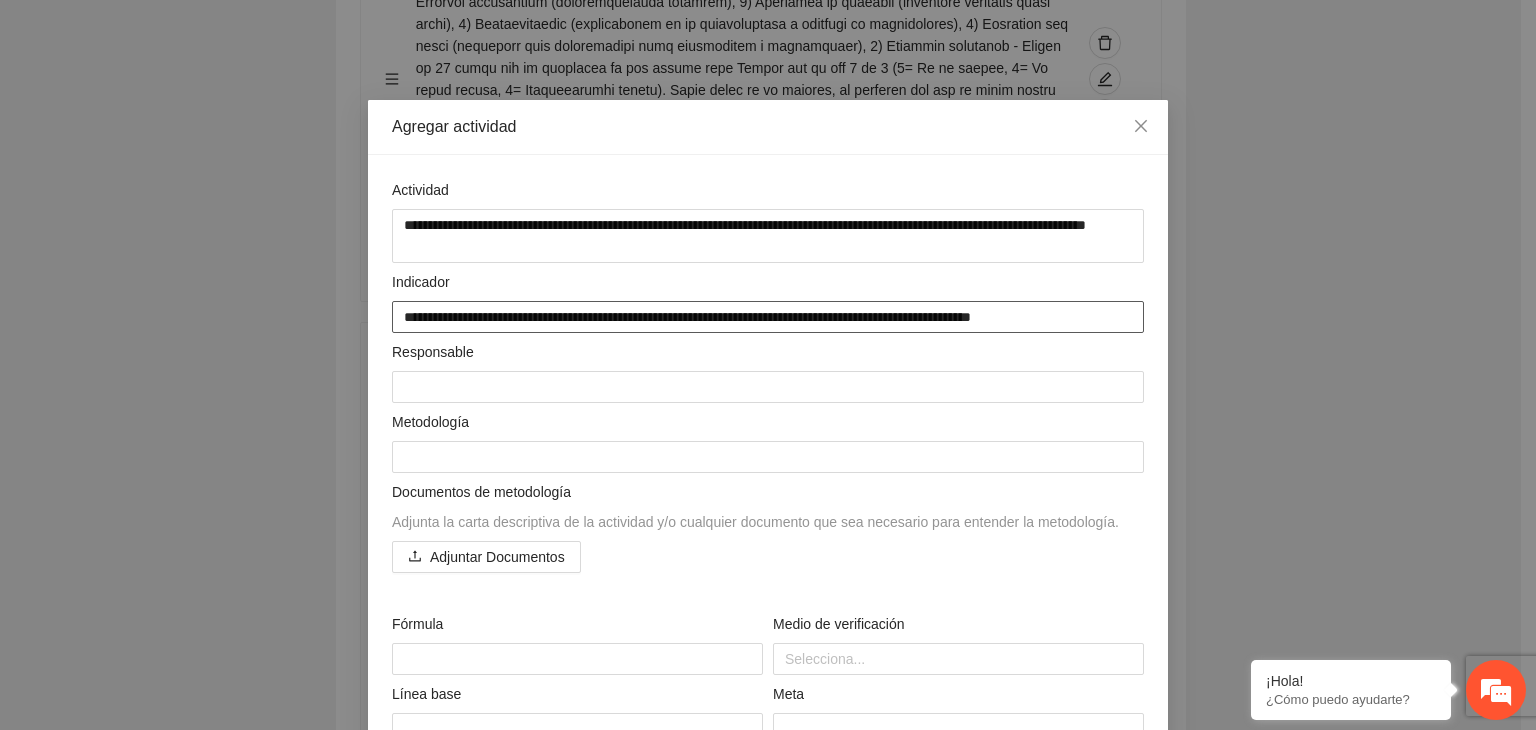 type on "**********" 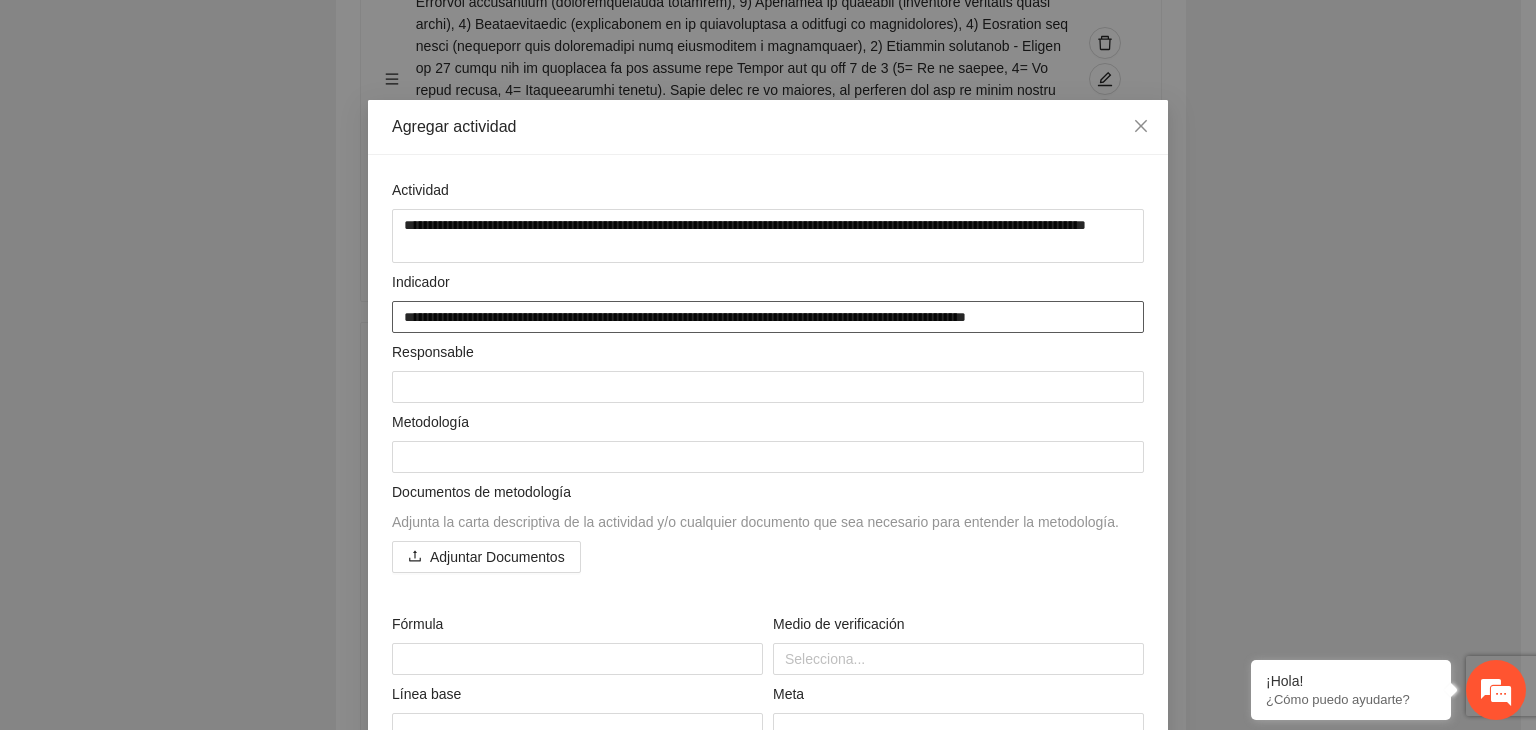 type on "**********" 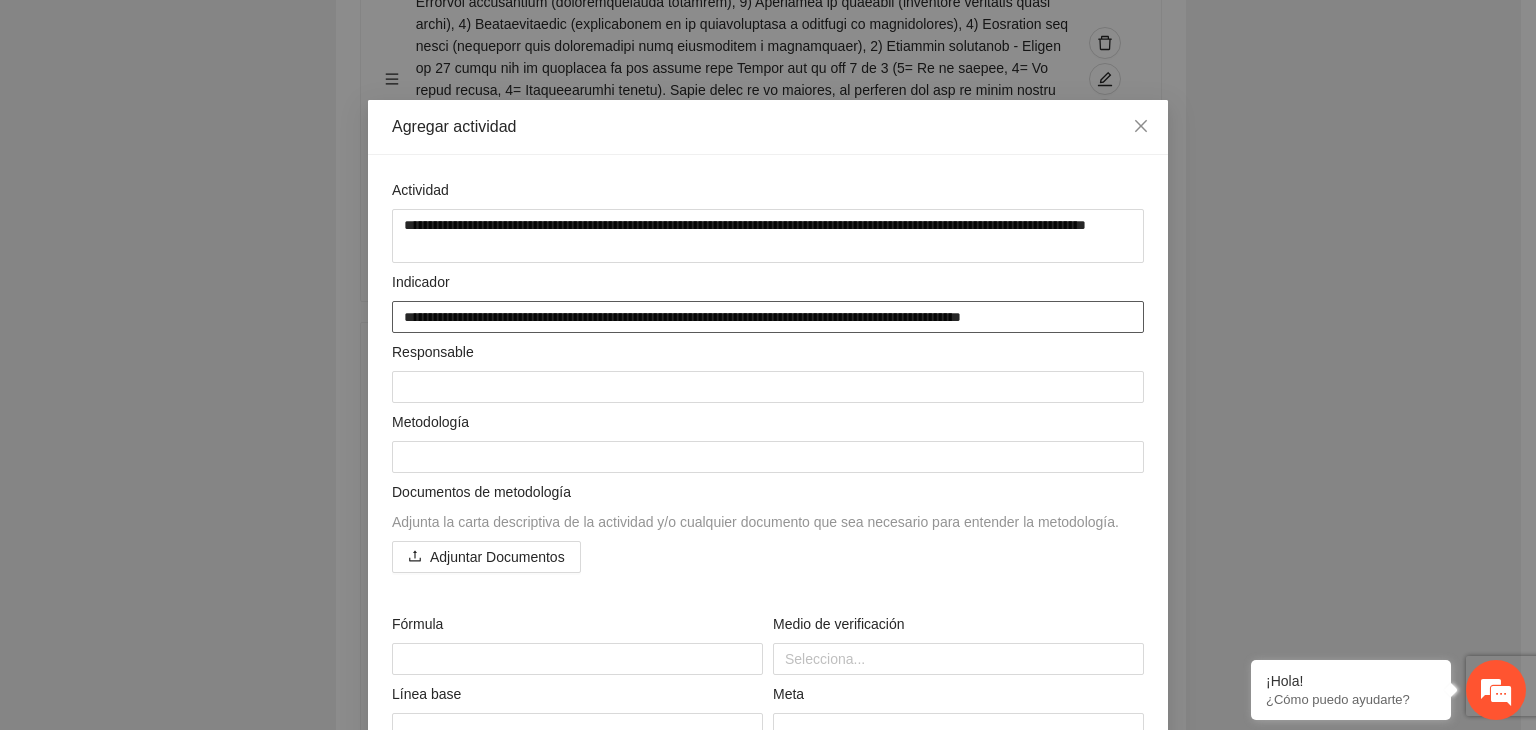 type on "**********" 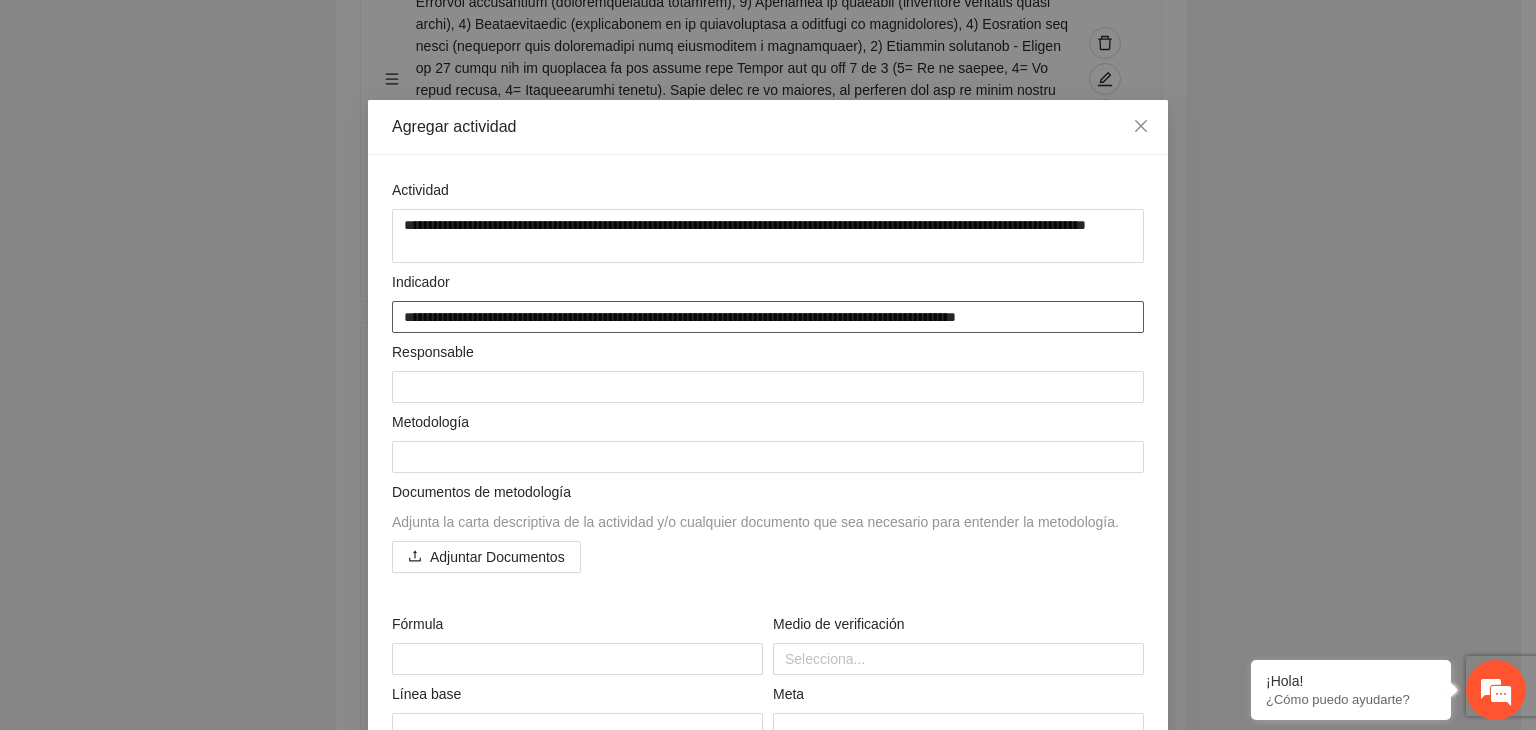 type on "**********" 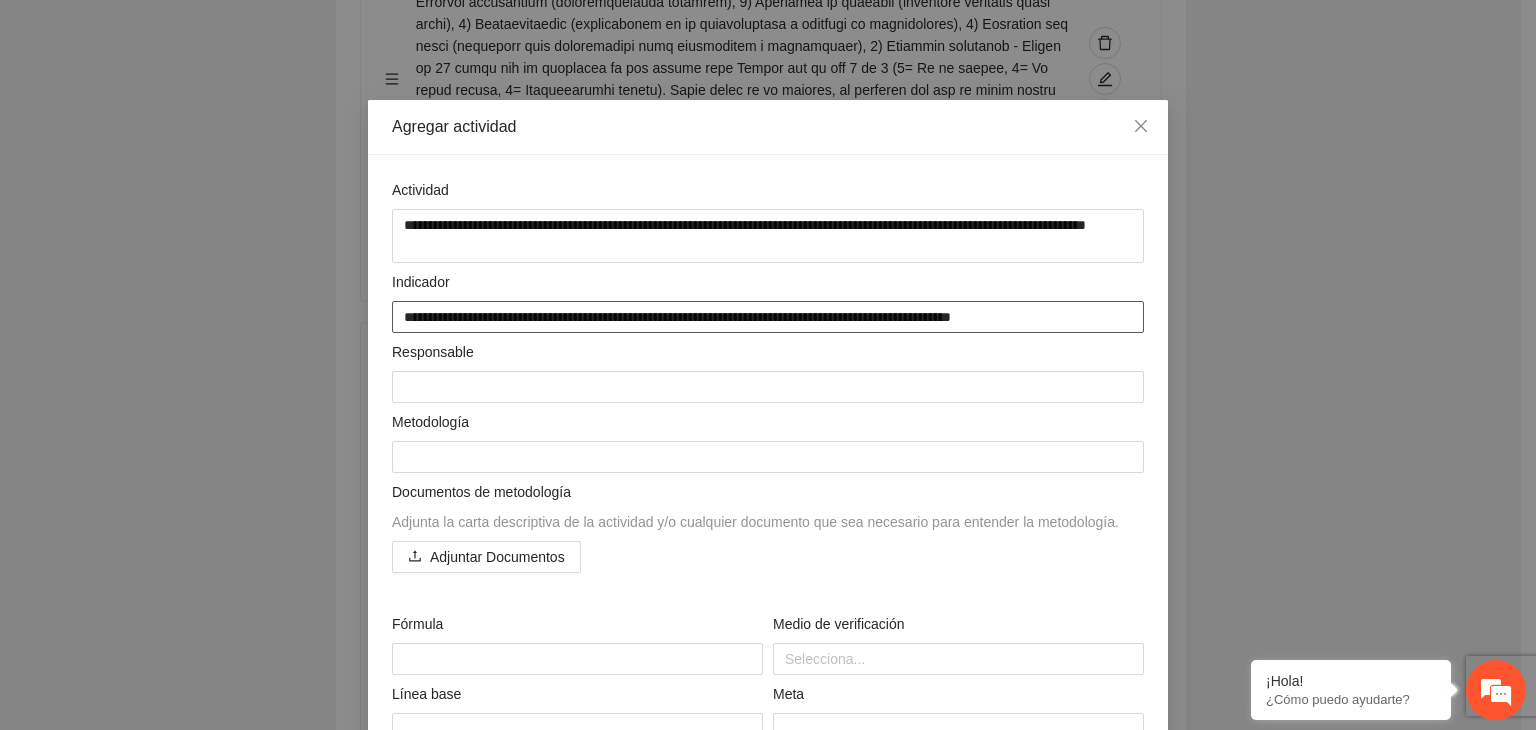 type on "**********" 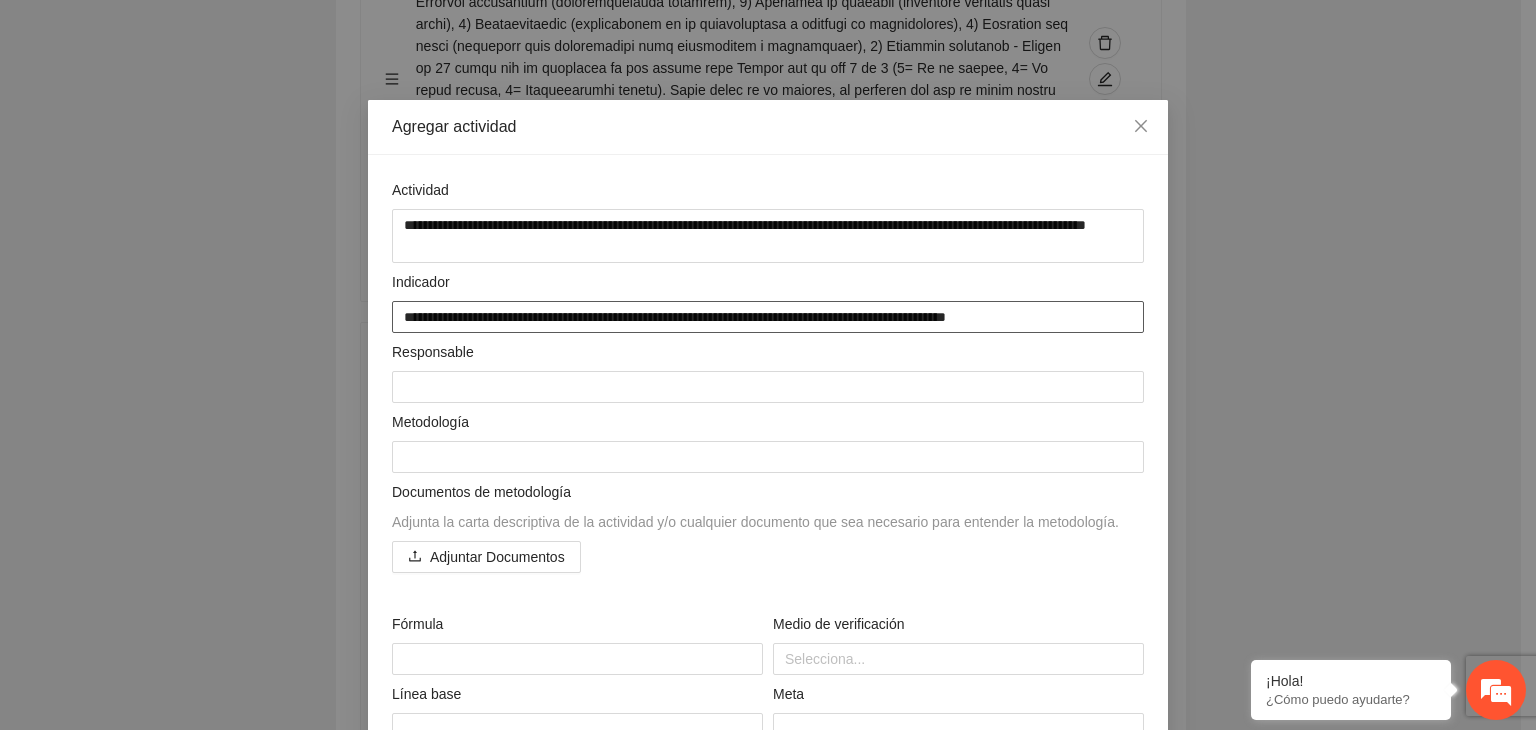 type on "**********" 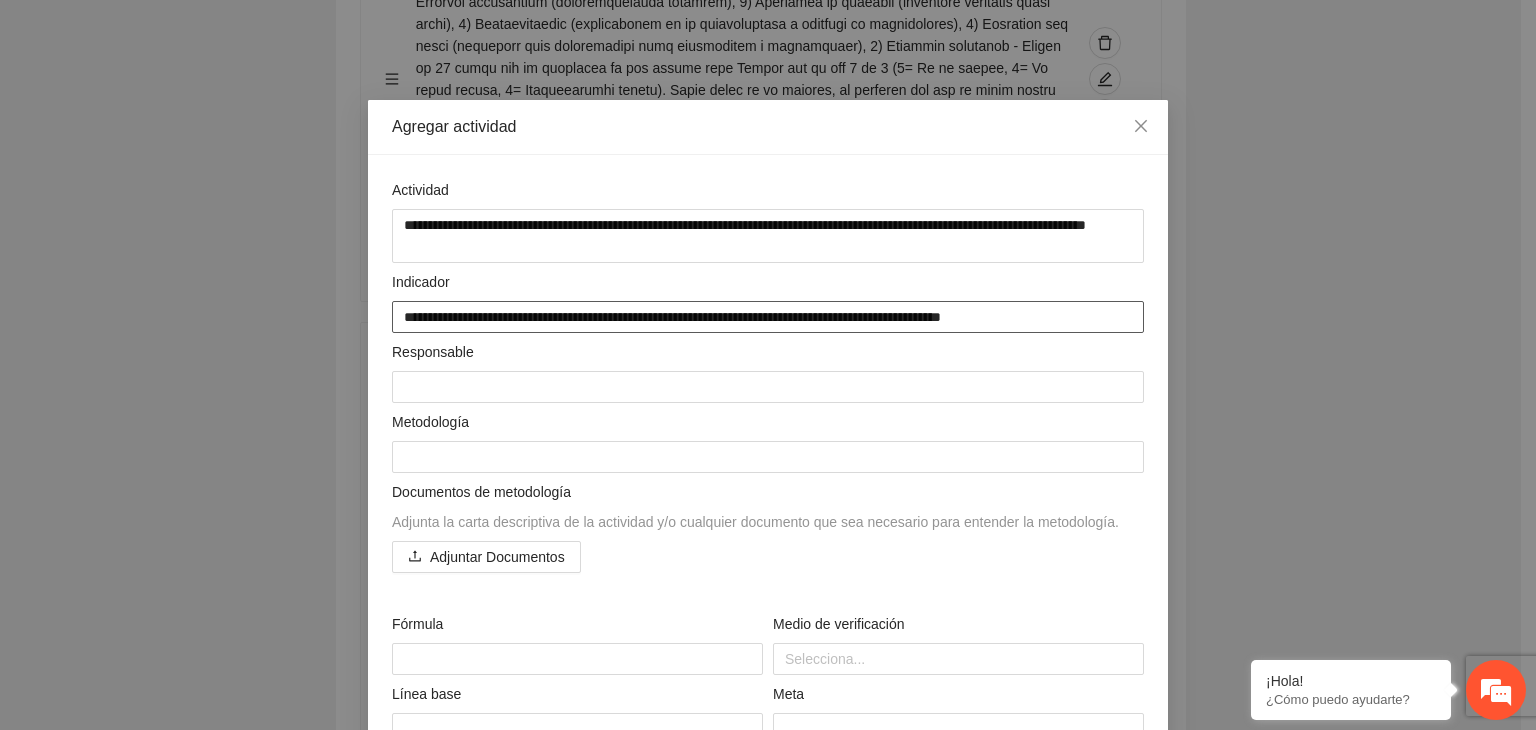 type on "**********" 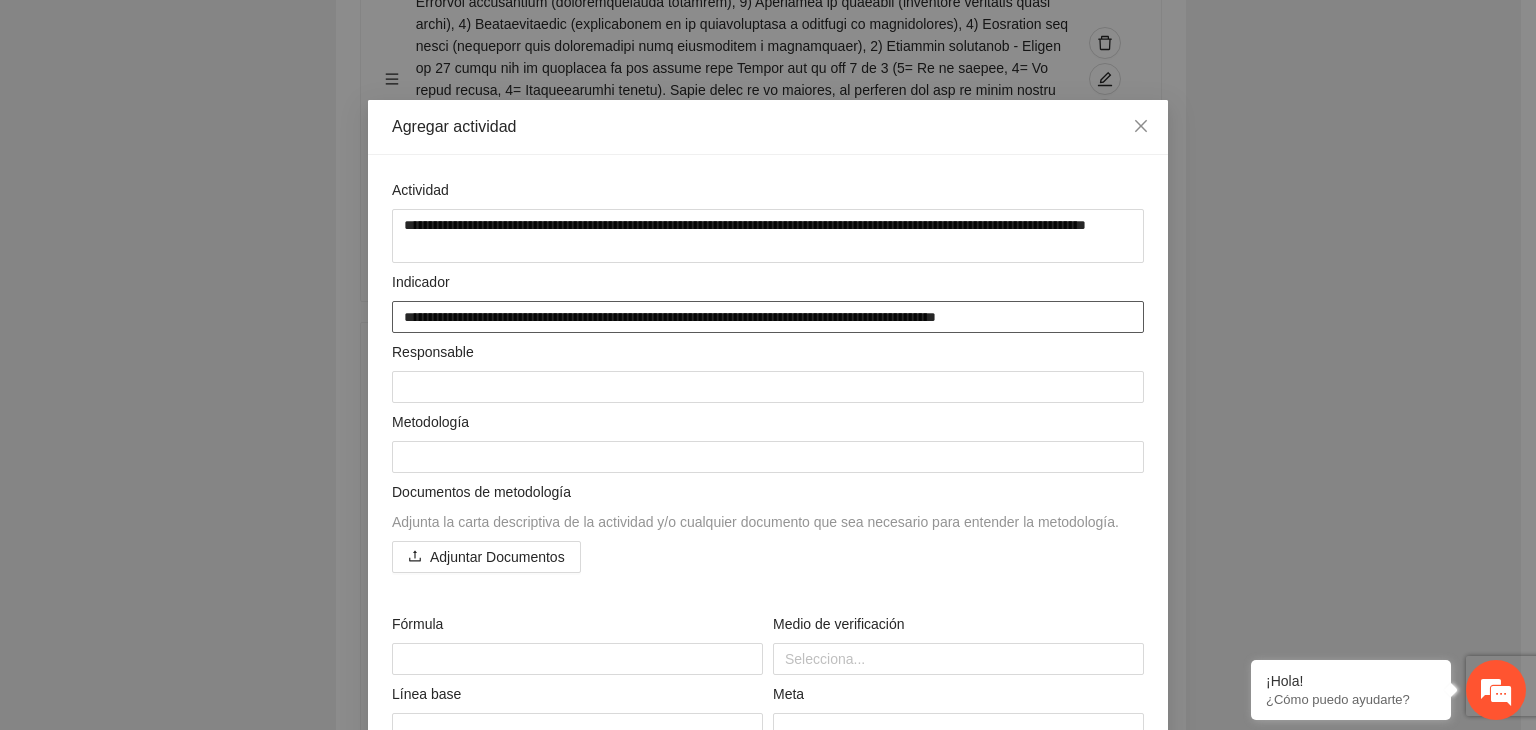 type on "**********" 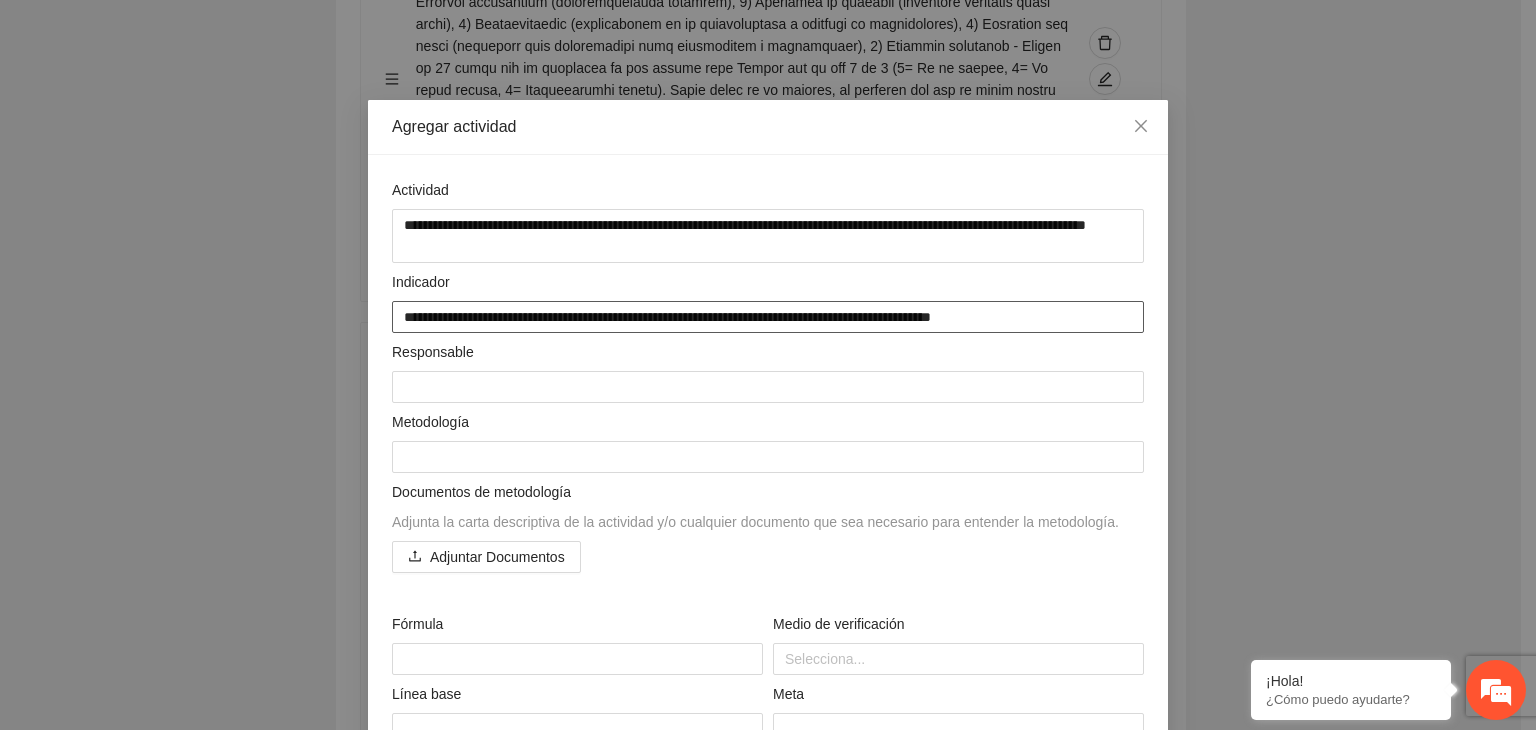 type on "**********" 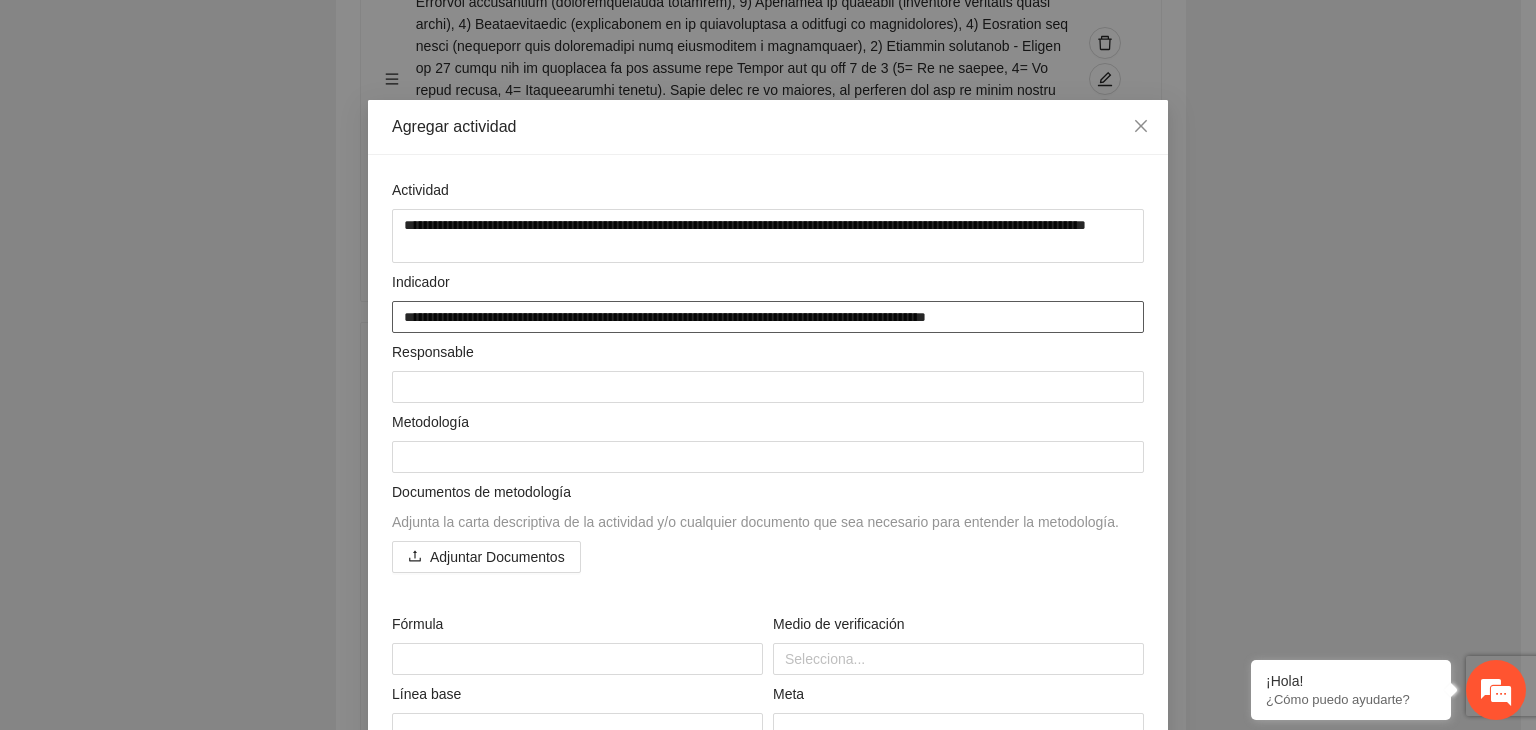 type on "**********" 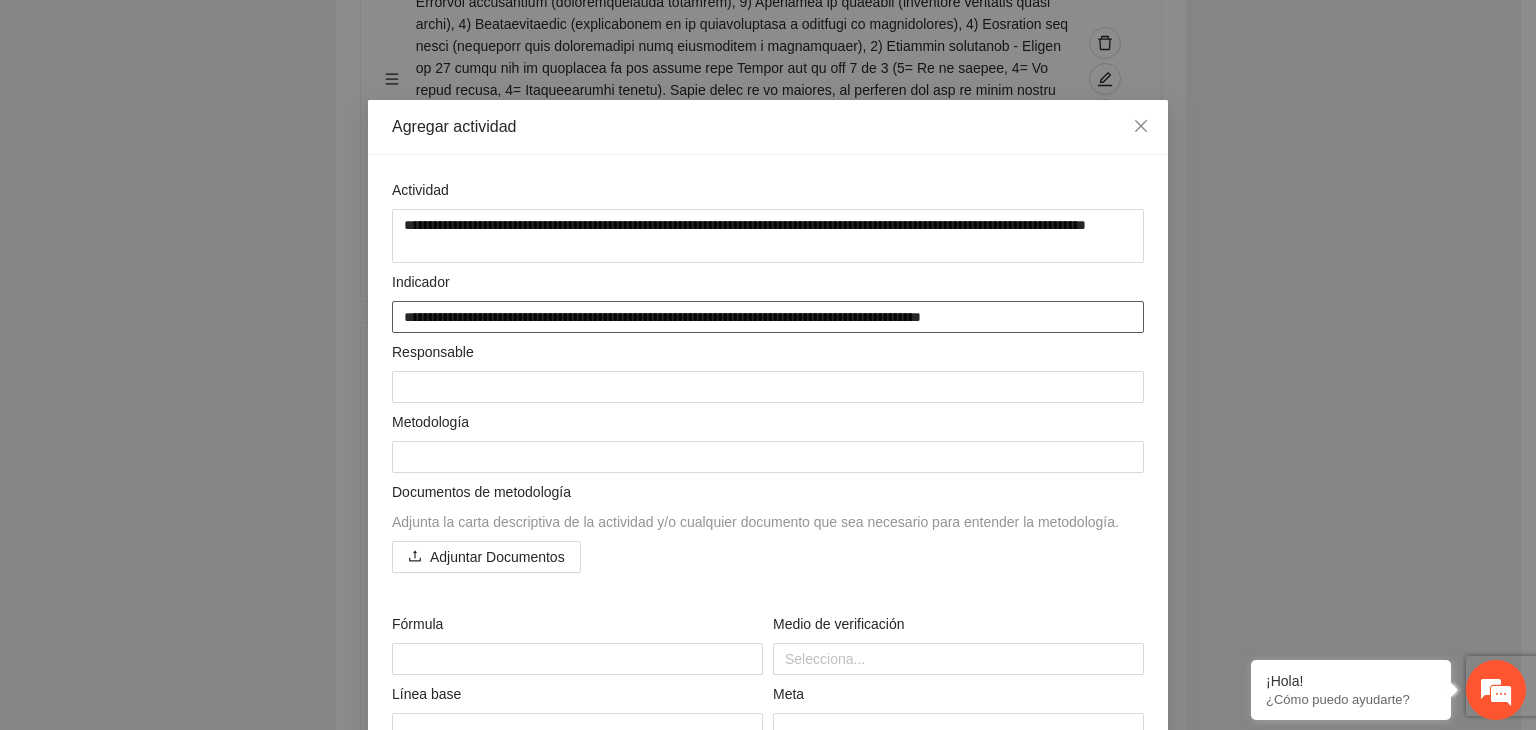 type on "**********" 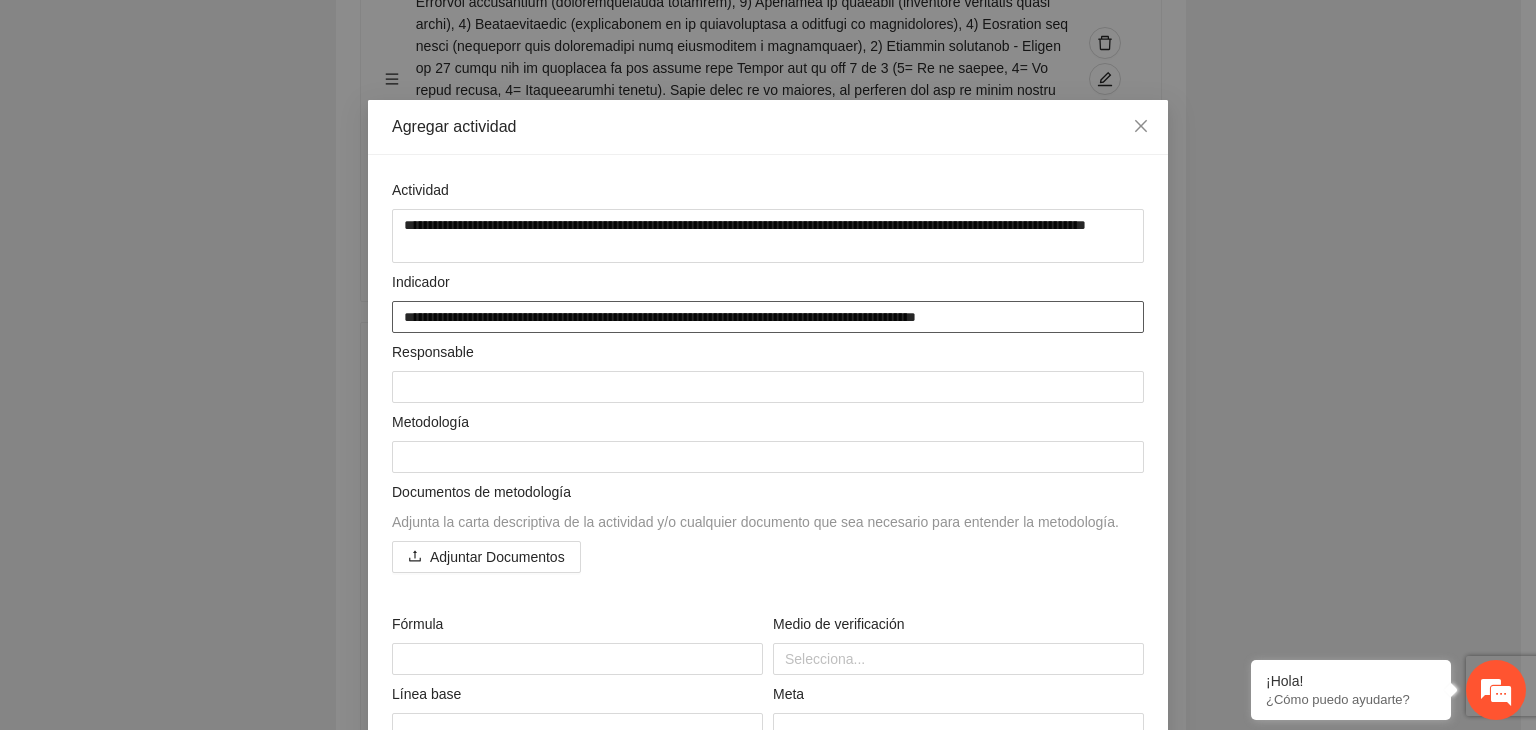 type on "**********" 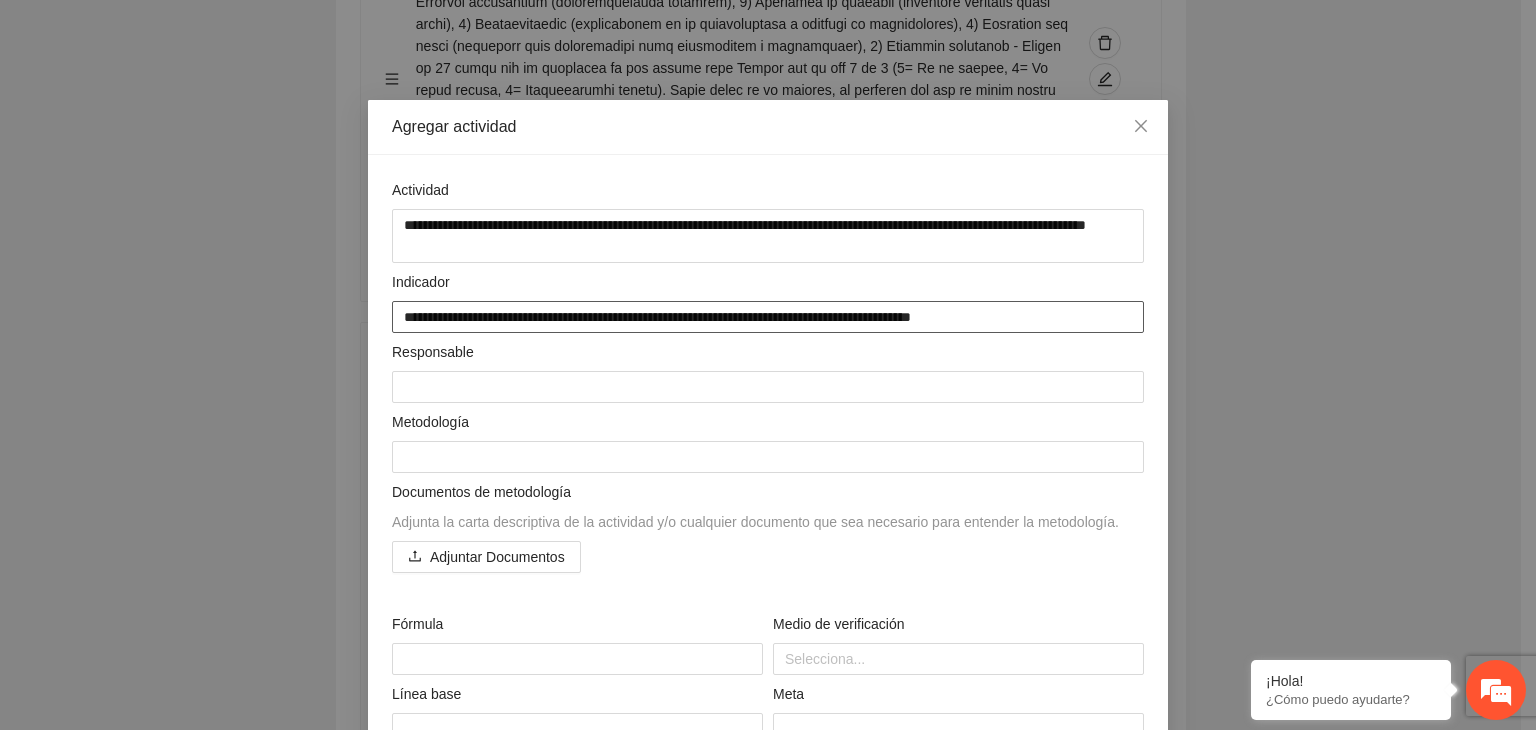 type on "**********" 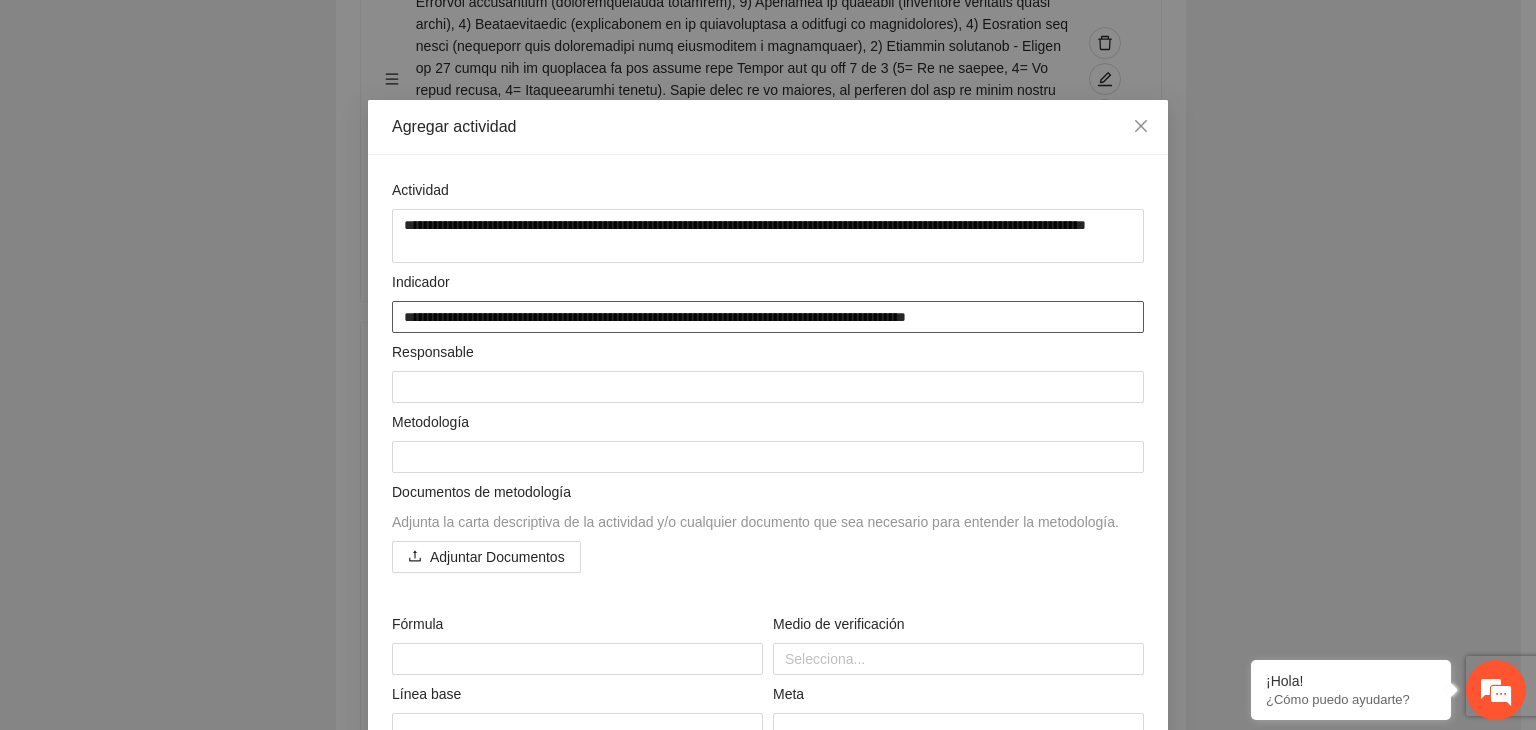 type on "**********" 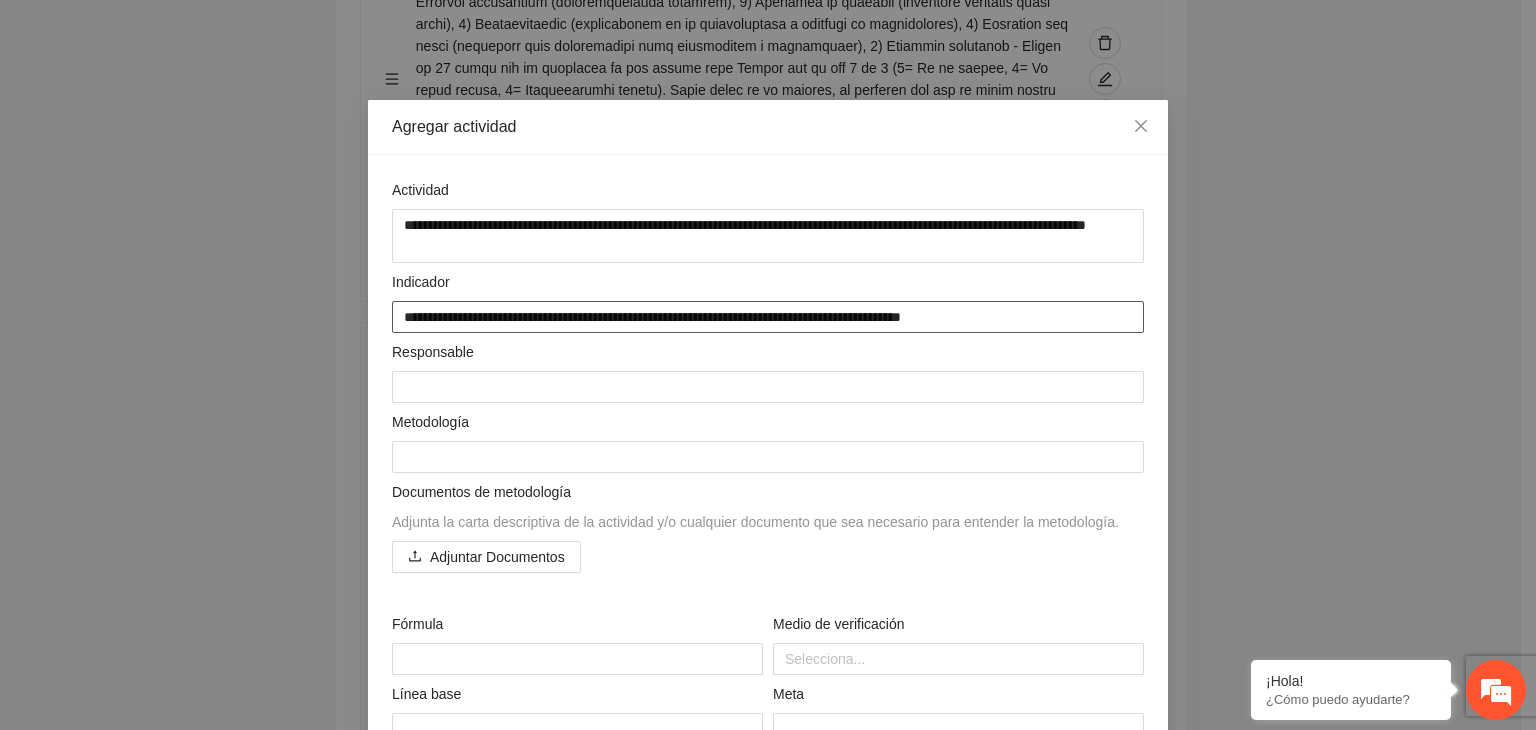 type 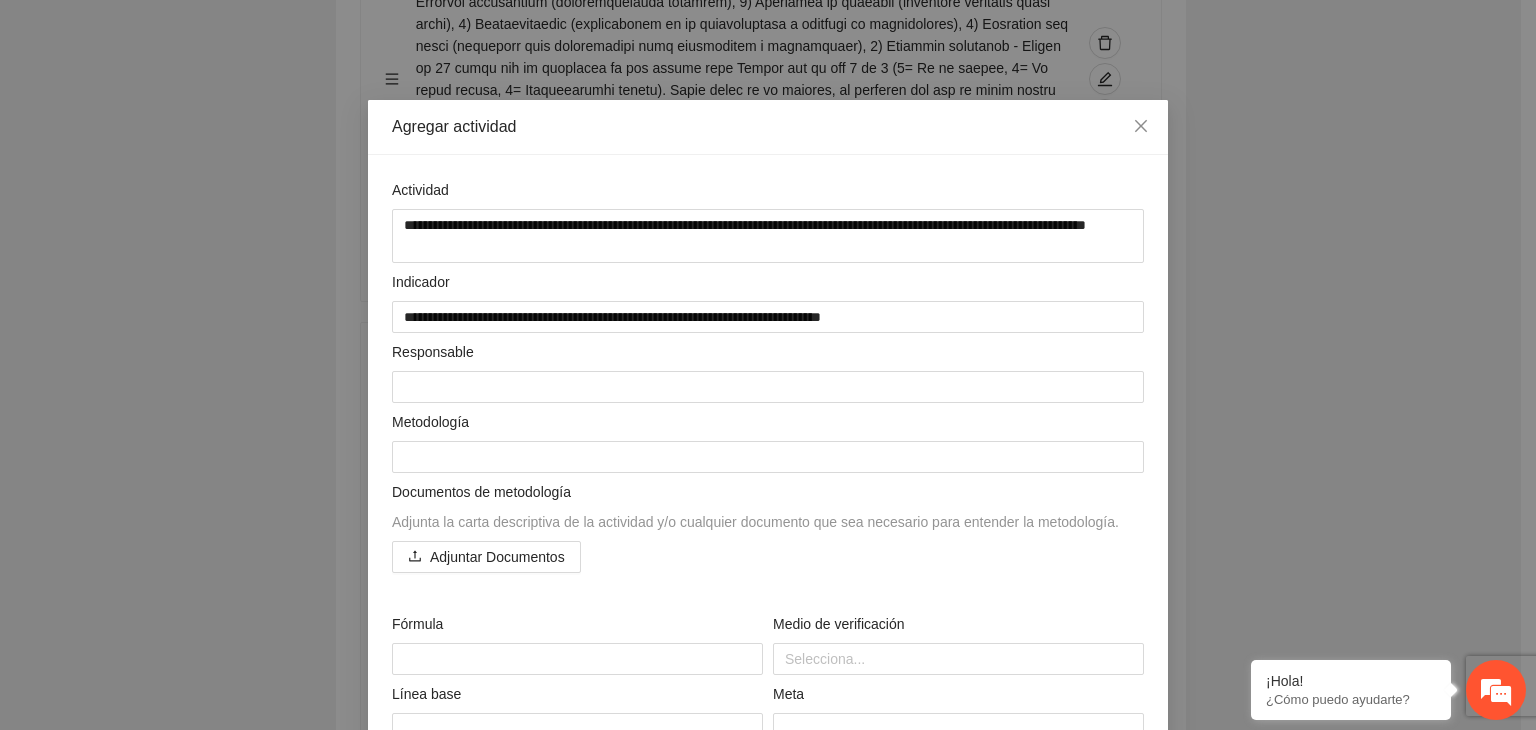 click on "**********" at bounding box center (768, 365) 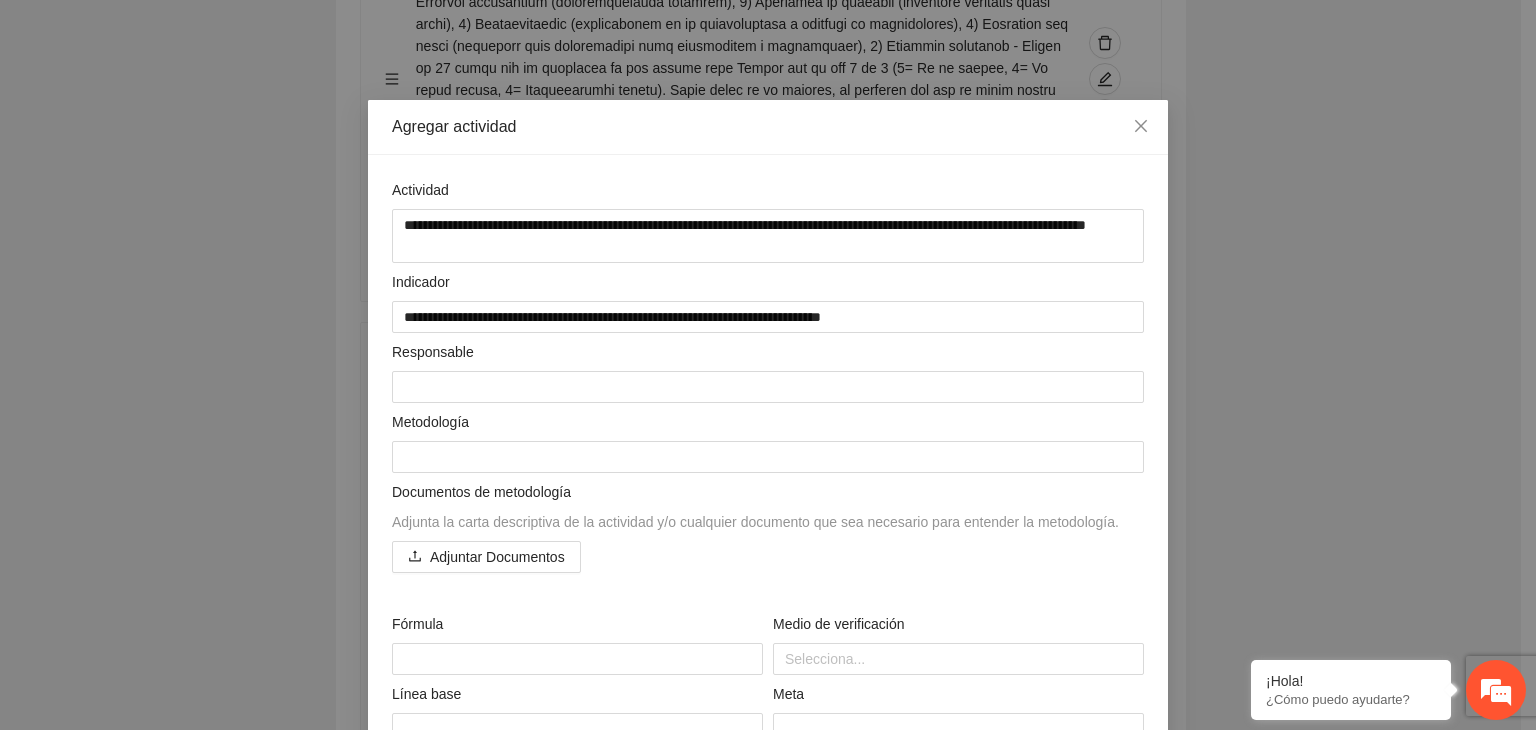 click on "**********" at bounding box center [768, 365] 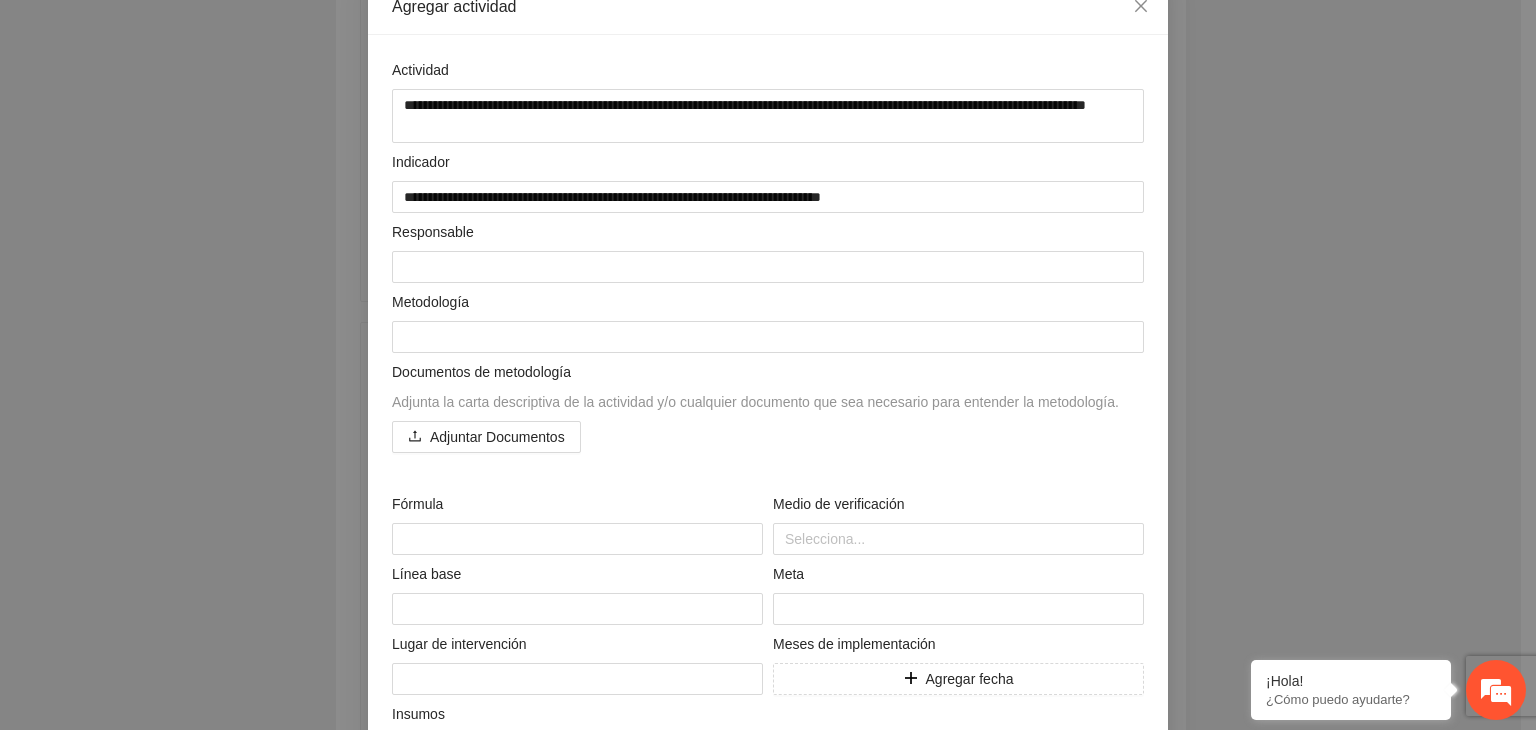 scroll, scrollTop: 80, scrollLeft: 0, axis: vertical 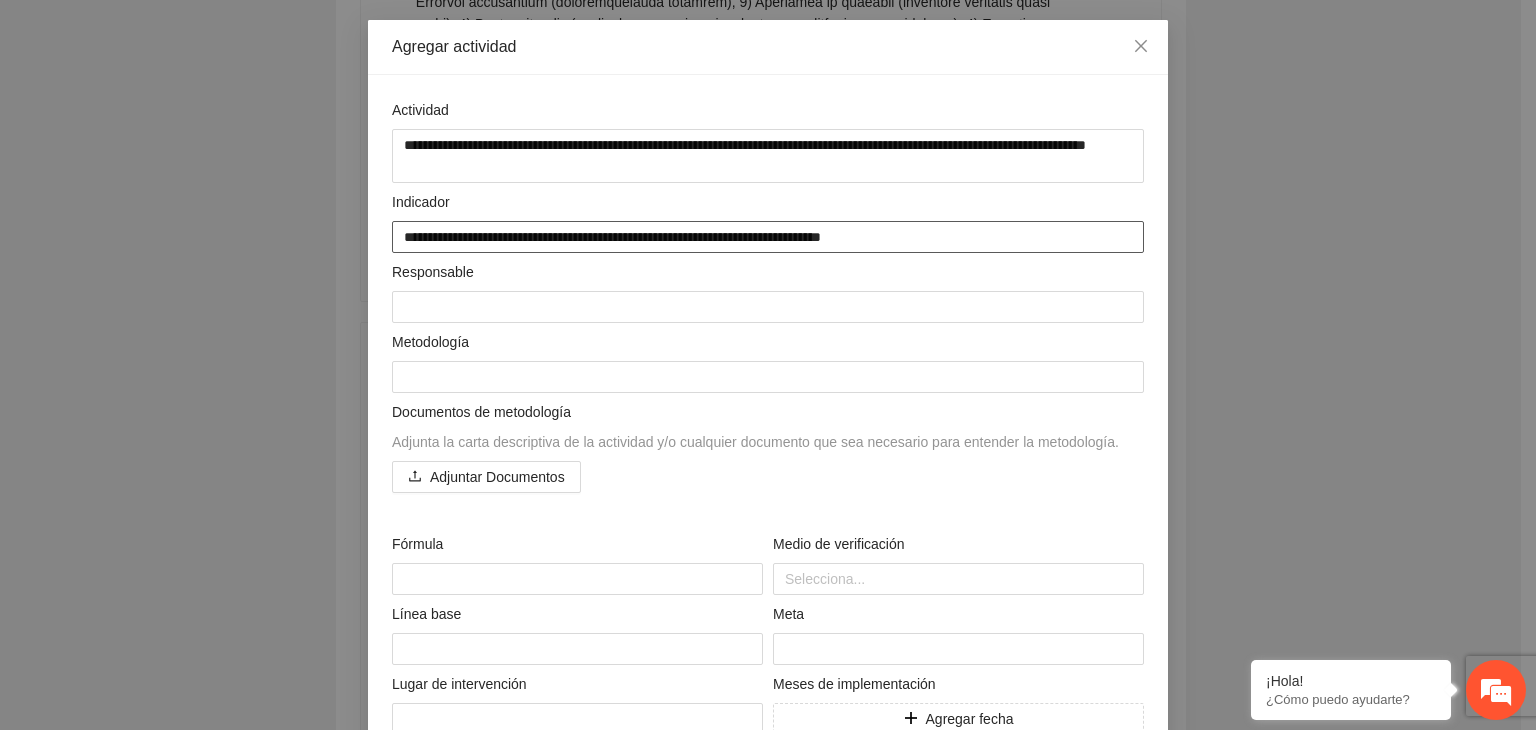 click on "**********" at bounding box center (768, 237) 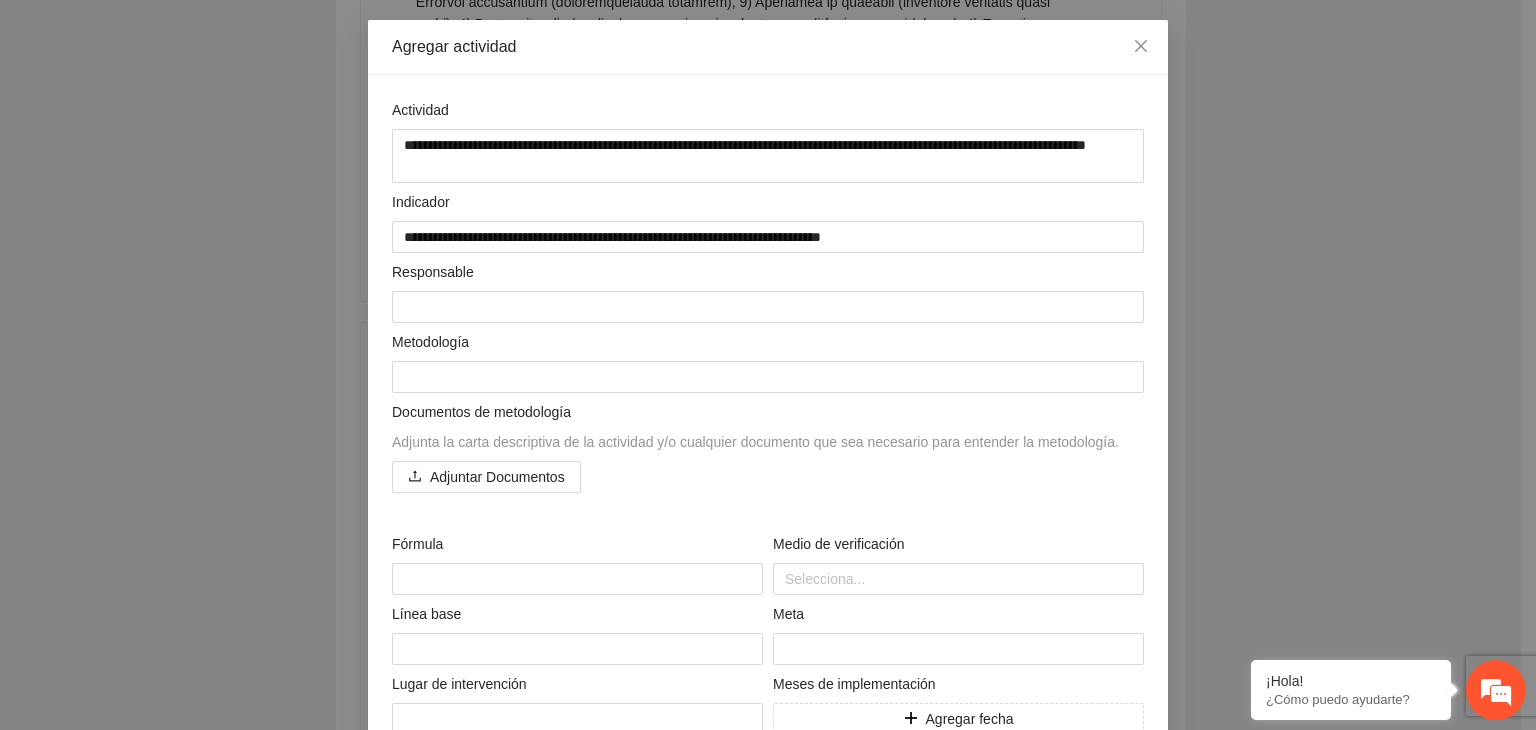 click on "**********" at bounding box center [768, 365] 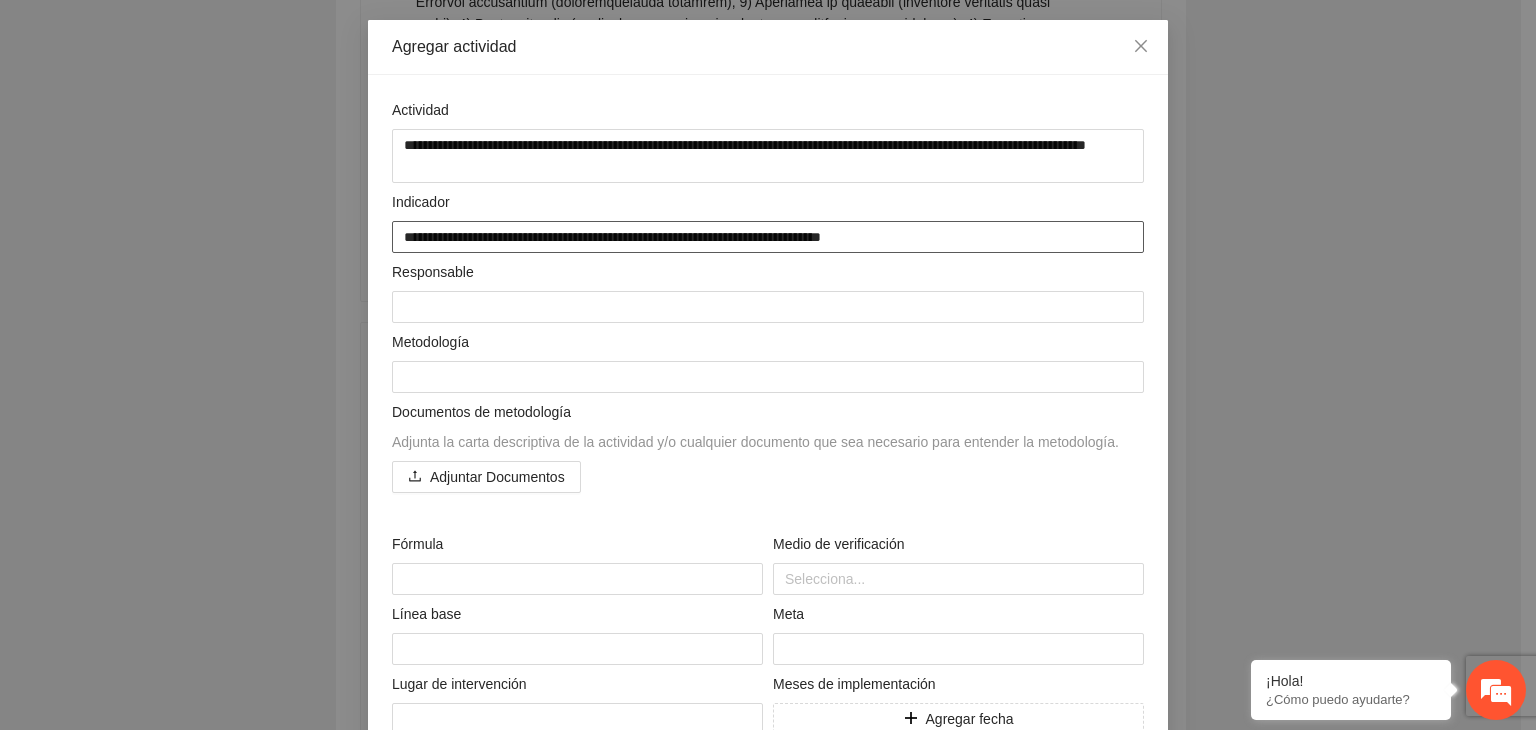click on "**********" at bounding box center [768, 237] 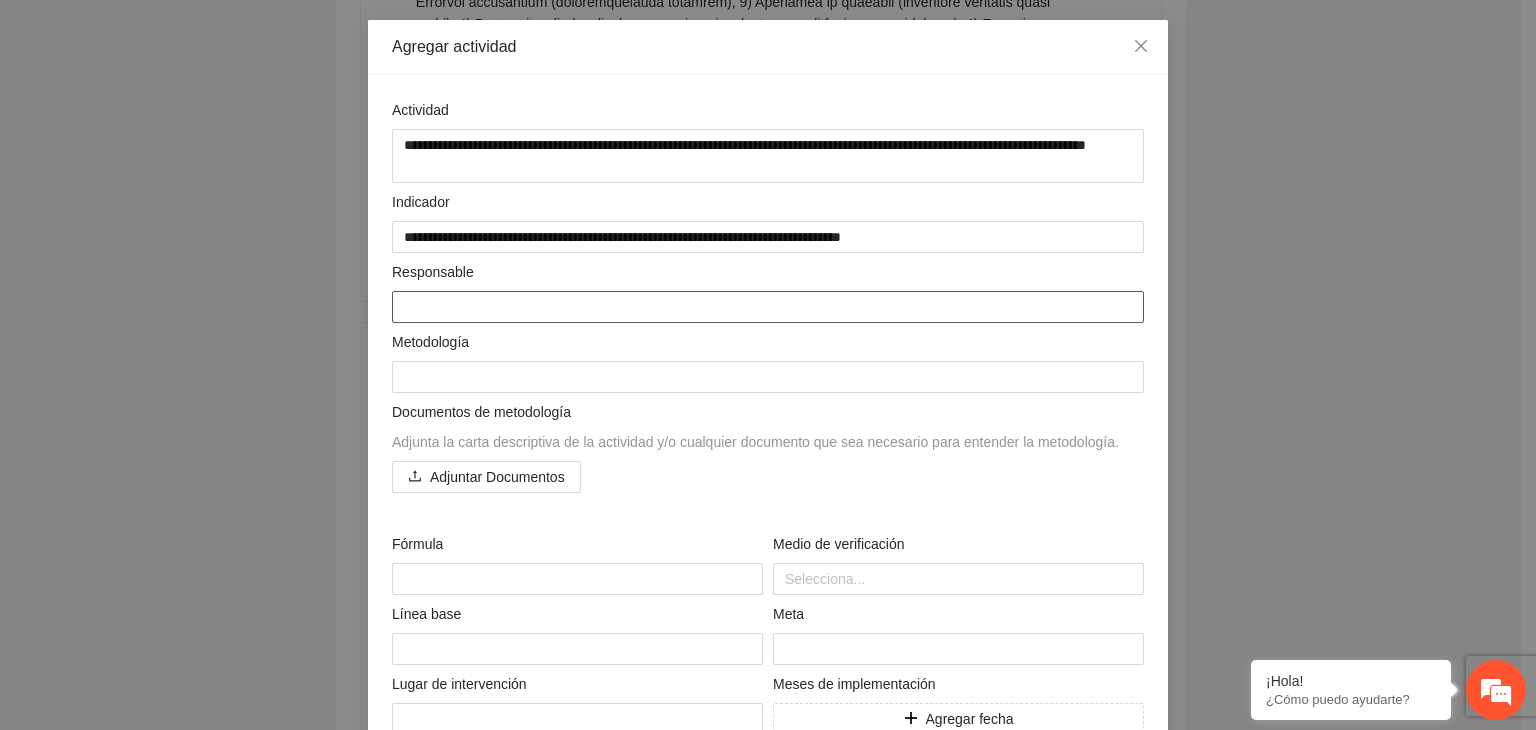 click at bounding box center [768, 307] 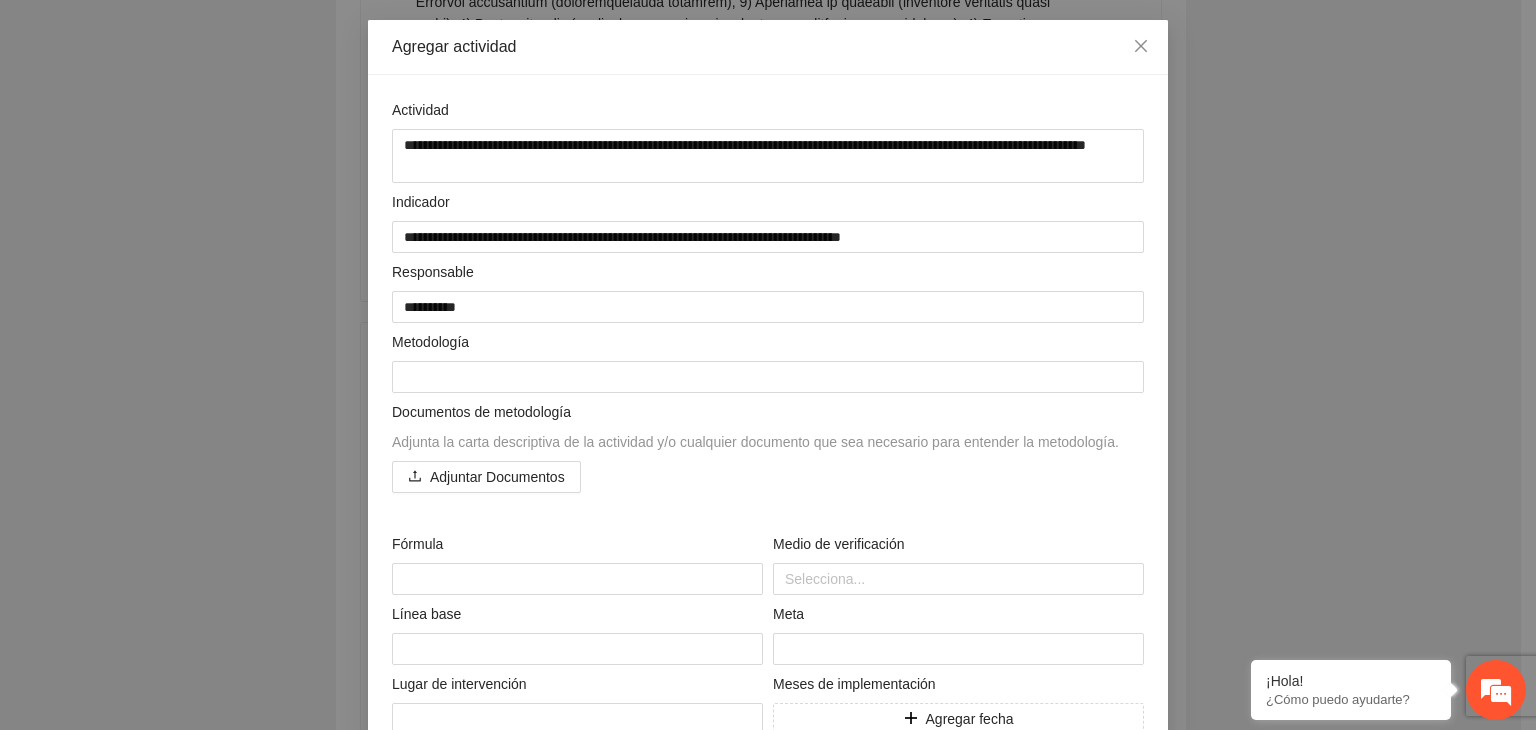 click on "**********" at bounding box center [768, 365] 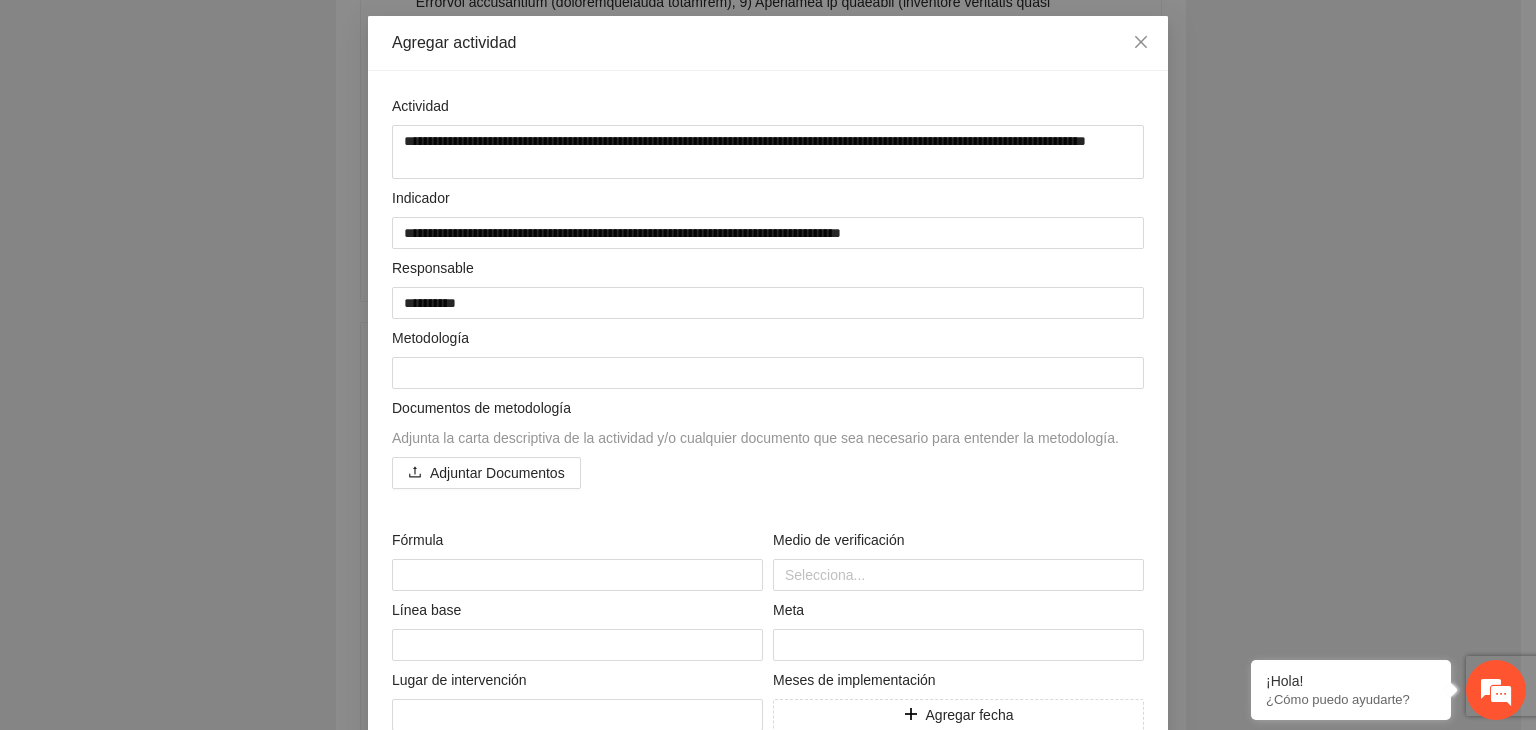 scroll, scrollTop: 80, scrollLeft: 0, axis: vertical 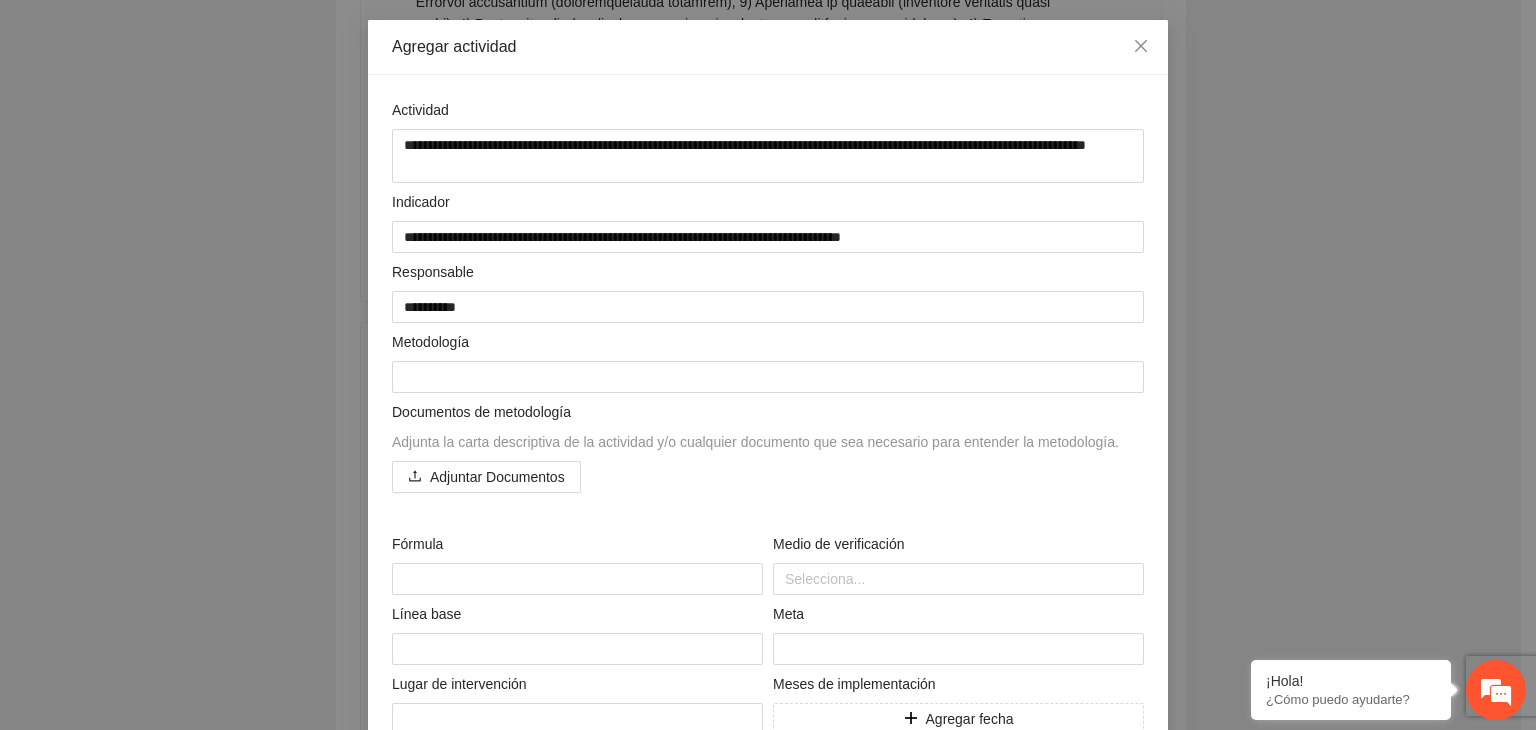 click on "**********" at bounding box center [768, 365] 